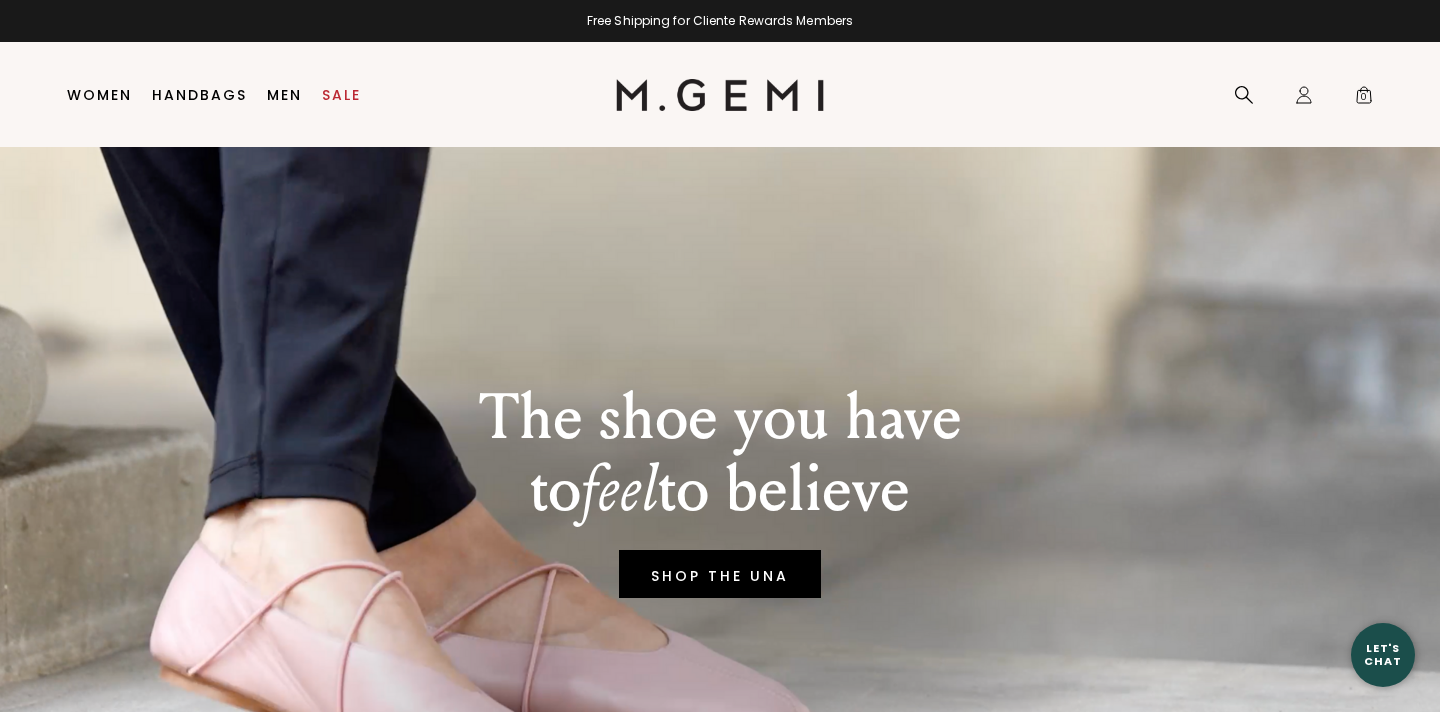 scroll, scrollTop: 0, scrollLeft: 0, axis: both 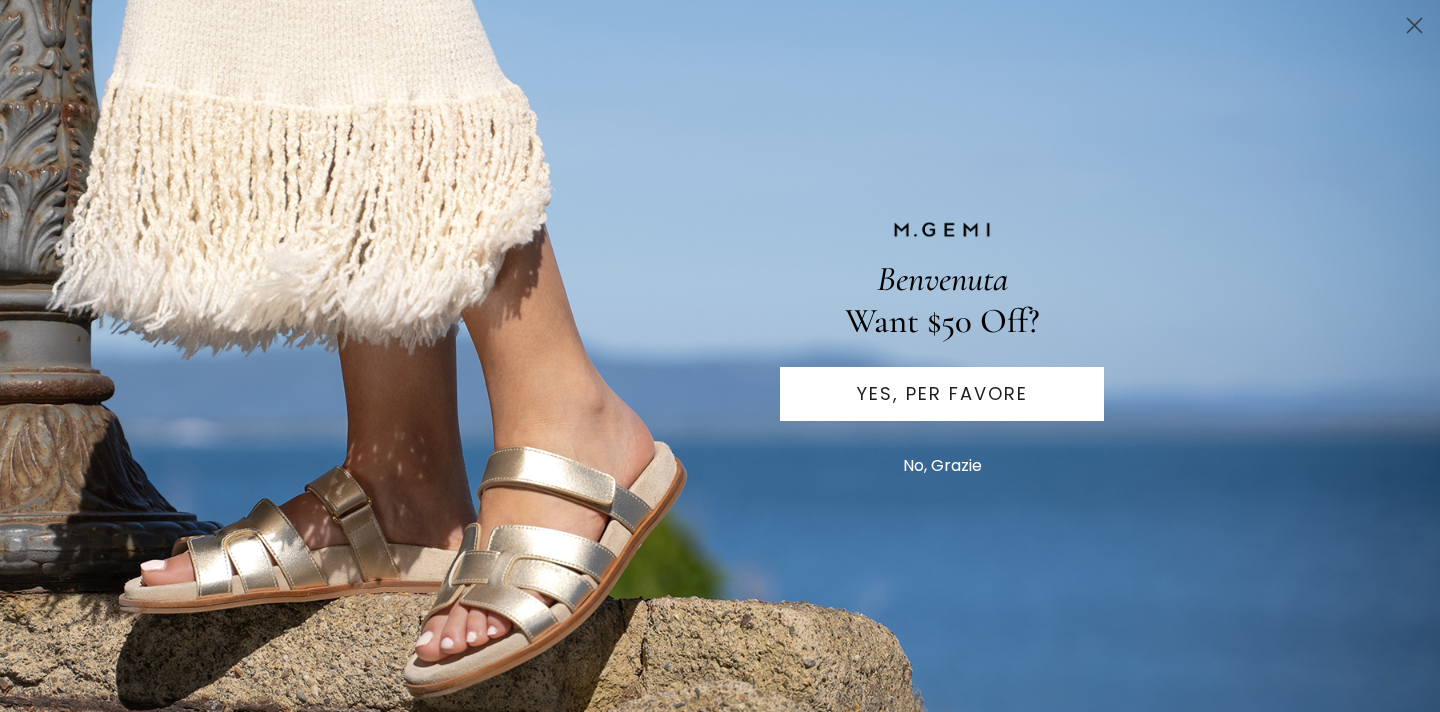 click on "YES, PER FAVORE" at bounding box center [942, 394] 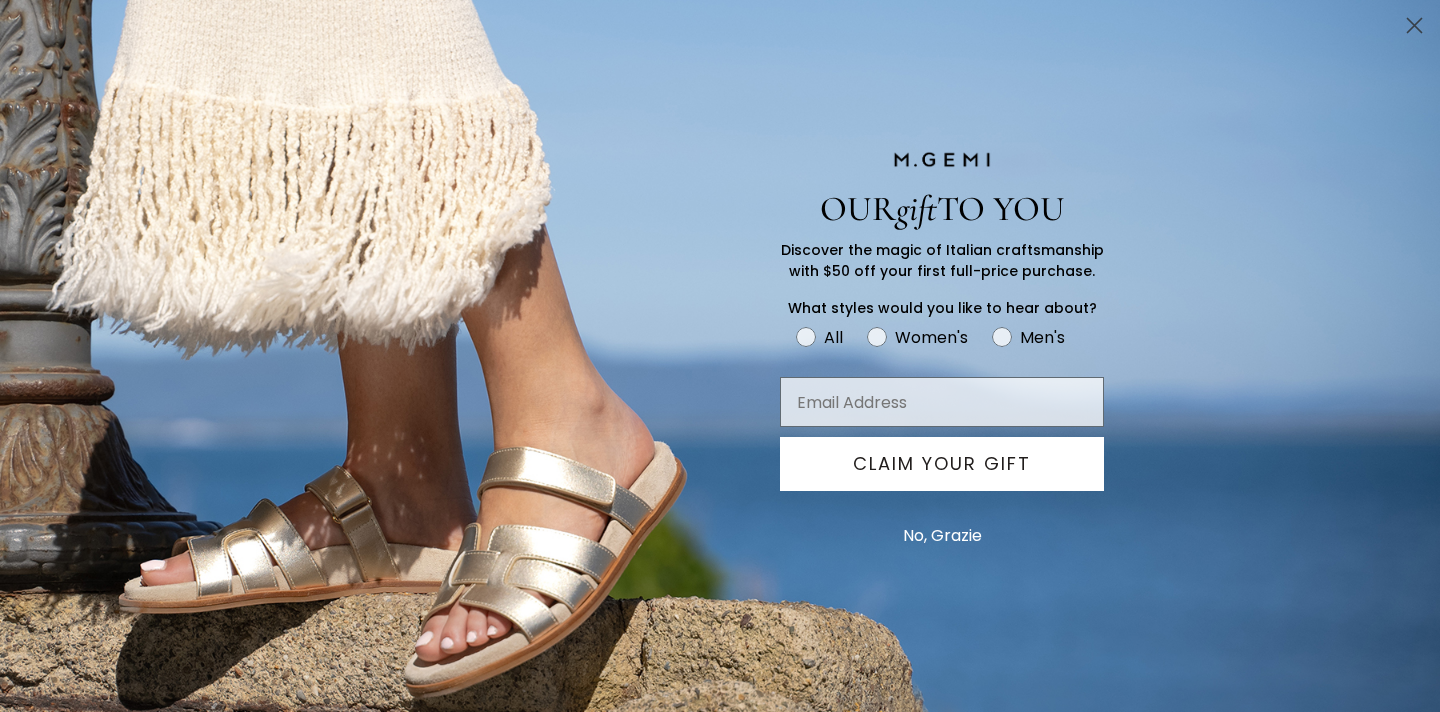 type on "suzannedonovan917@gmail.com" 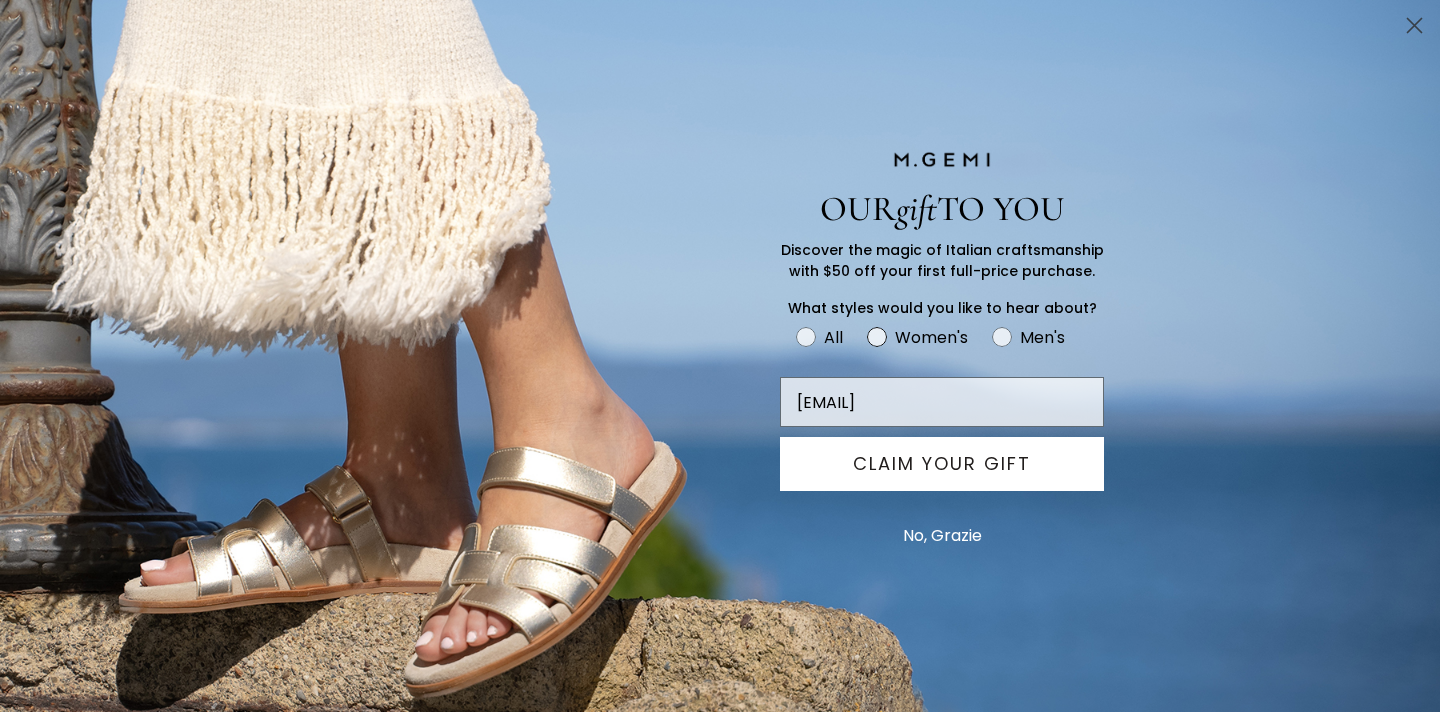 click 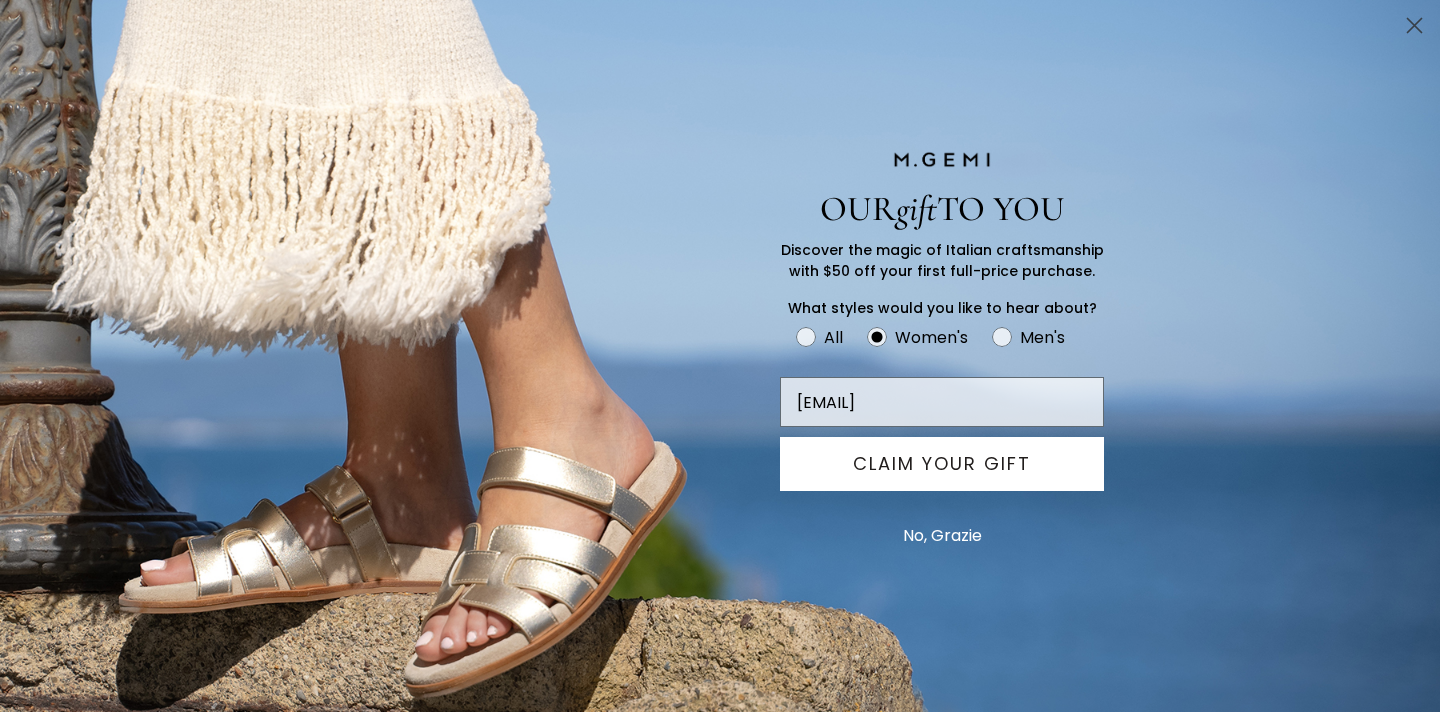 click on "CLAIM YOUR GIFT" at bounding box center [942, 464] 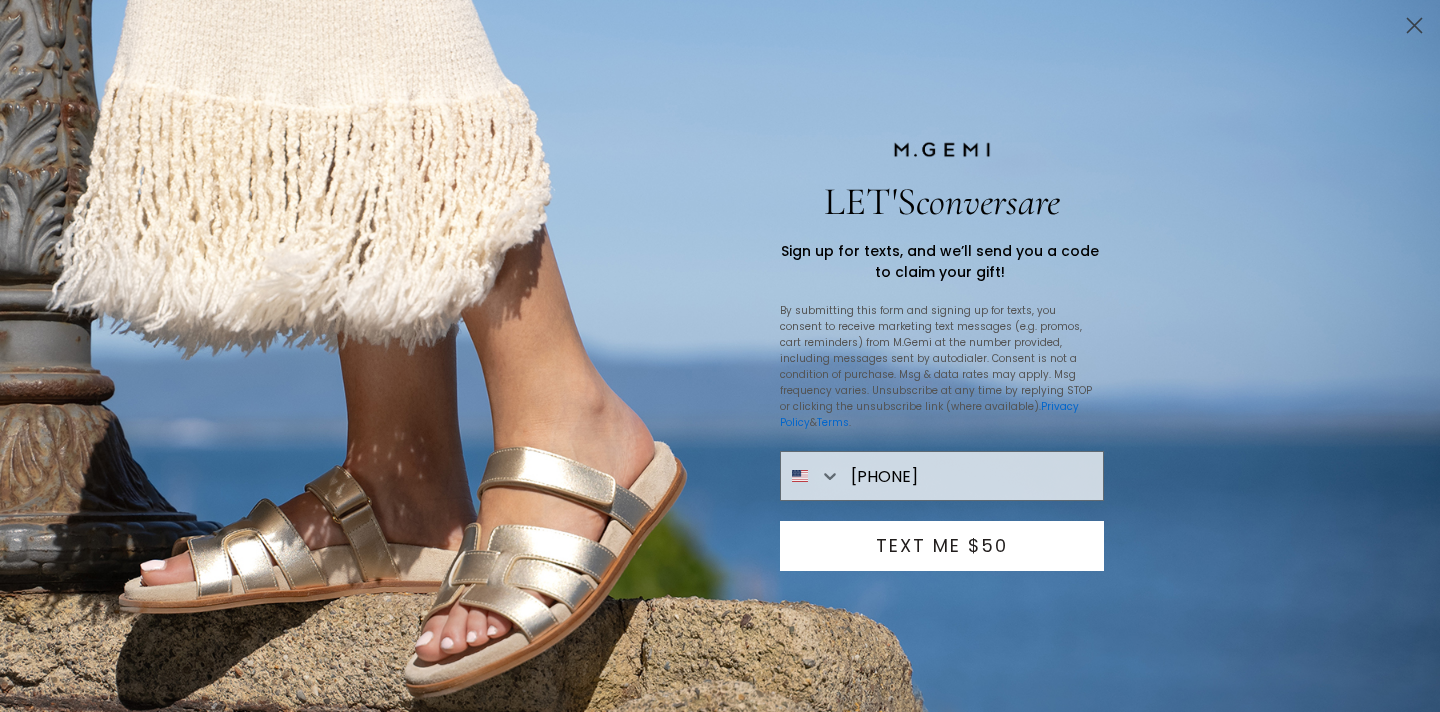 type on "781-366-7421" 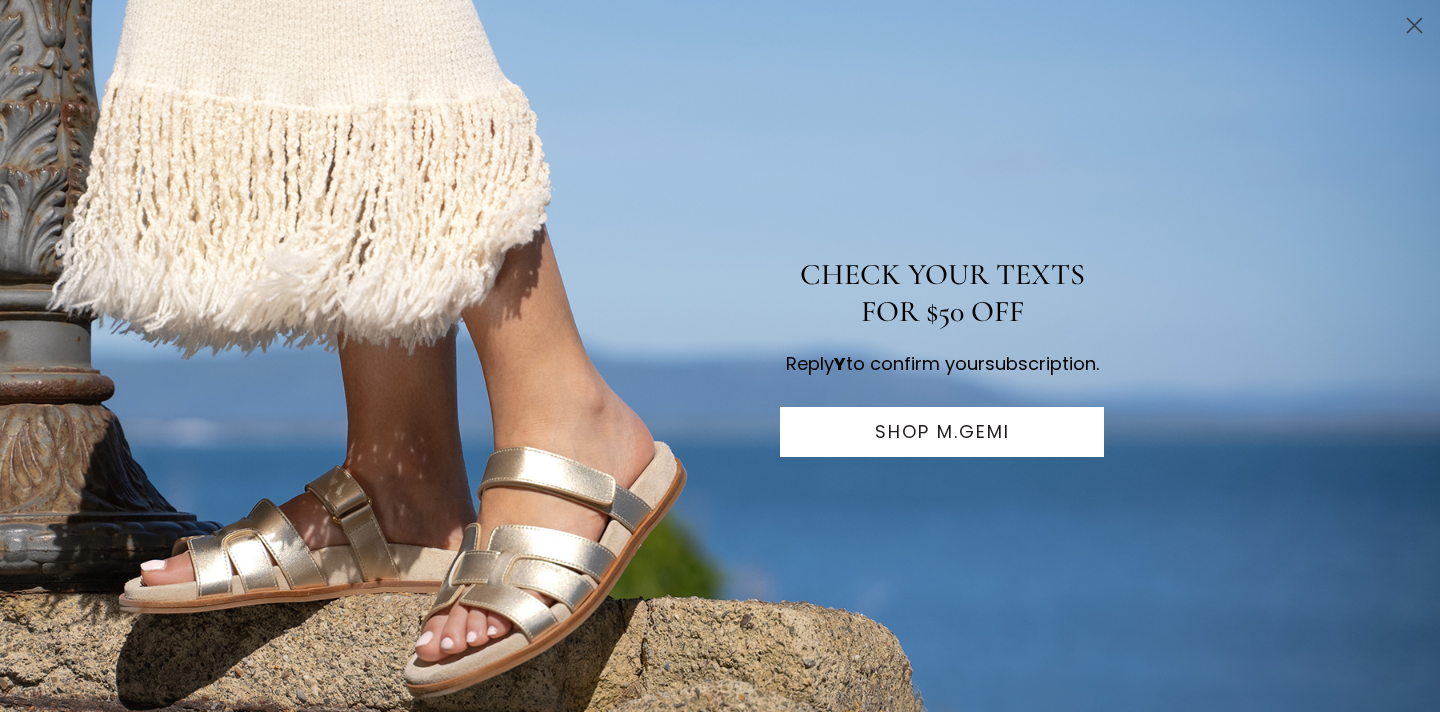 click on "SHOP M.GEMI" at bounding box center (942, 432) 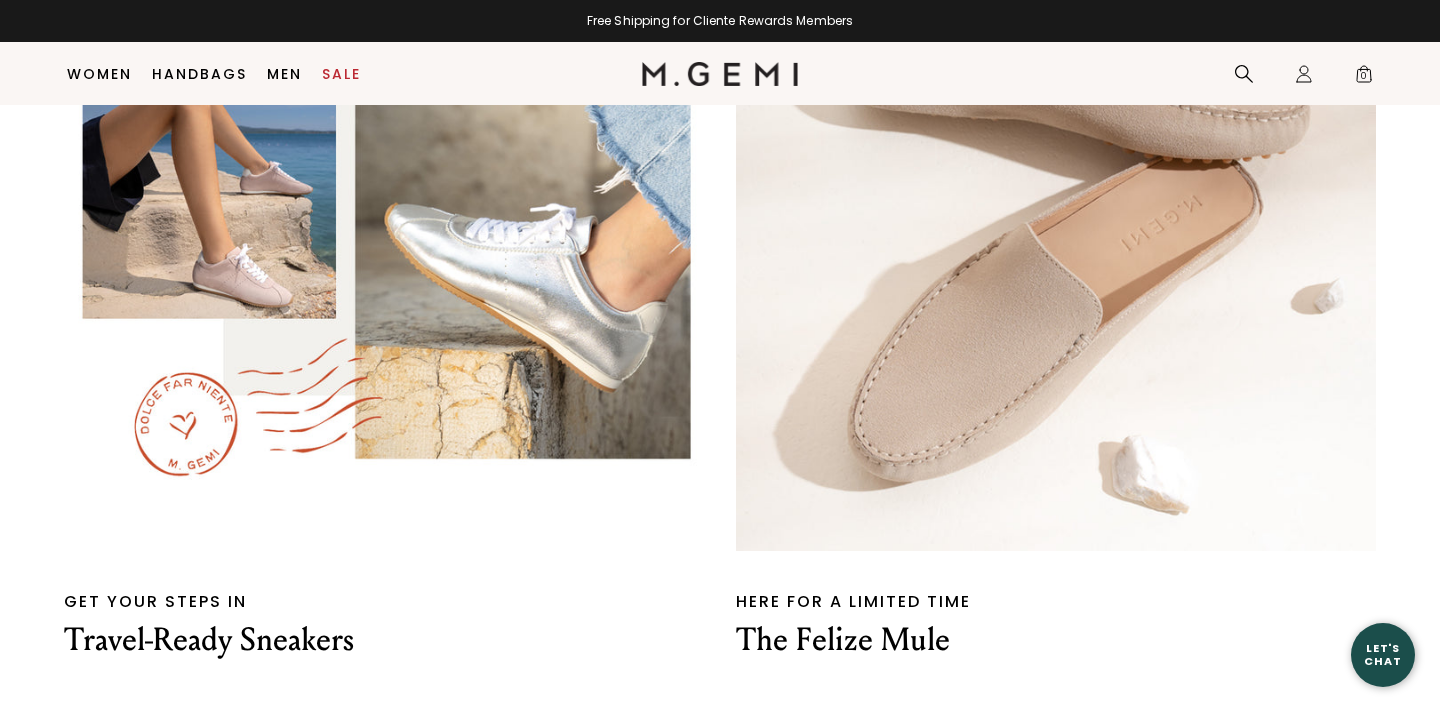 scroll, scrollTop: 3659, scrollLeft: 0, axis: vertical 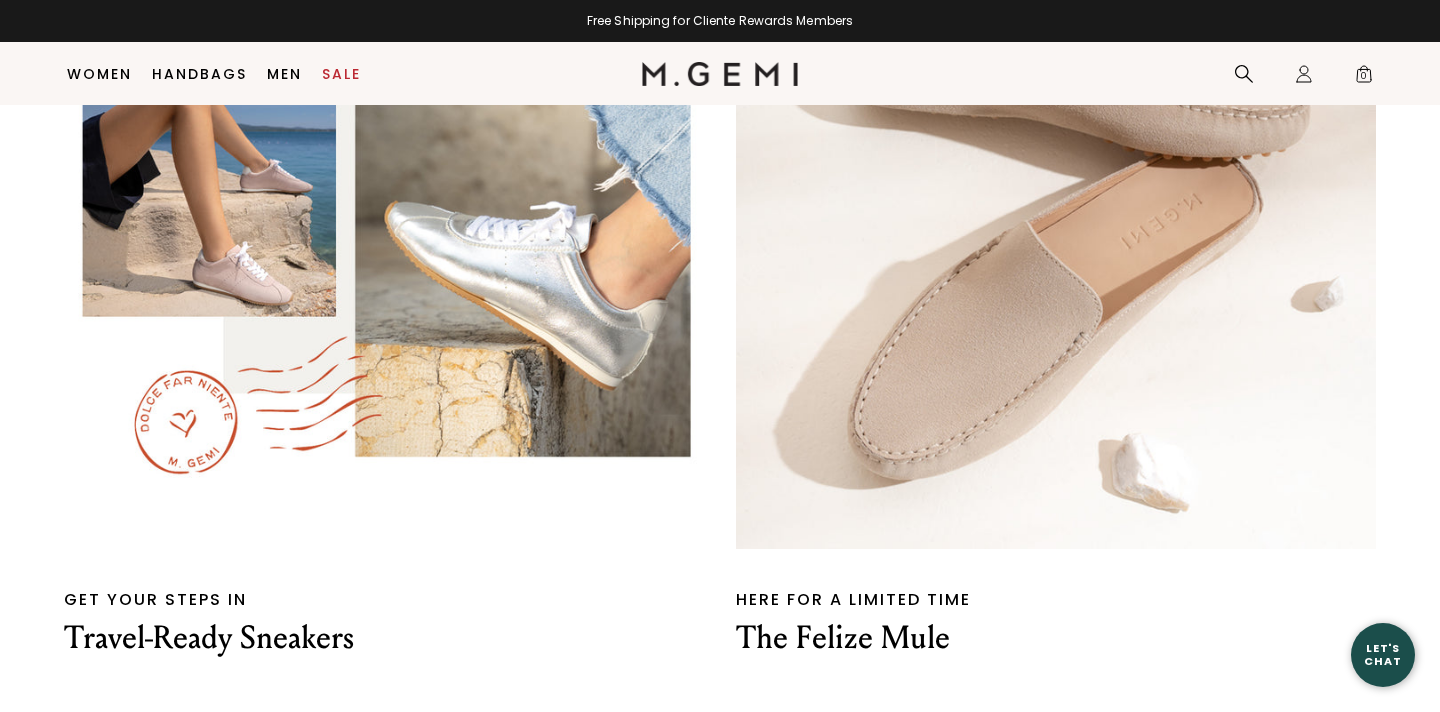 click at bounding box center (1056, 229) 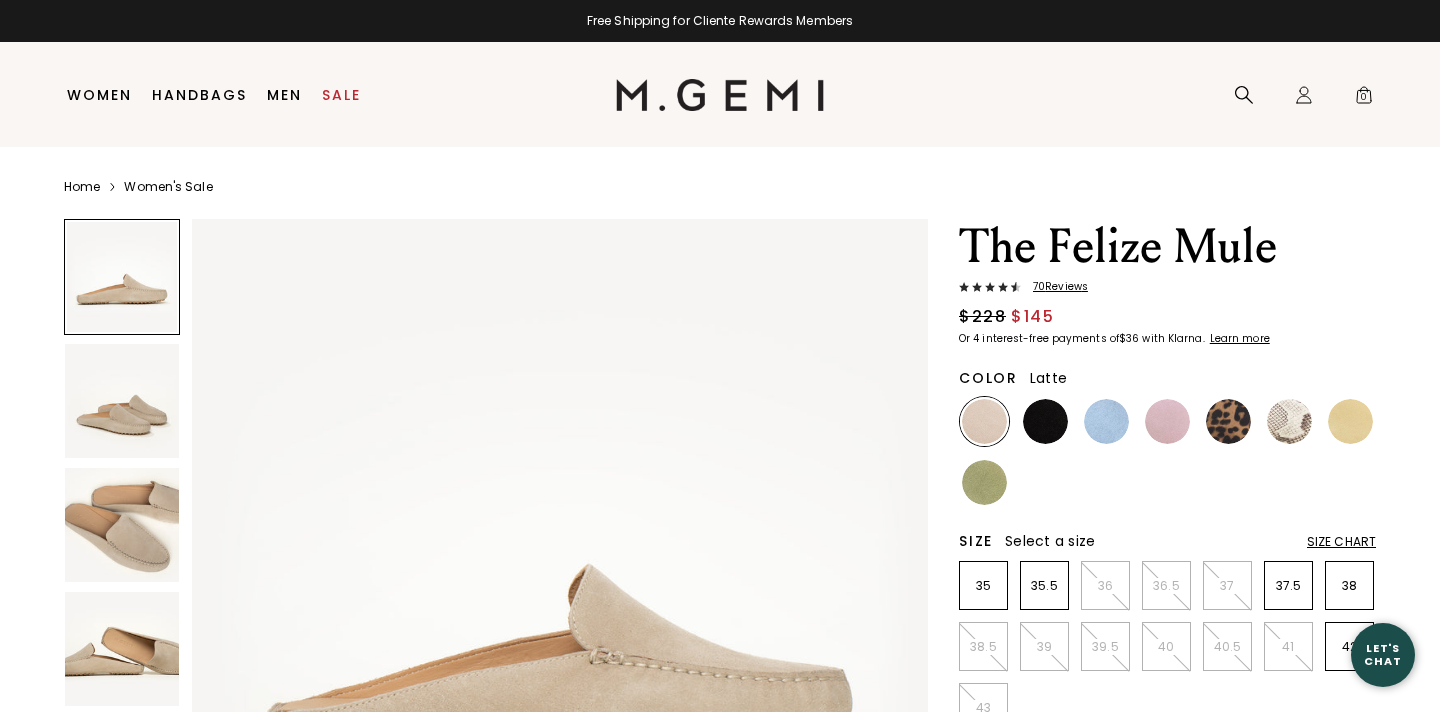 scroll, scrollTop: 0, scrollLeft: 0, axis: both 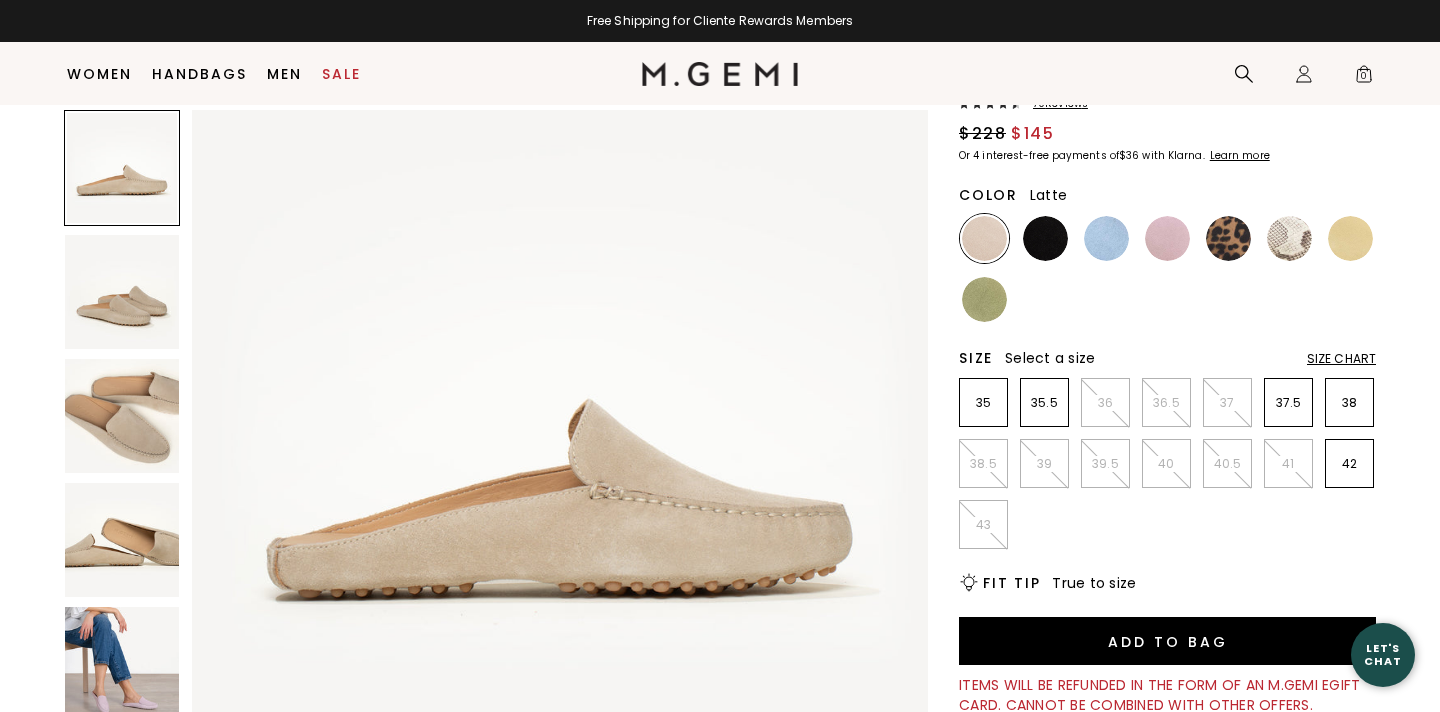 click on "Size Chart" at bounding box center (1341, 359) 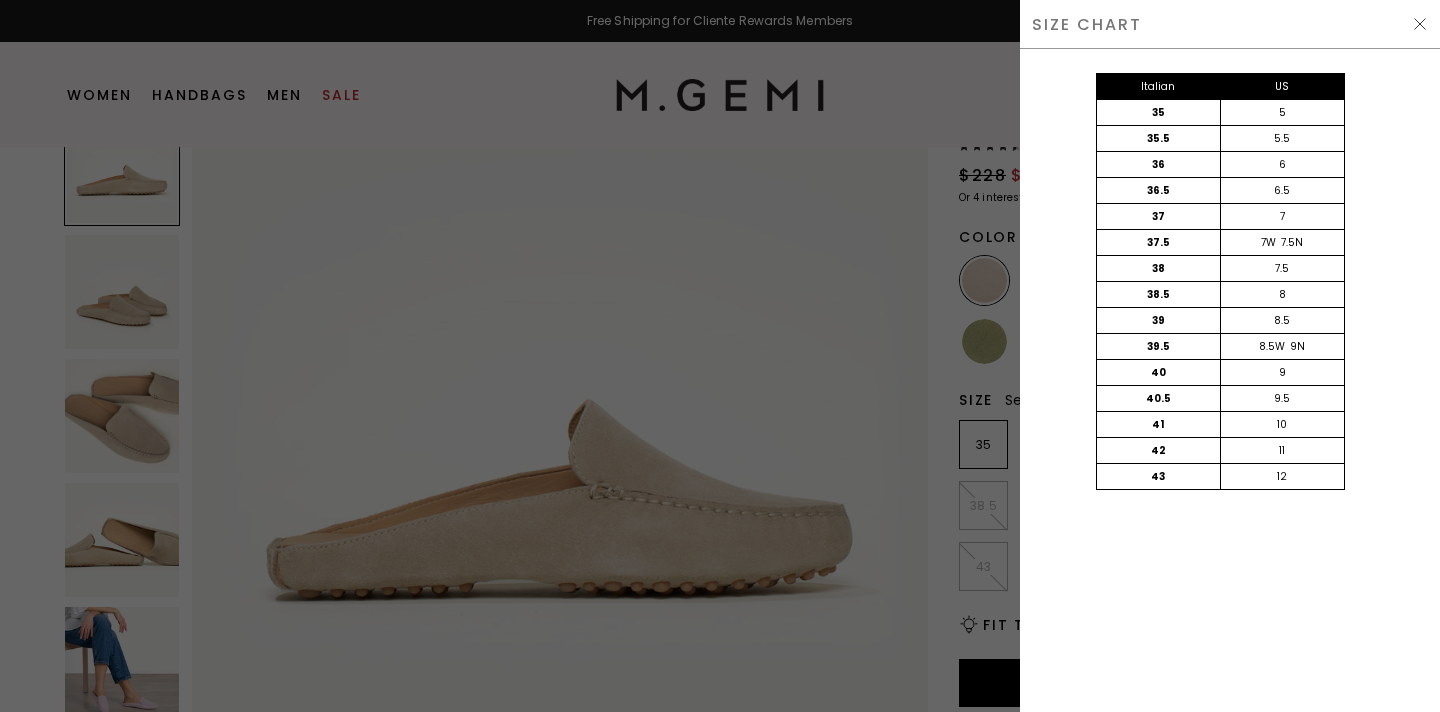 scroll, scrollTop: 0, scrollLeft: 0, axis: both 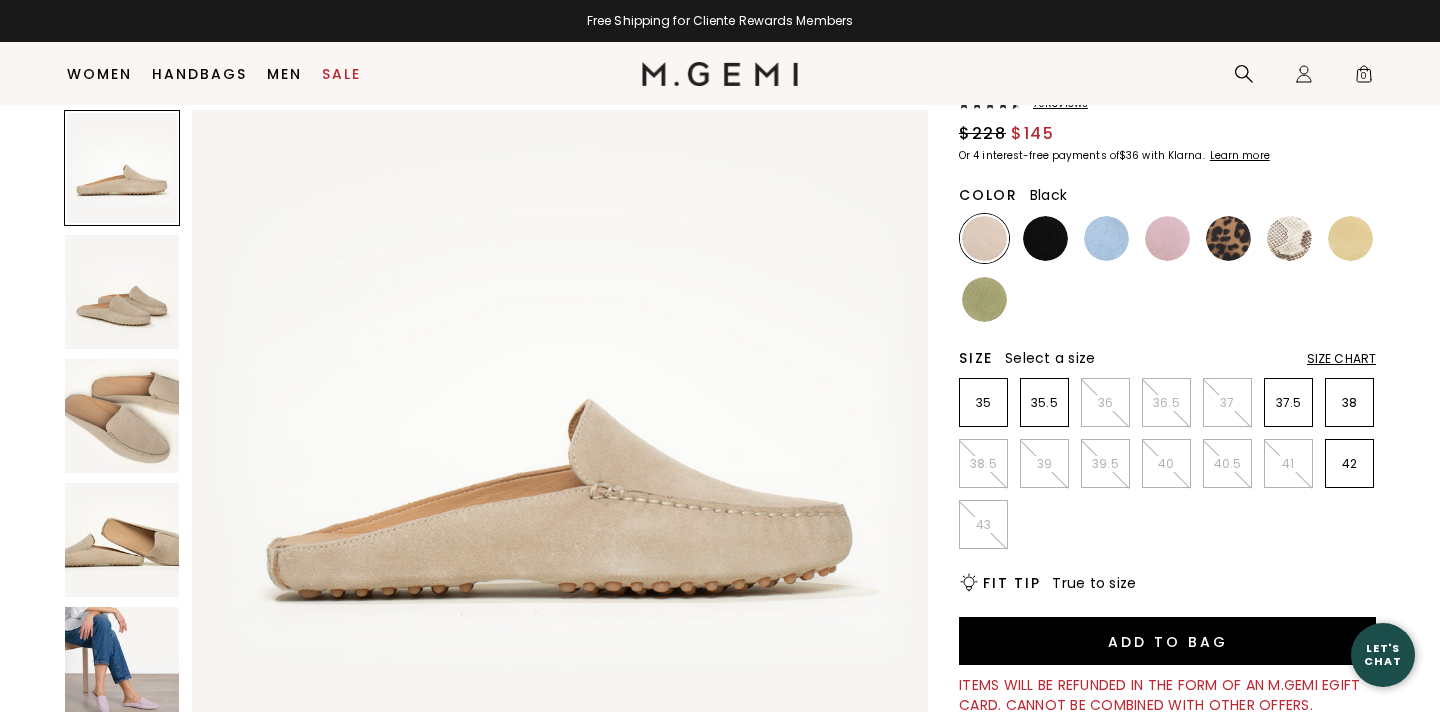 click at bounding box center [1045, 238] 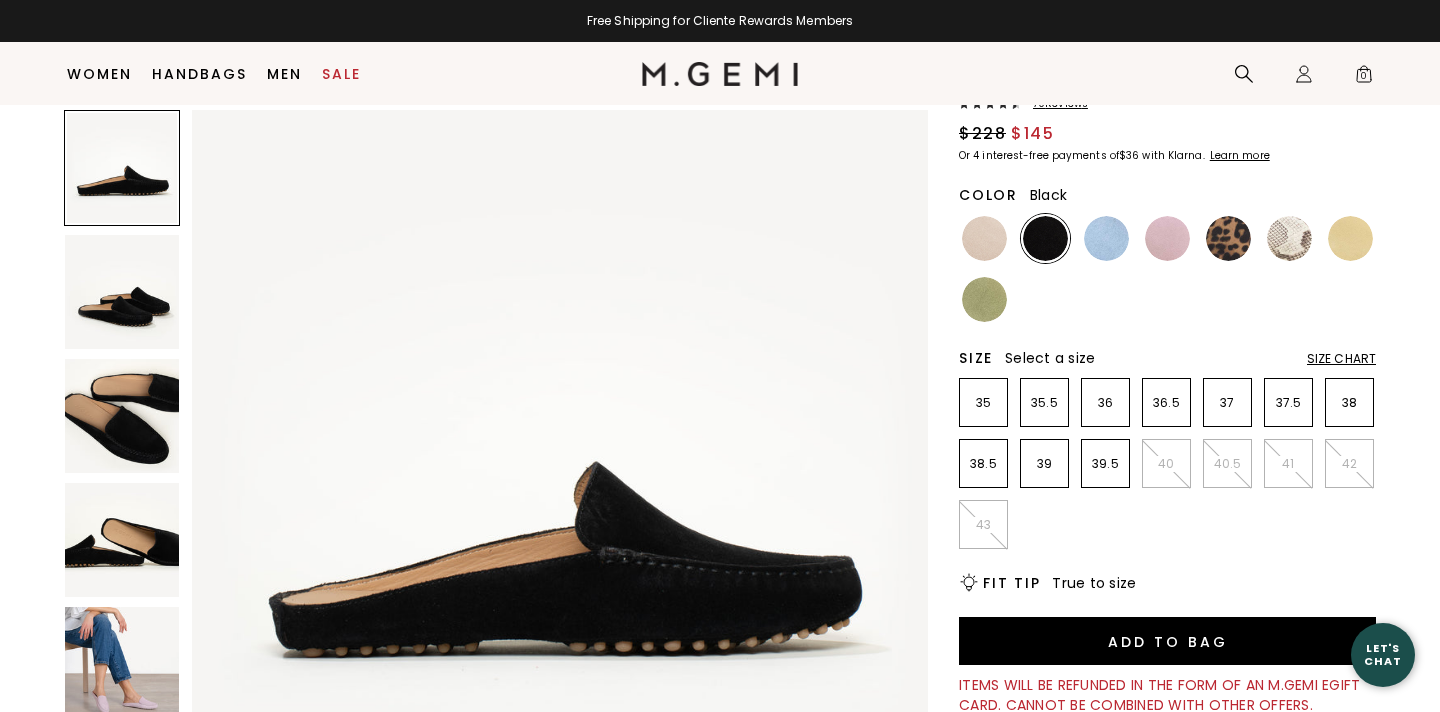 scroll, scrollTop: 0, scrollLeft: 0, axis: both 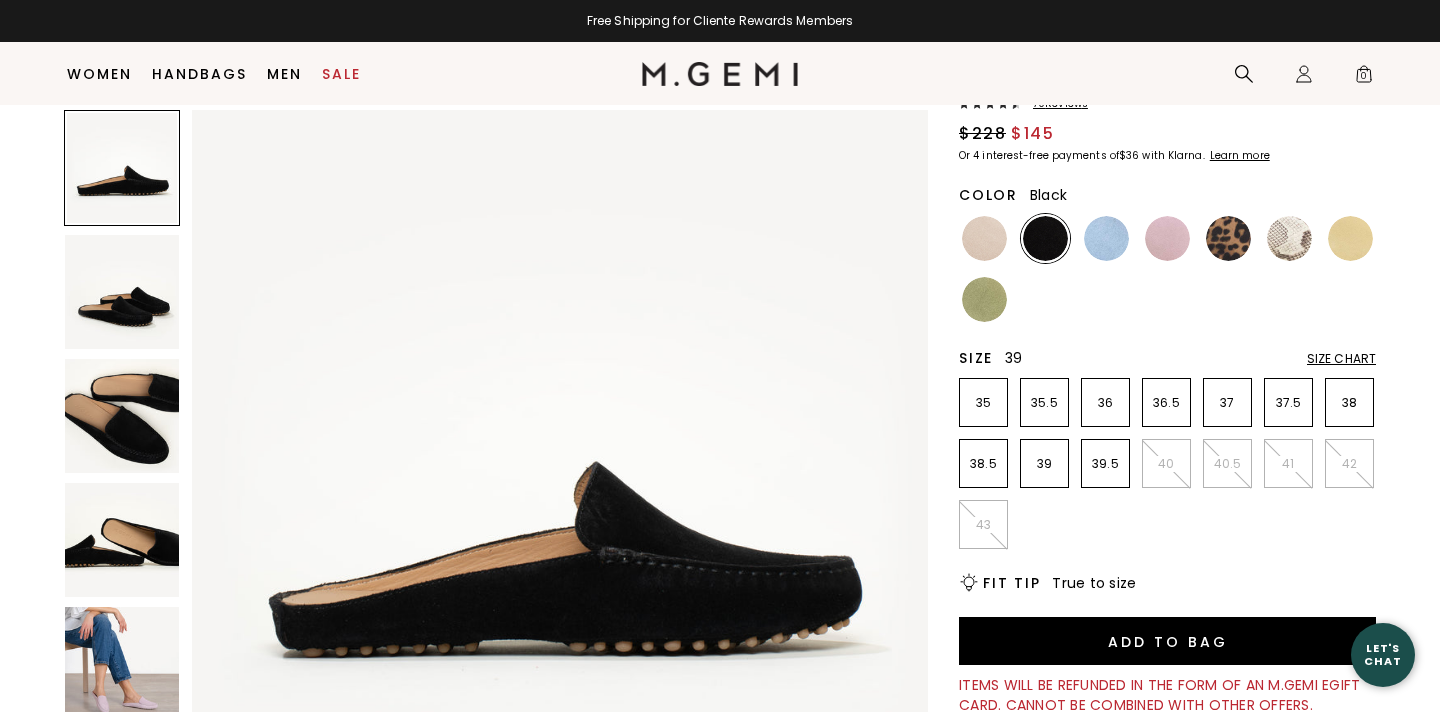 click on "39" at bounding box center (1044, 464) 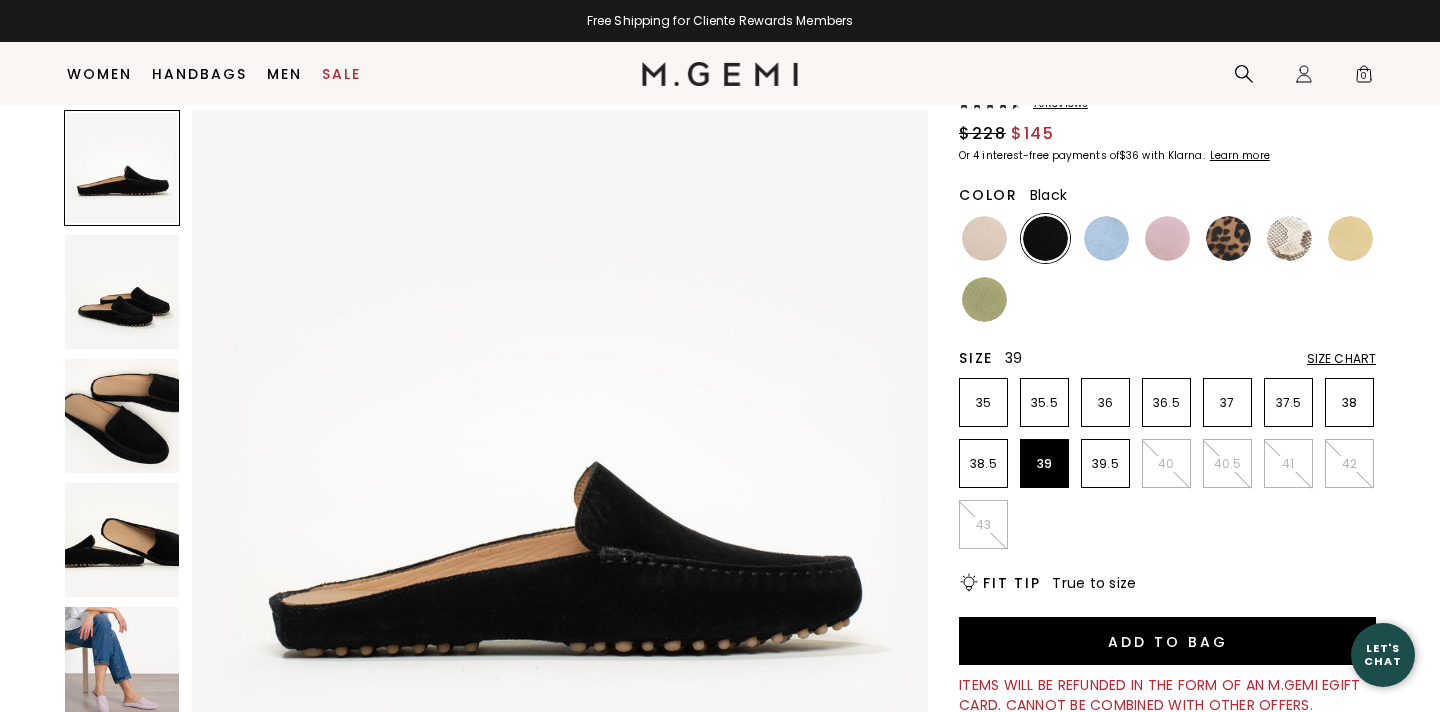 scroll, scrollTop: 0, scrollLeft: 0, axis: both 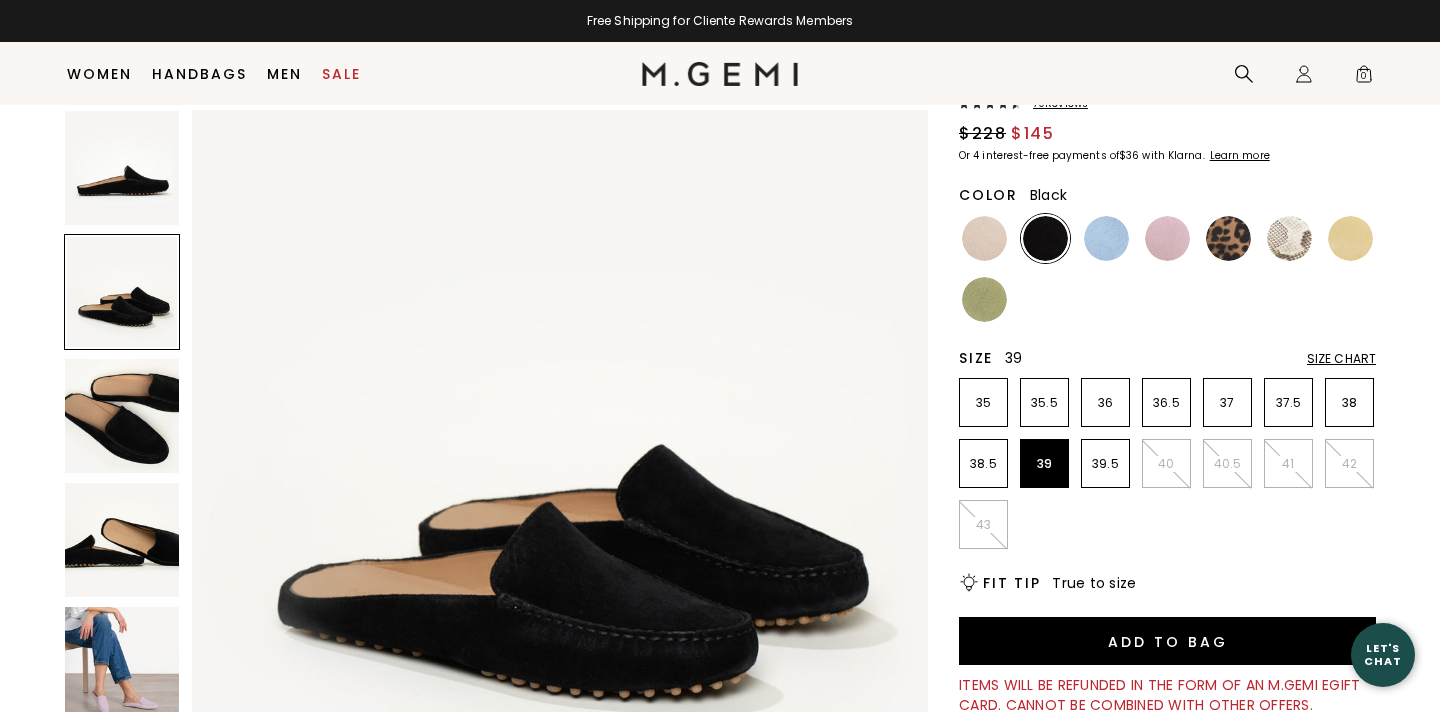 click at bounding box center (122, 416) 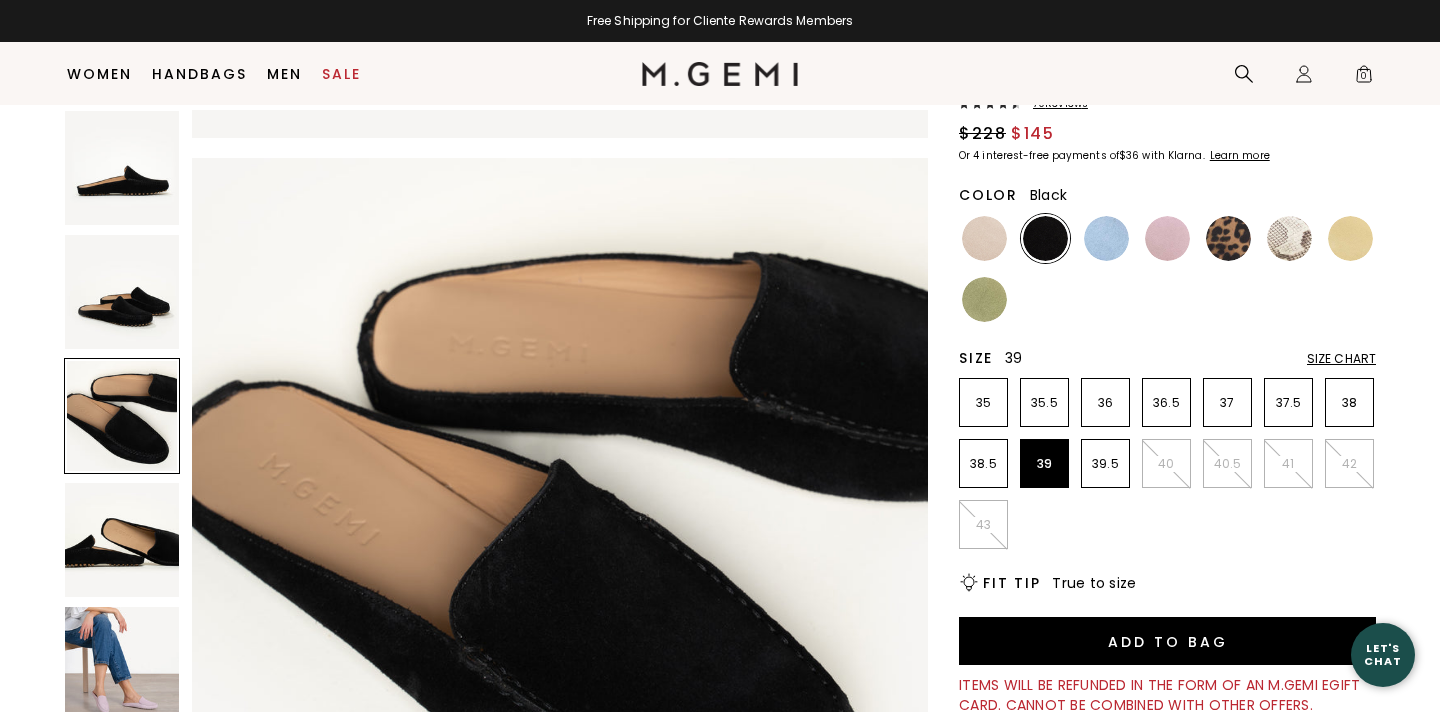 scroll, scrollTop: 1512, scrollLeft: 0, axis: vertical 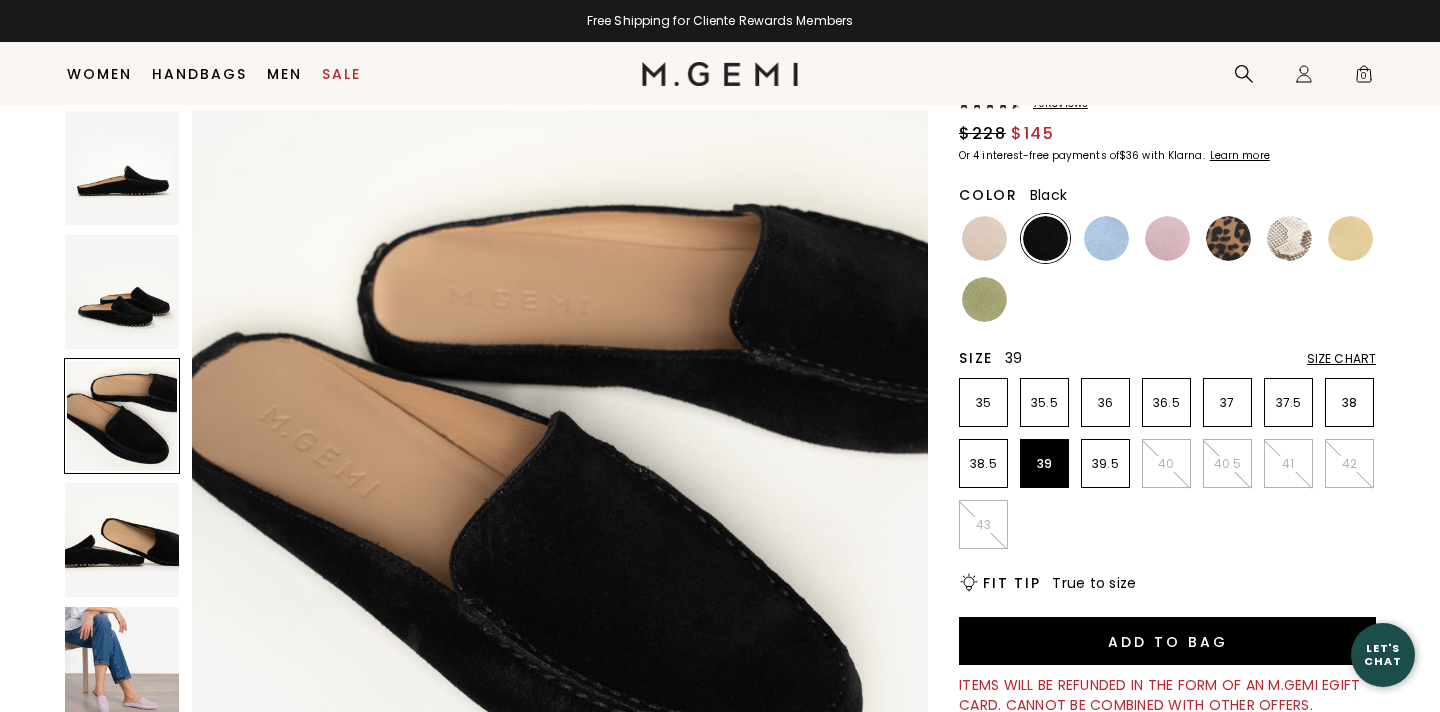 click at bounding box center (122, 540) 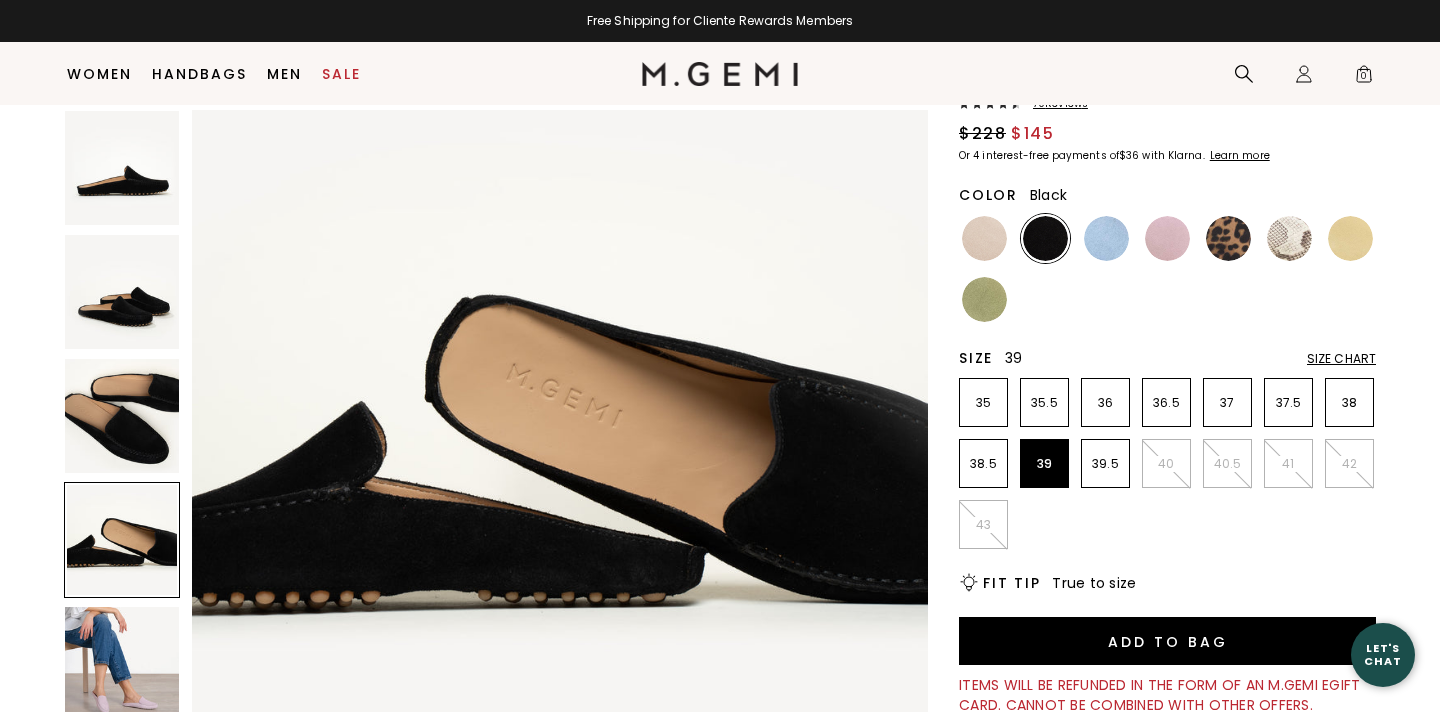 scroll, scrollTop: 2314, scrollLeft: 0, axis: vertical 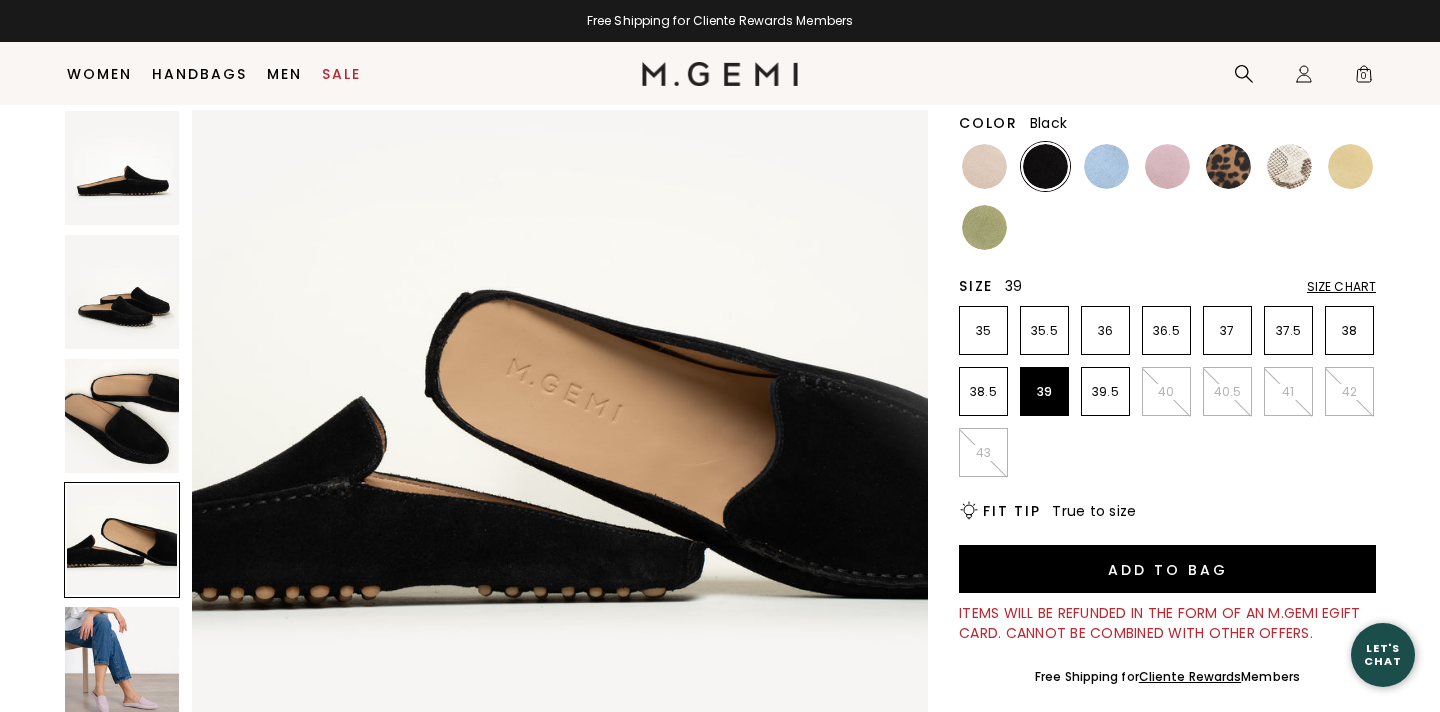 click at bounding box center (122, 292) 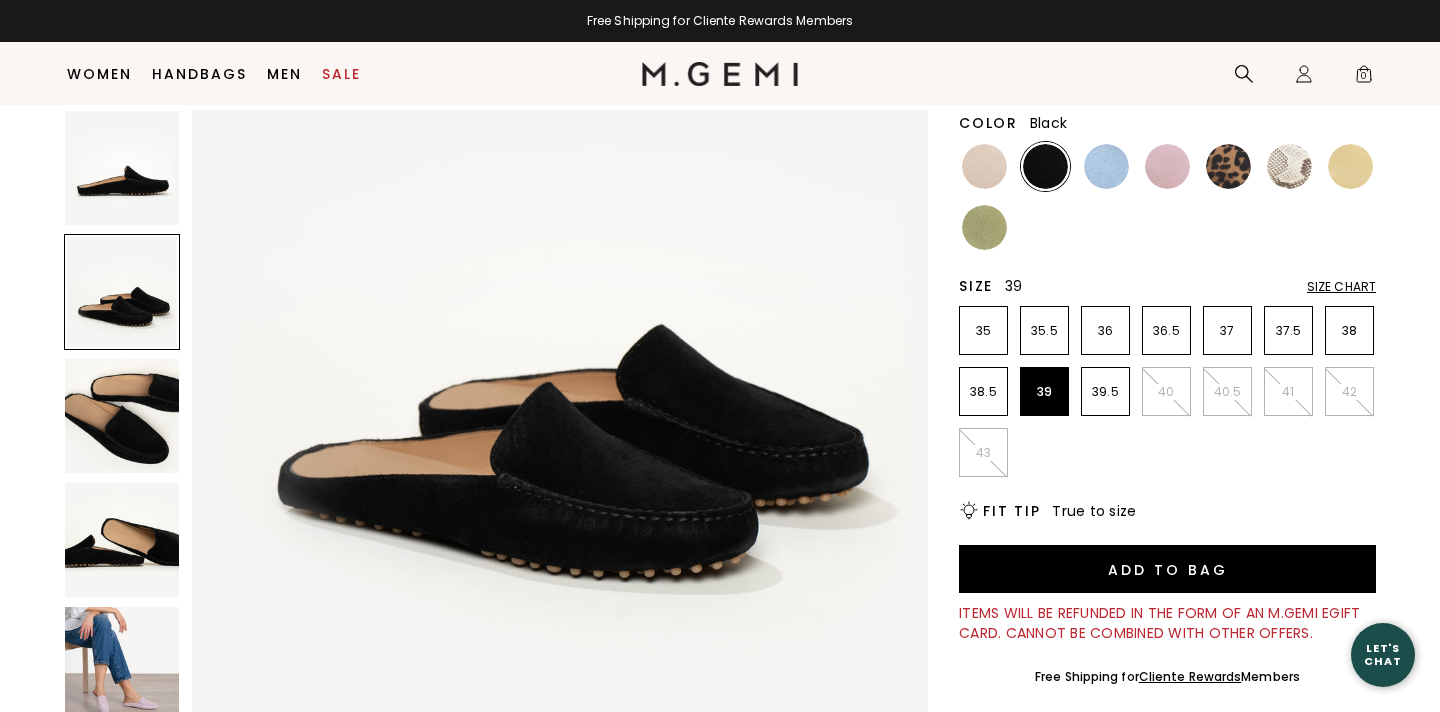 scroll, scrollTop: 756, scrollLeft: 0, axis: vertical 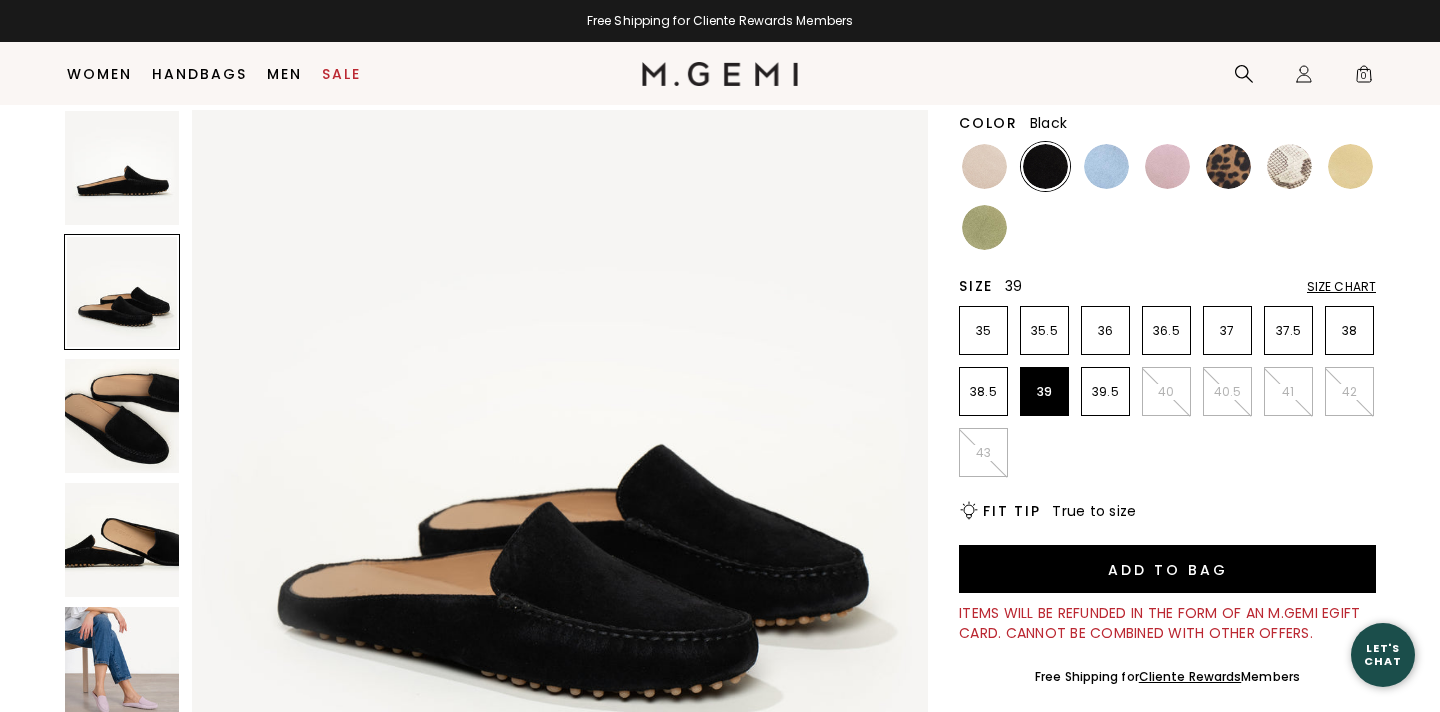click at bounding box center [122, 416] 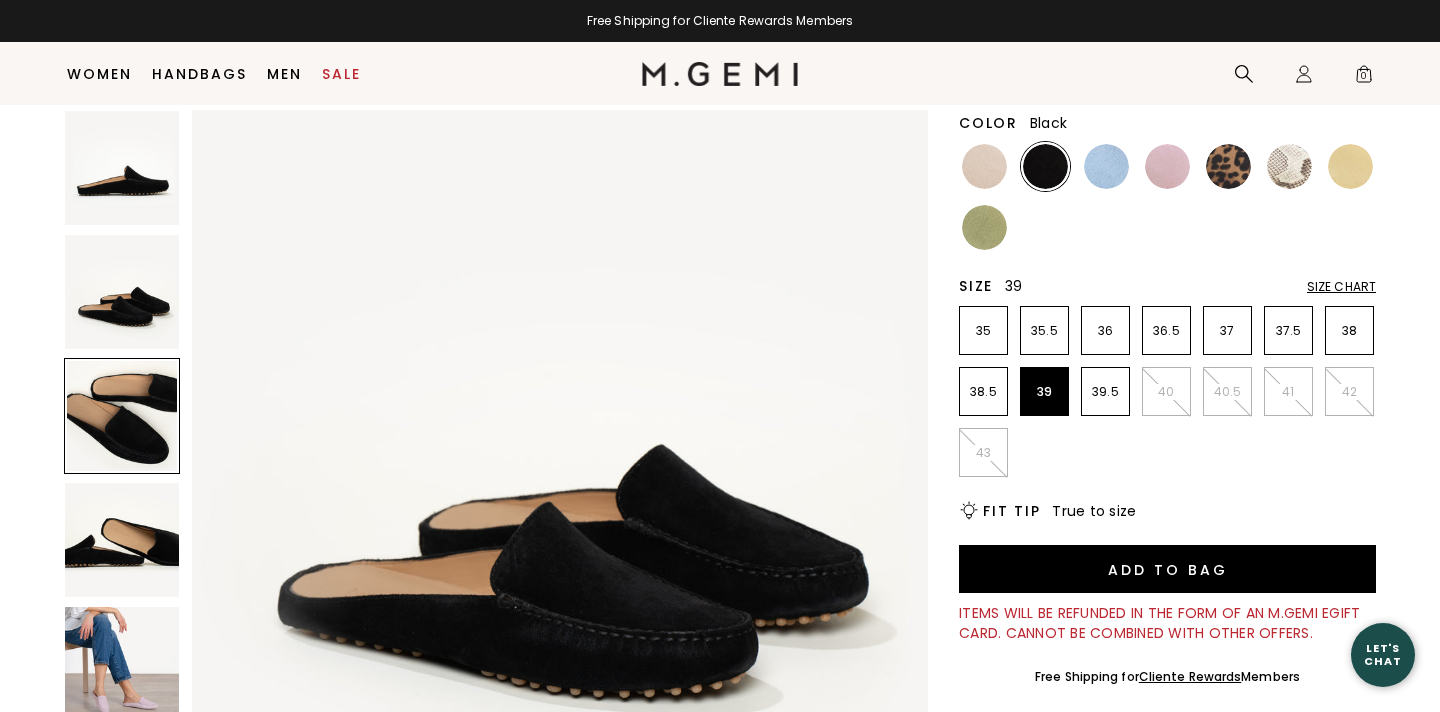 scroll, scrollTop: 1512, scrollLeft: 0, axis: vertical 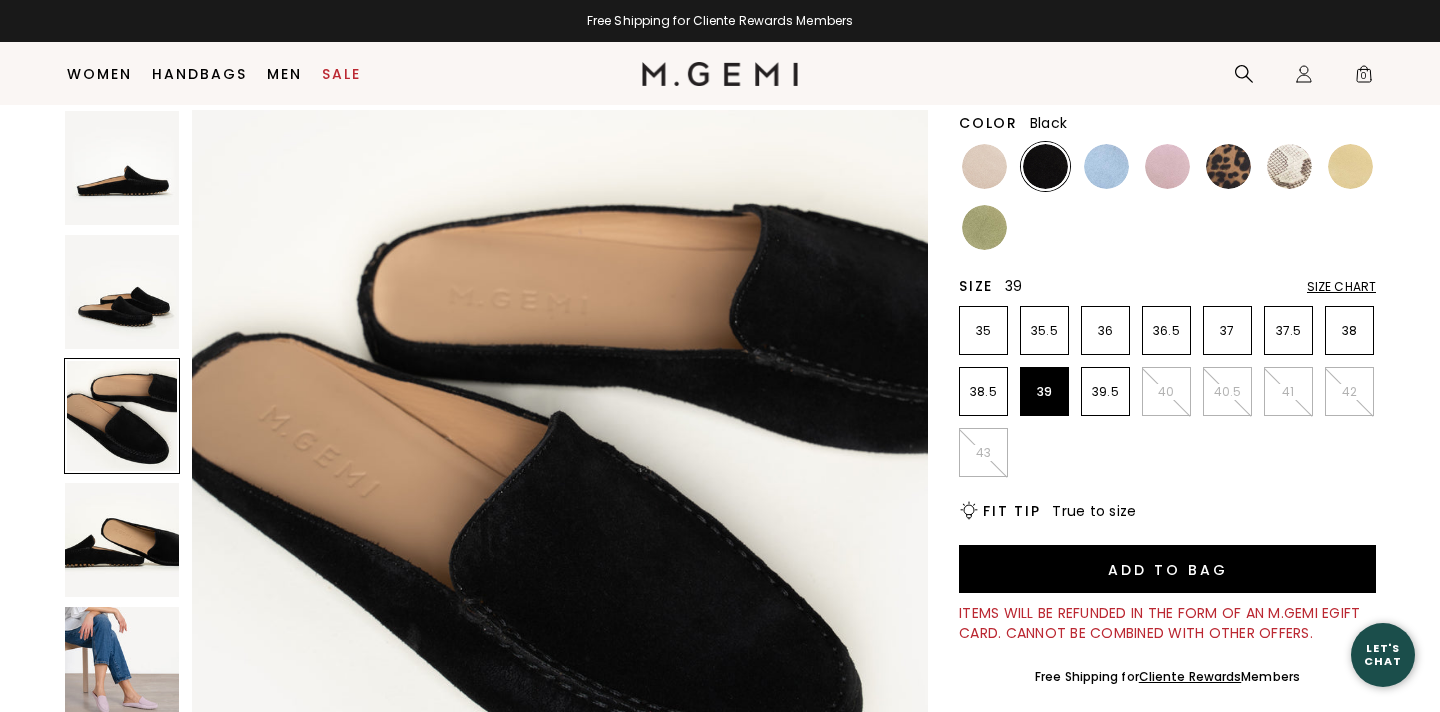 click at bounding box center (122, 540) 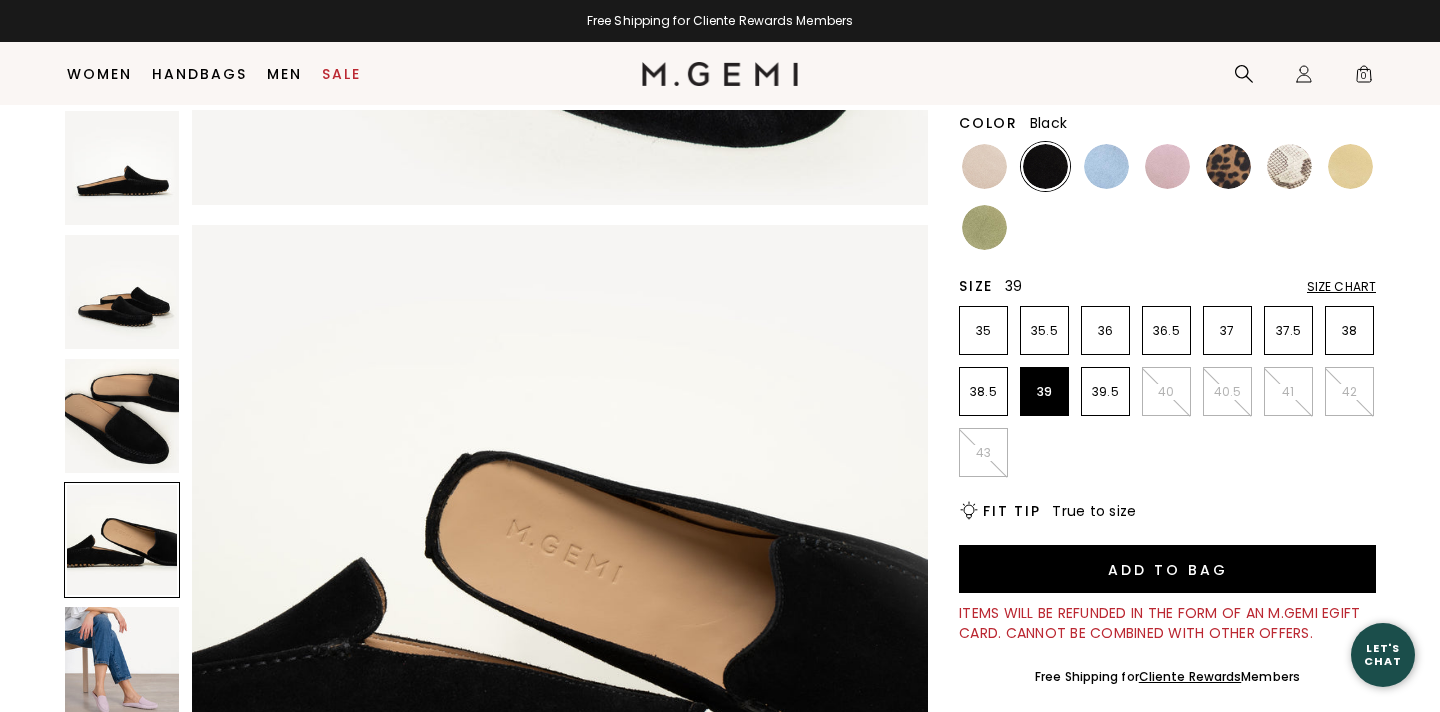 scroll, scrollTop: 2268, scrollLeft: 0, axis: vertical 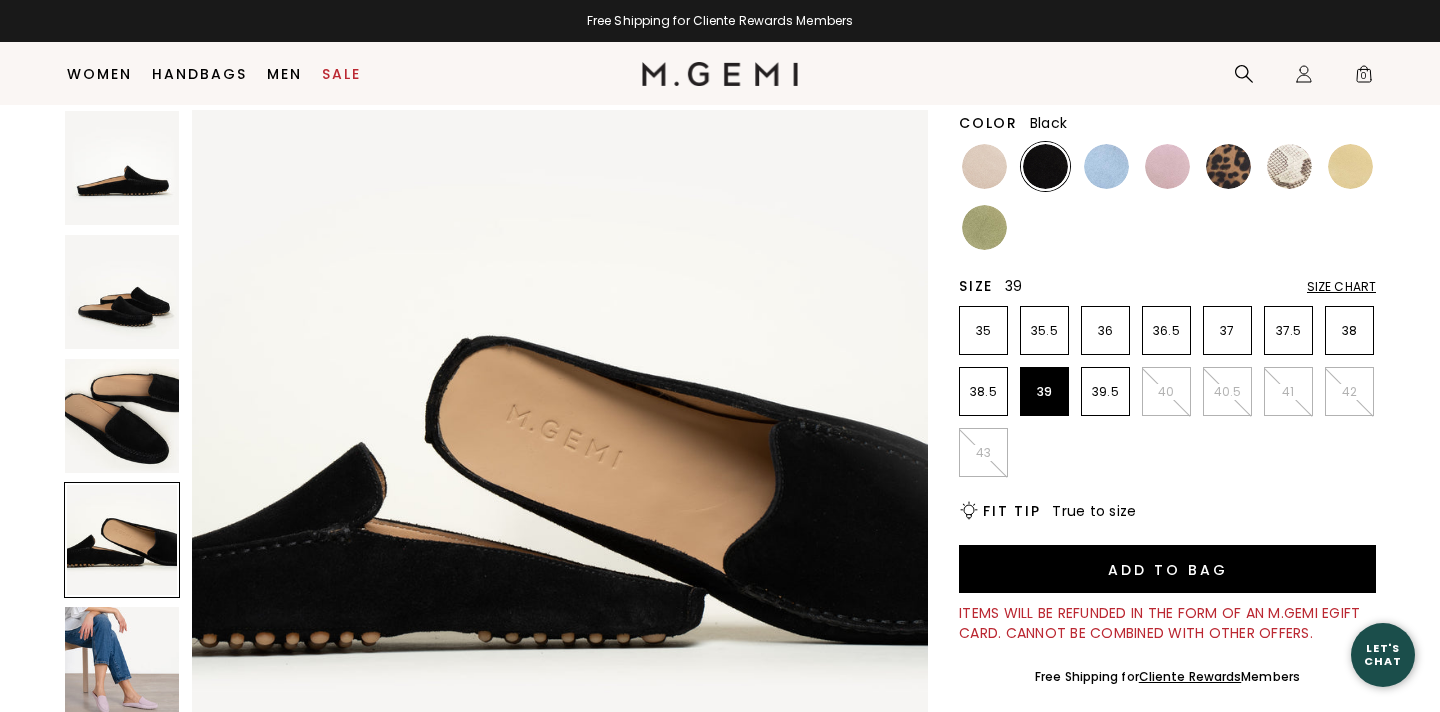 click at bounding box center (122, 664) 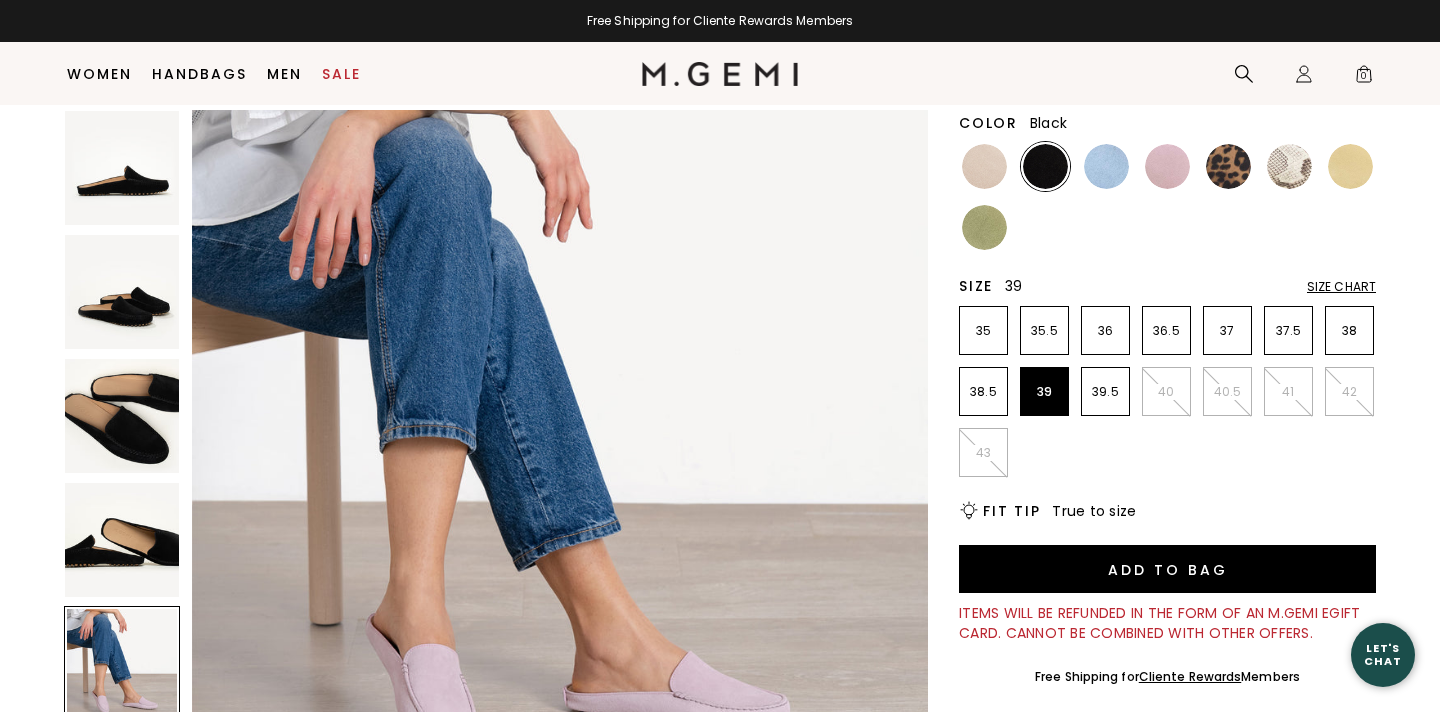 scroll, scrollTop: 3155, scrollLeft: 0, axis: vertical 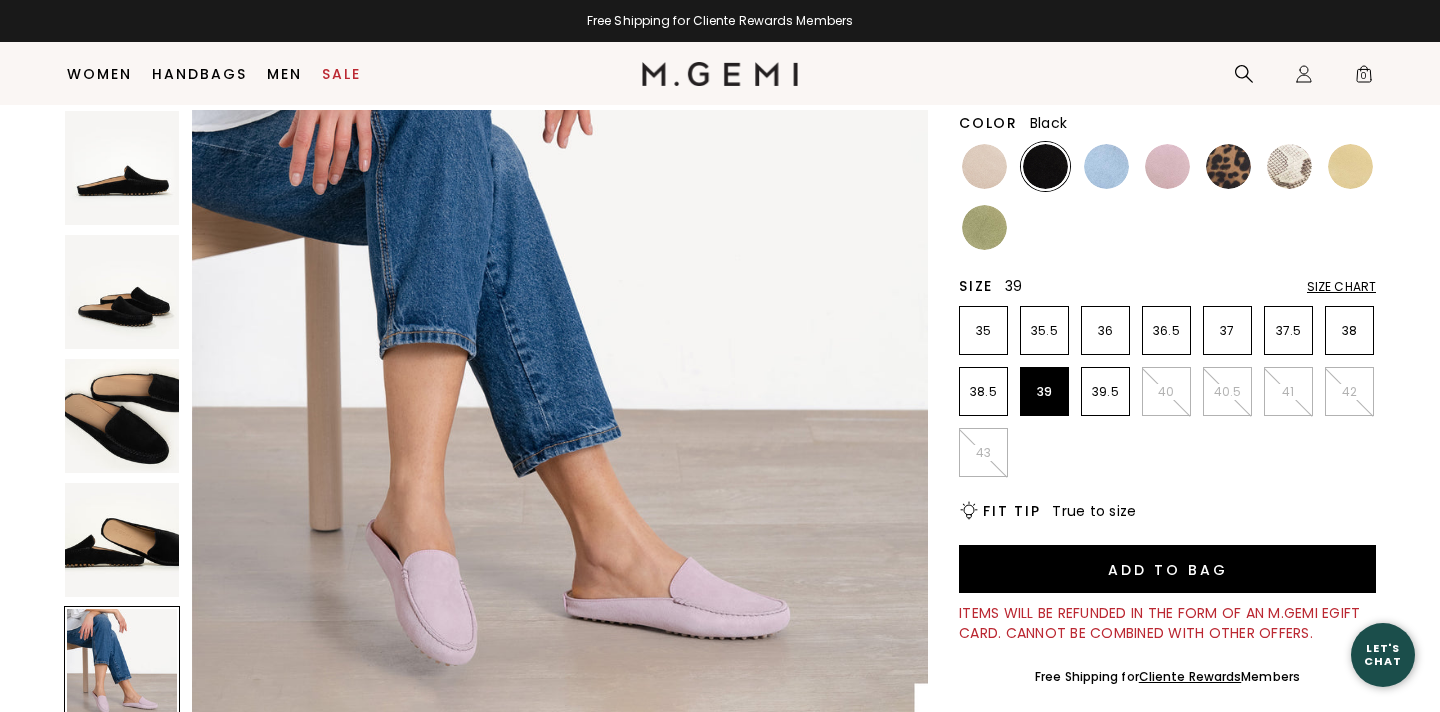 click at bounding box center [122, 664] 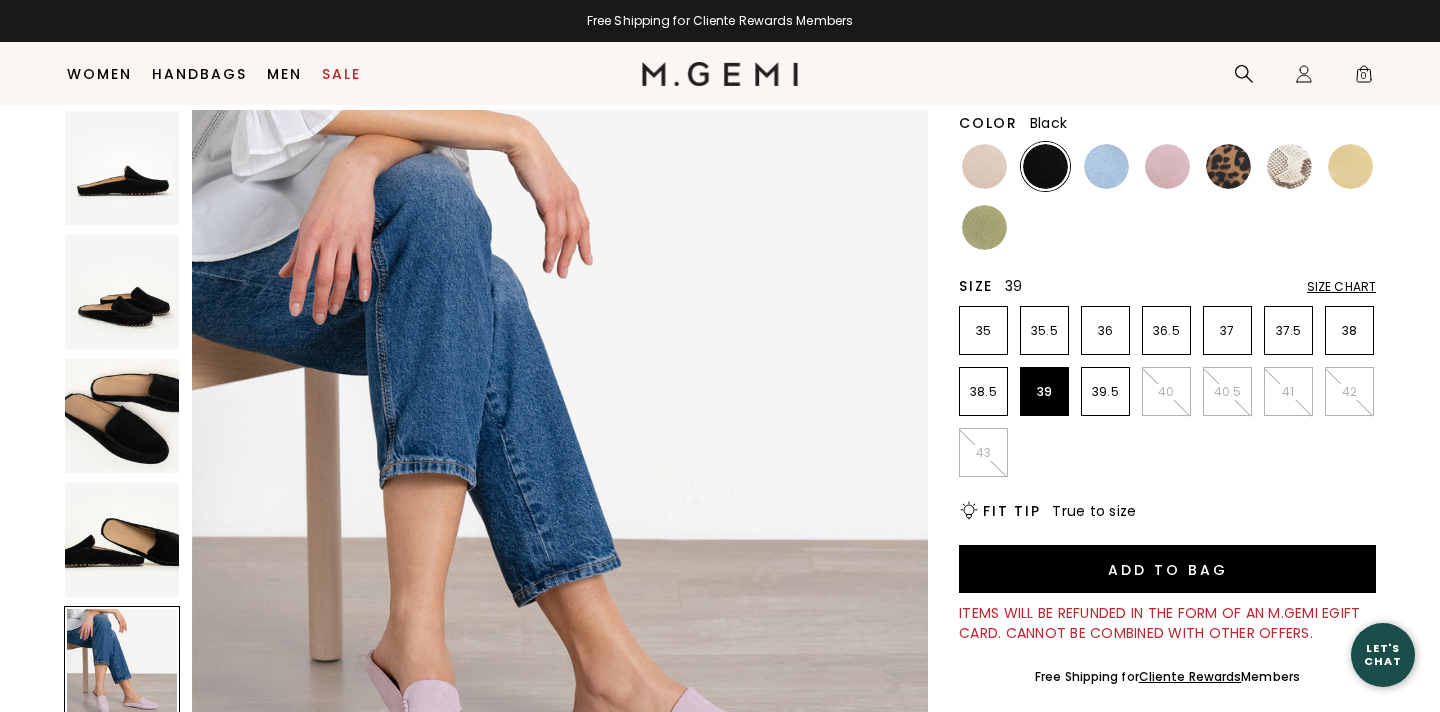 scroll, scrollTop: 3024, scrollLeft: 0, axis: vertical 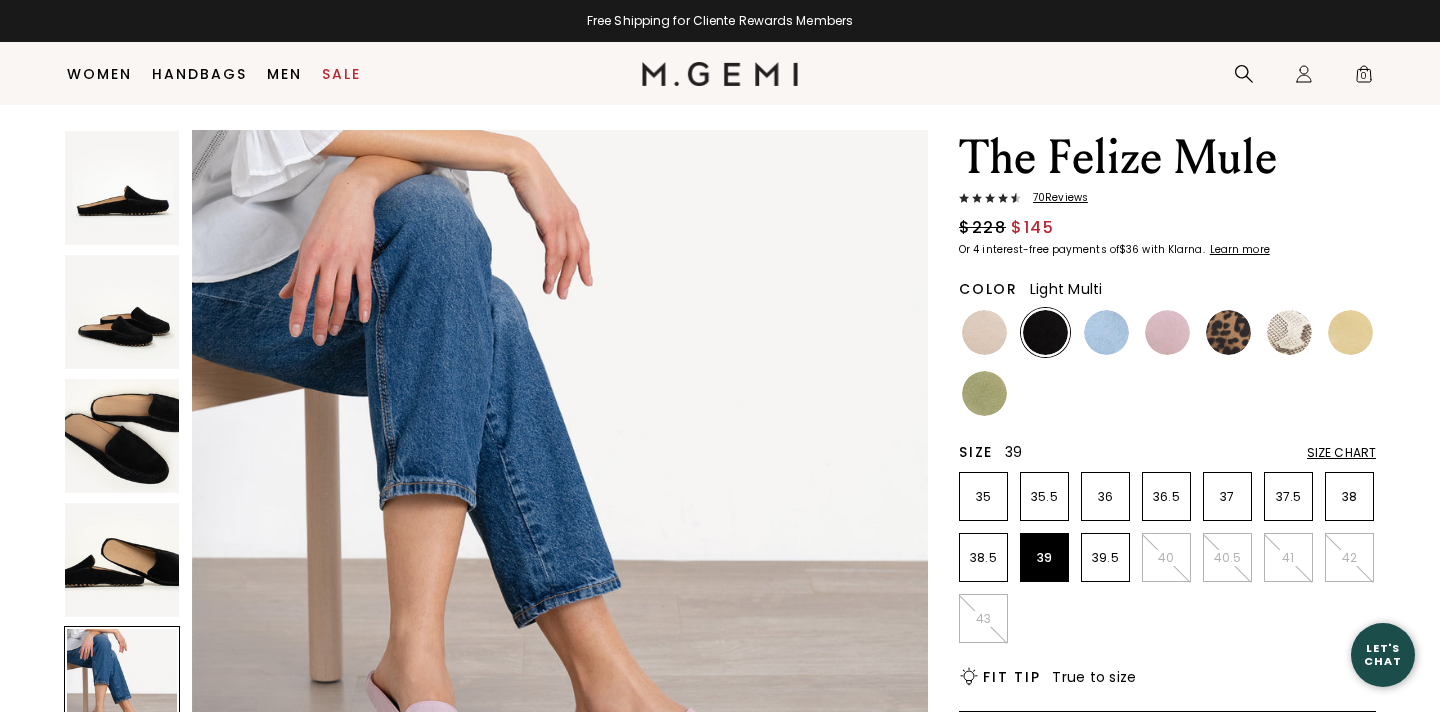 click at bounding box center (1289, 332) 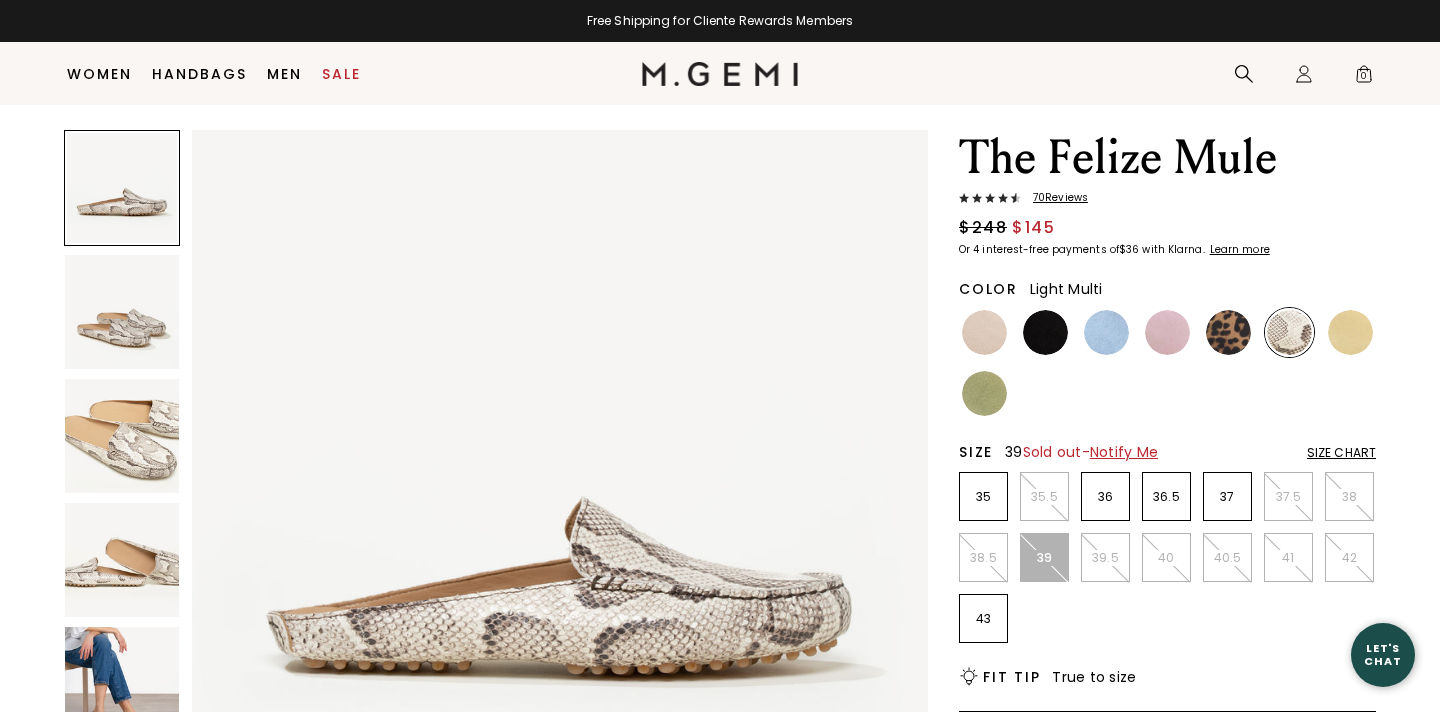 scroll, scrollTop: 0, scrollLeft: 0, axis: both 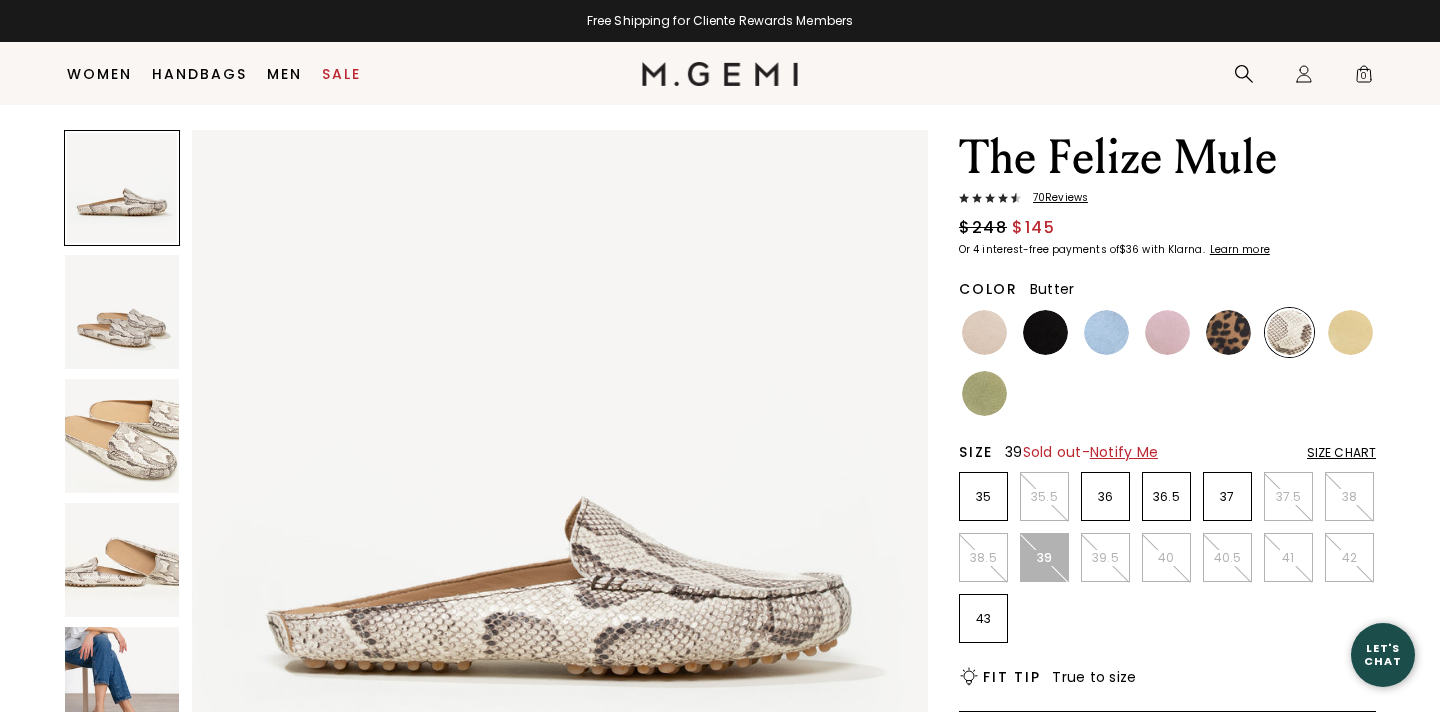 click at bounding box center (1350, 332) 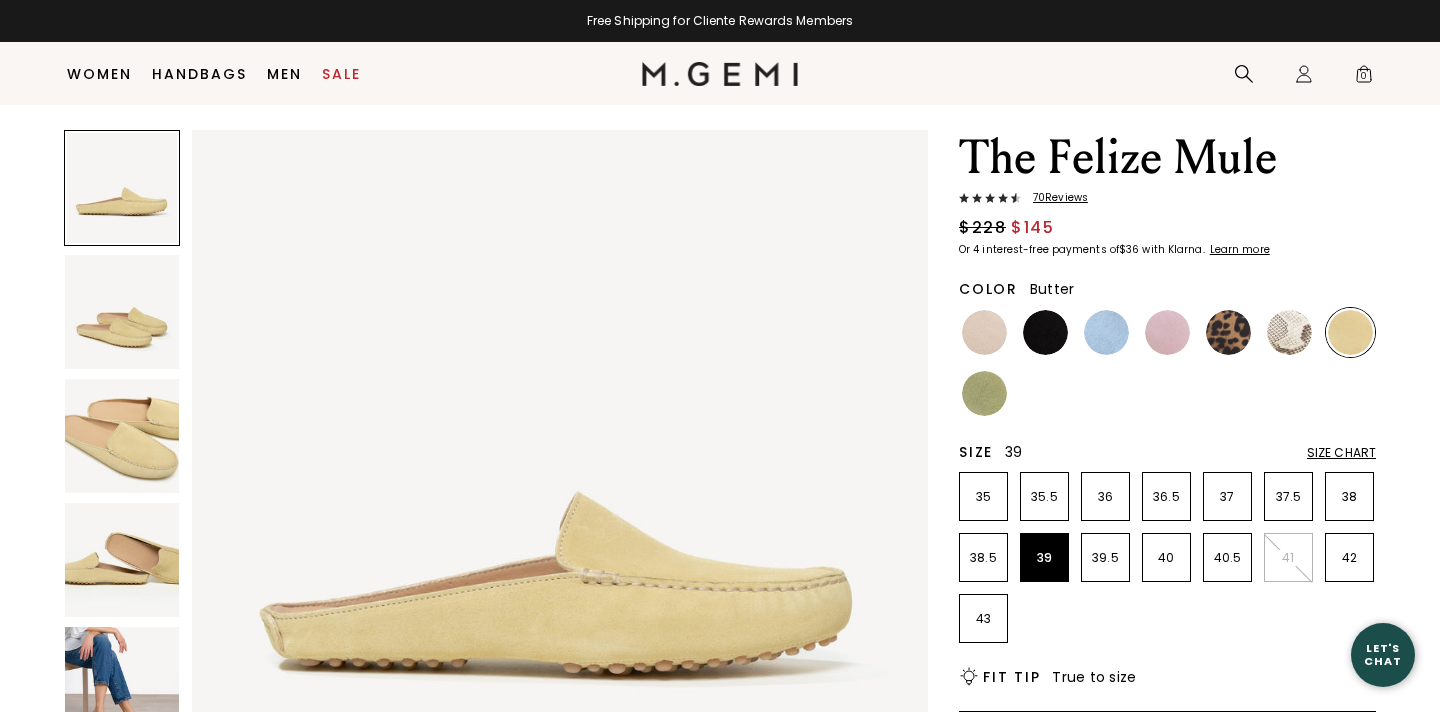 scroll, scrollTop: 0, scrollLeft: 0, axis: both 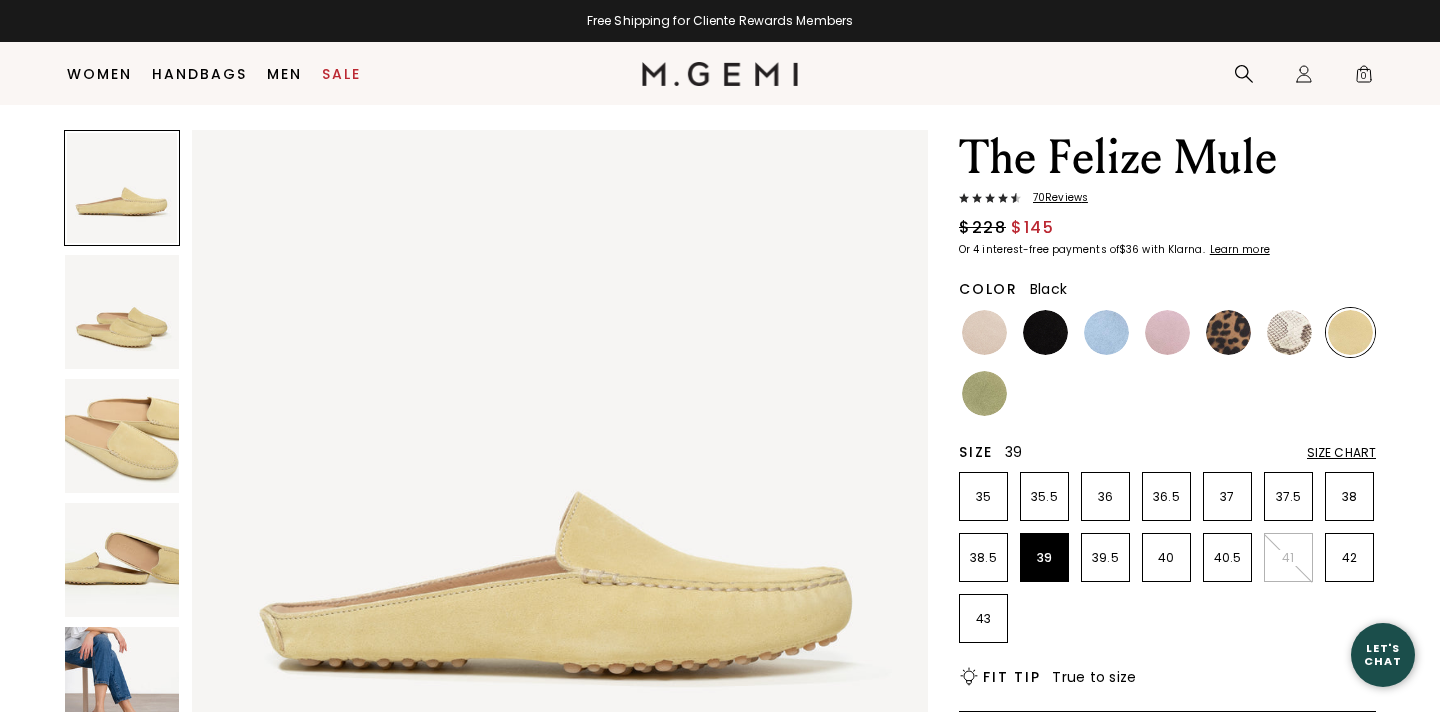 click at bounding box center (1045, 332) 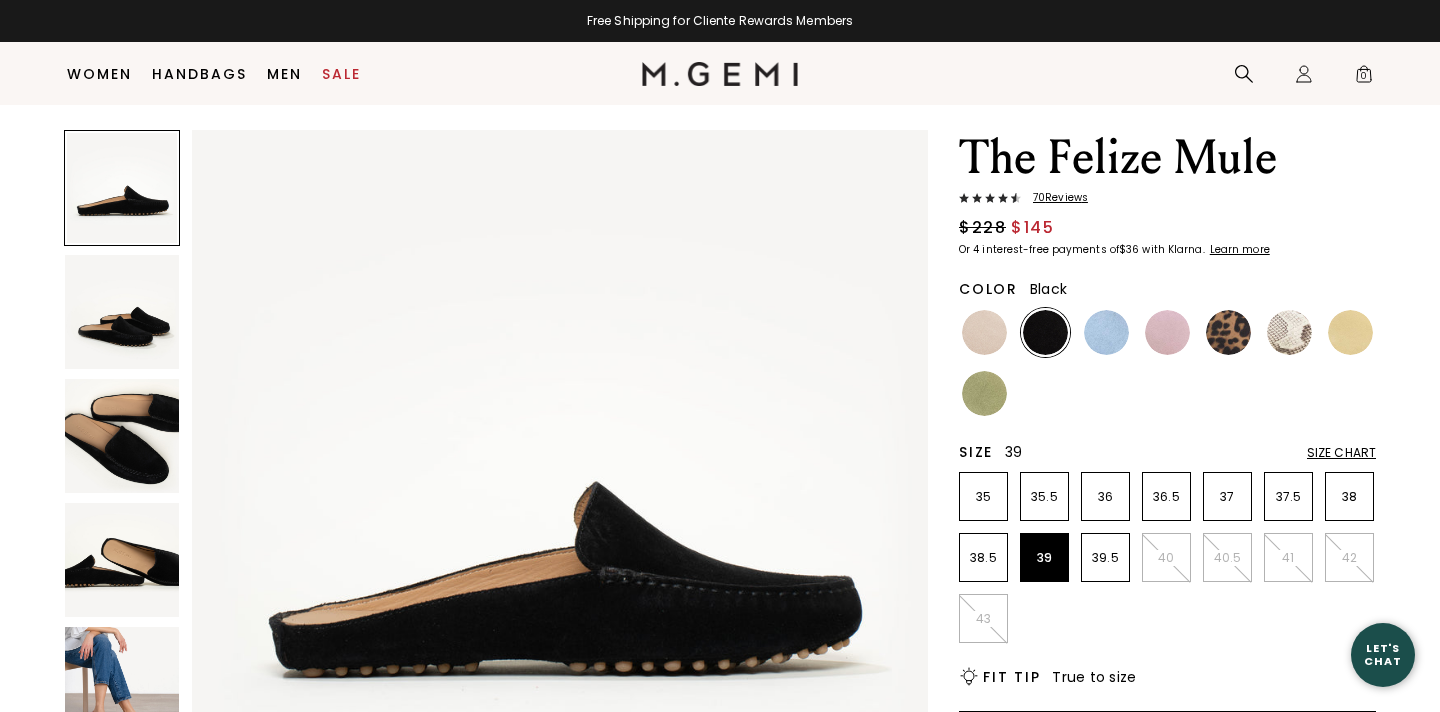 scroll, scrollTop: 0, scrollLeft: 0, axis: both 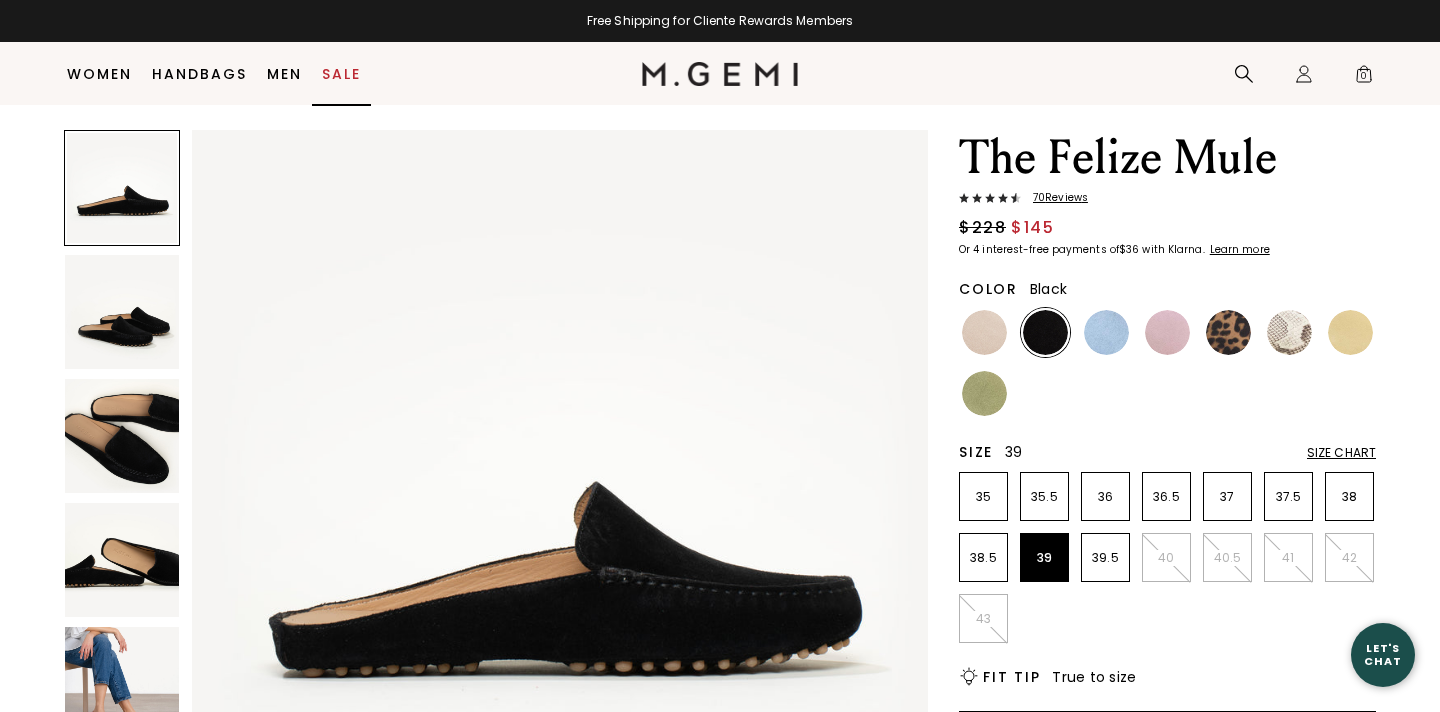 click on "Sale" at bounding box center (341, 74) 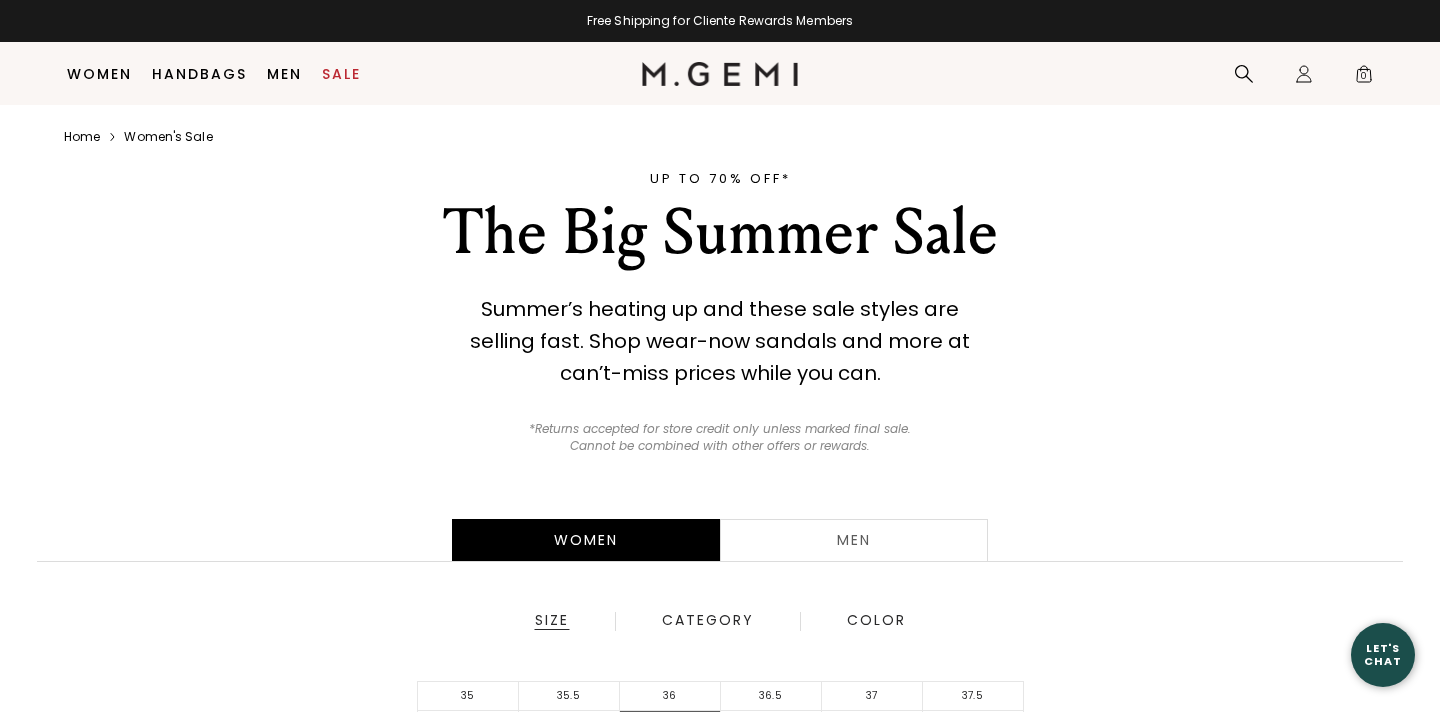 click on "39" at bounding box center (670, 725) 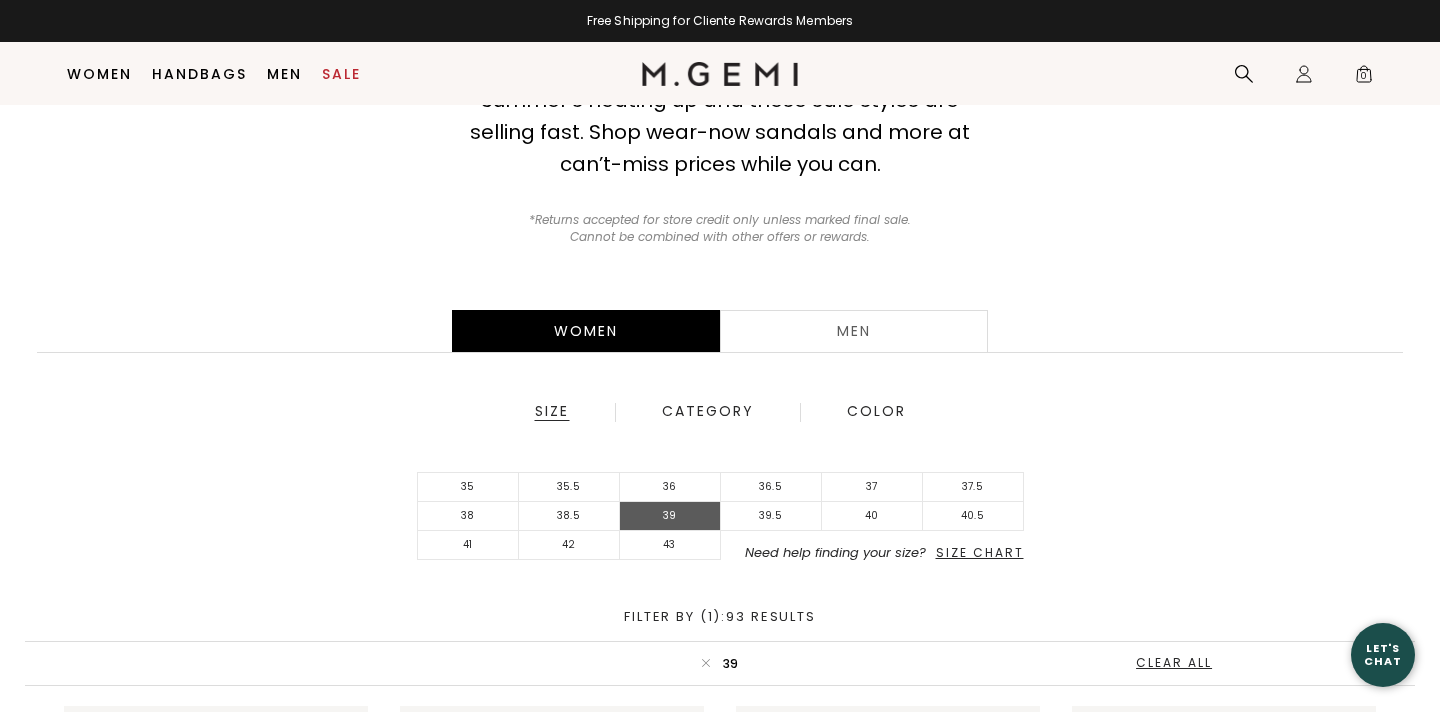 scroll, scrollTop: 209, scrollLeft: 0, axis: vertical 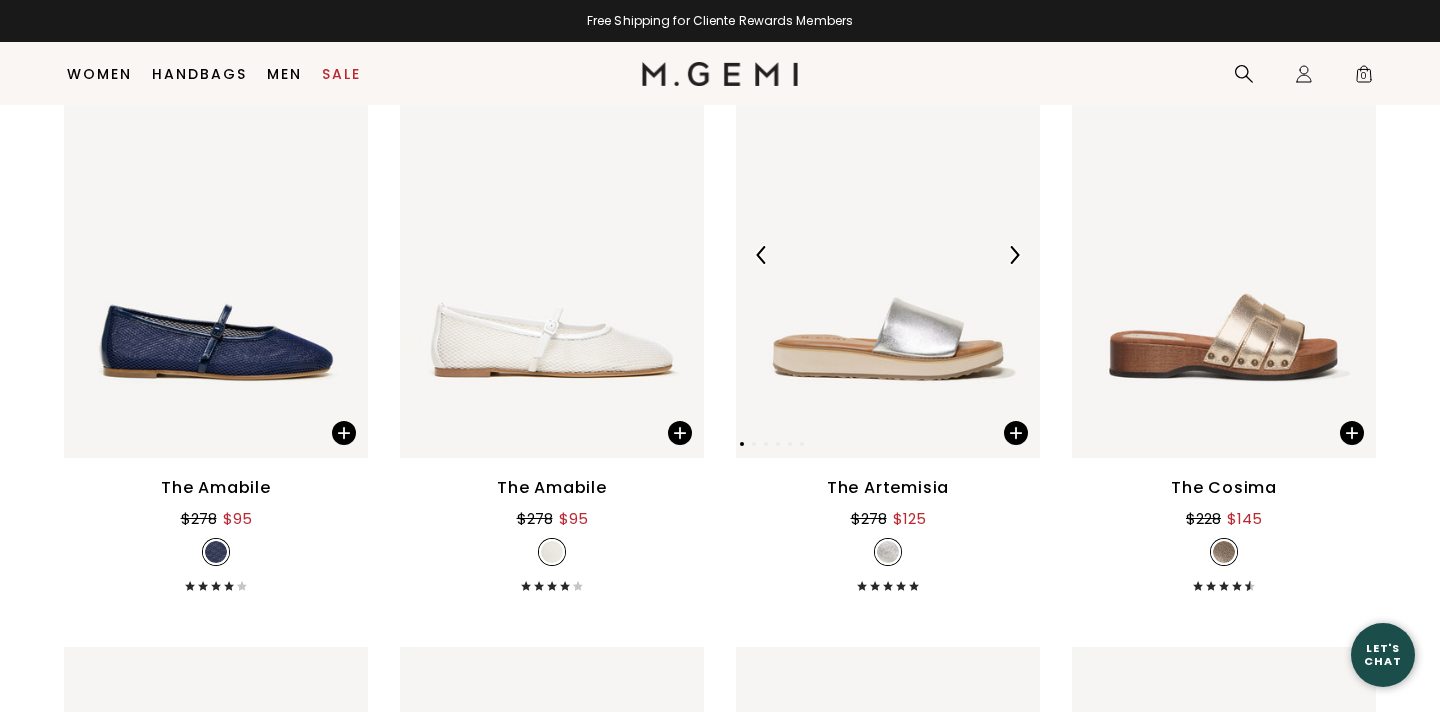 click at bounding box center (888, 255) 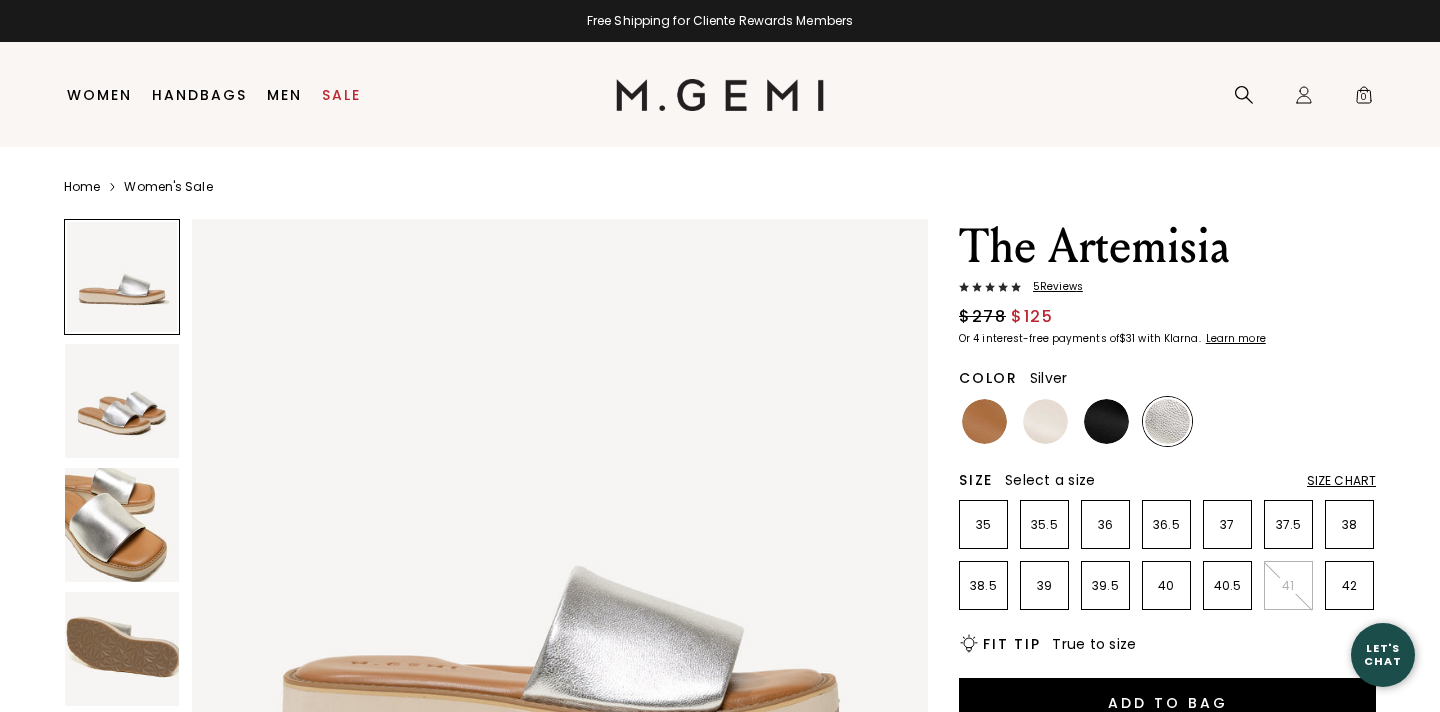 click at bounding box center [122, 401] 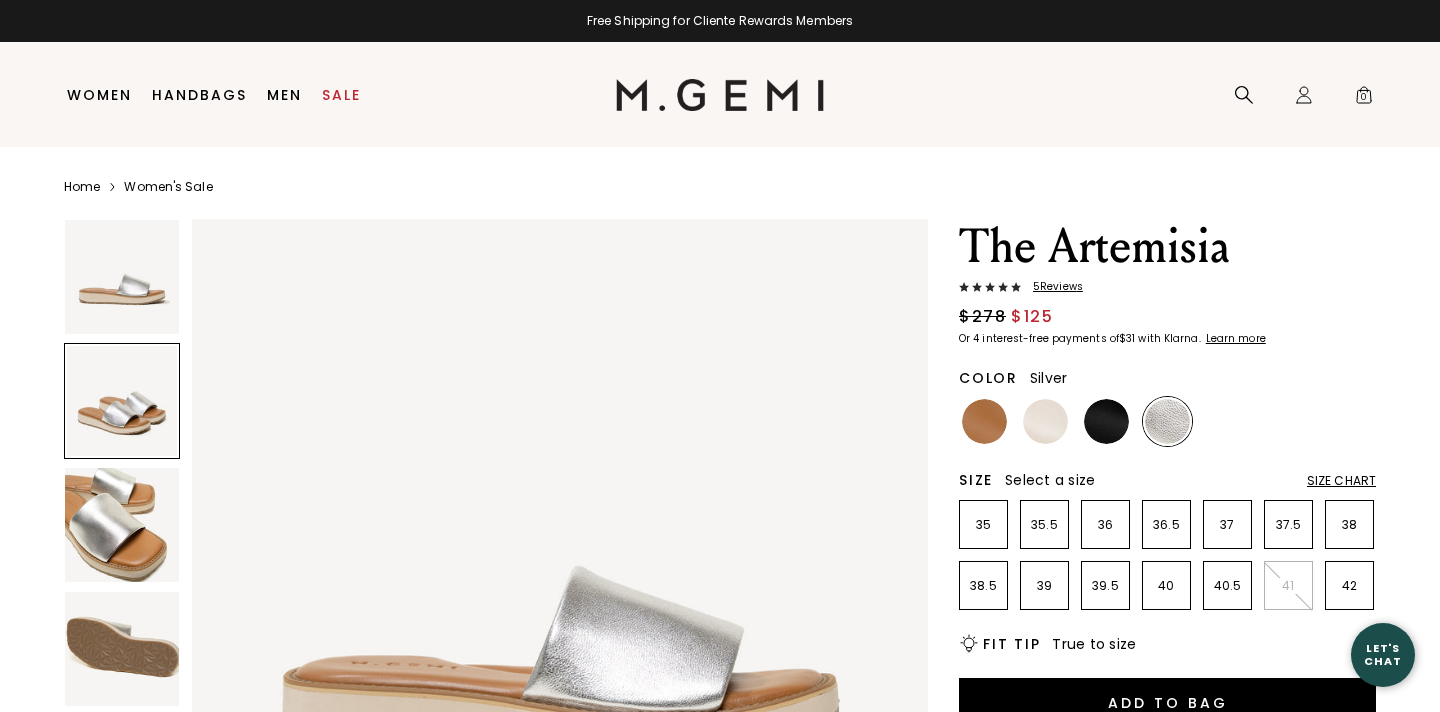 scroll, scrollTop: 0, scrollLeft: 0, axis: both 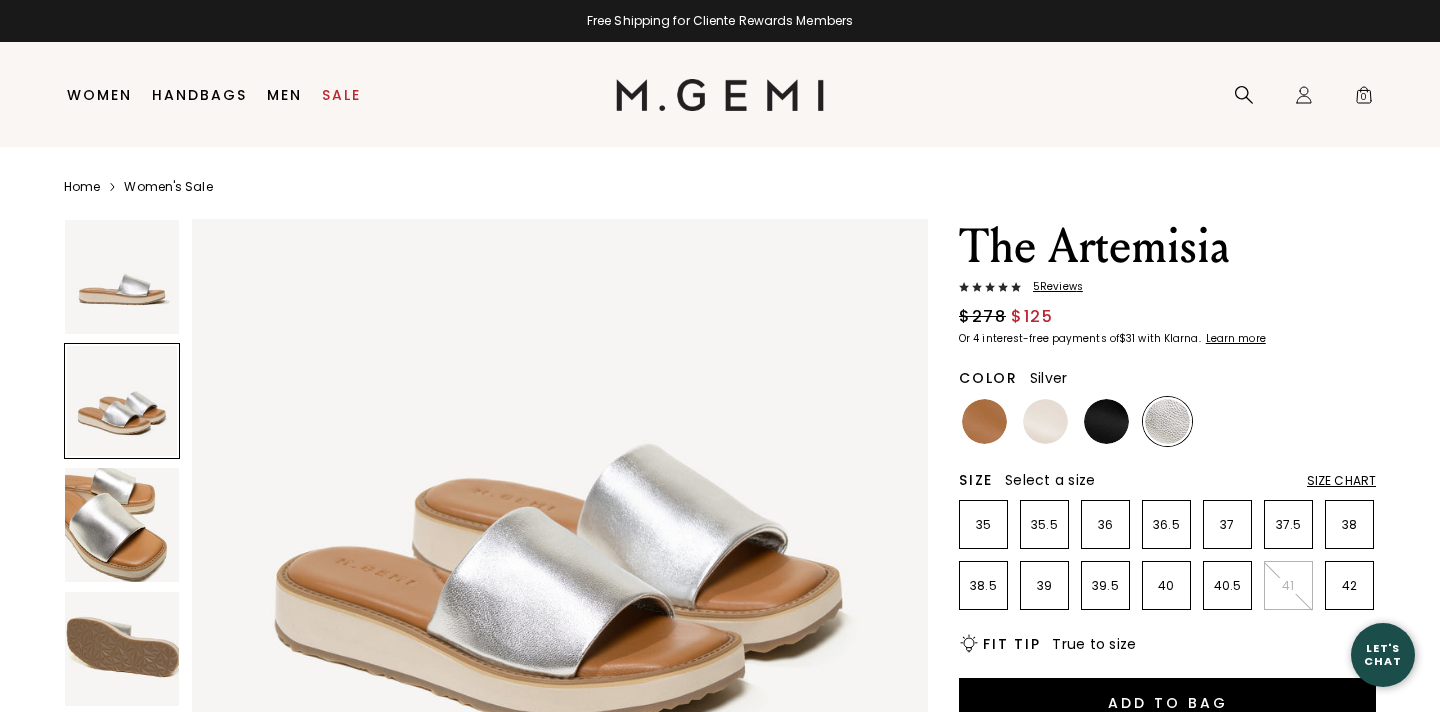 click at bounding box center [122, 525] 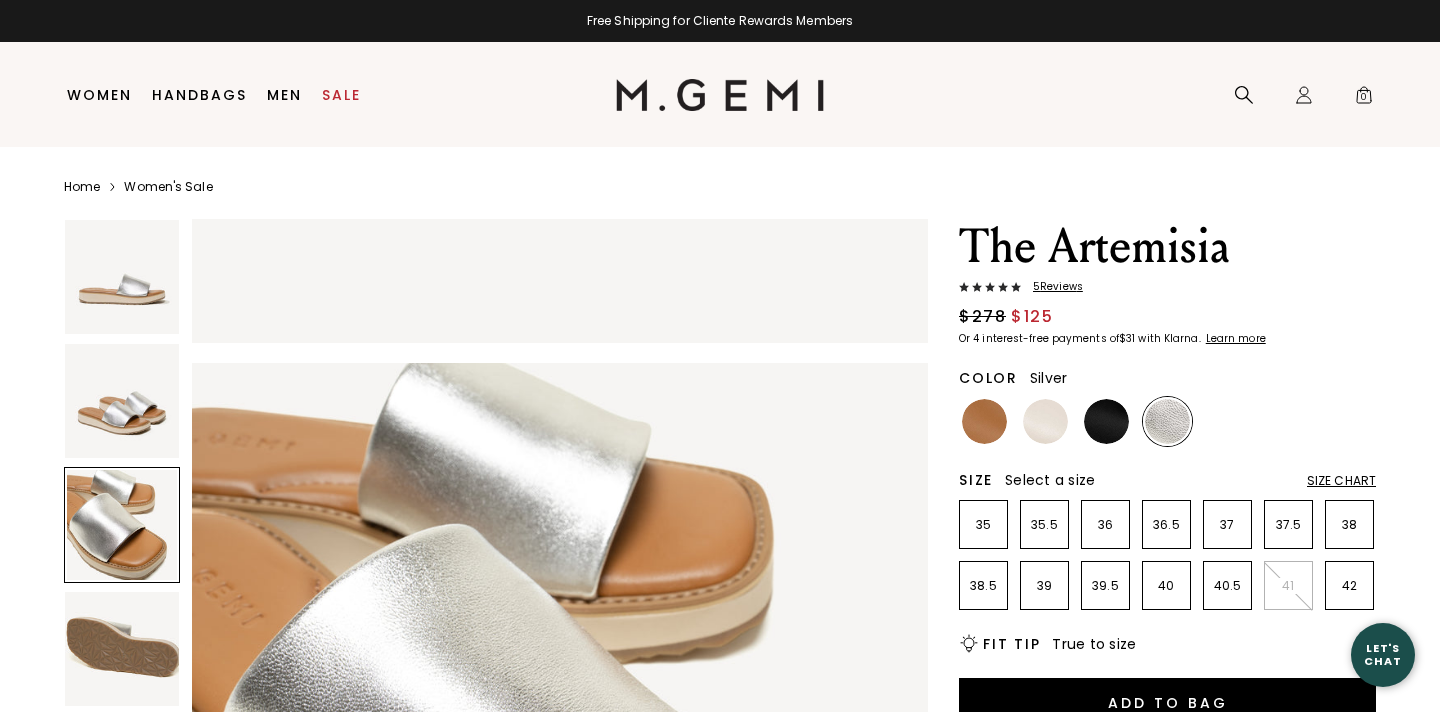 scroll, scrollTop: 1512, scrollLeft: 0, axis: vertical 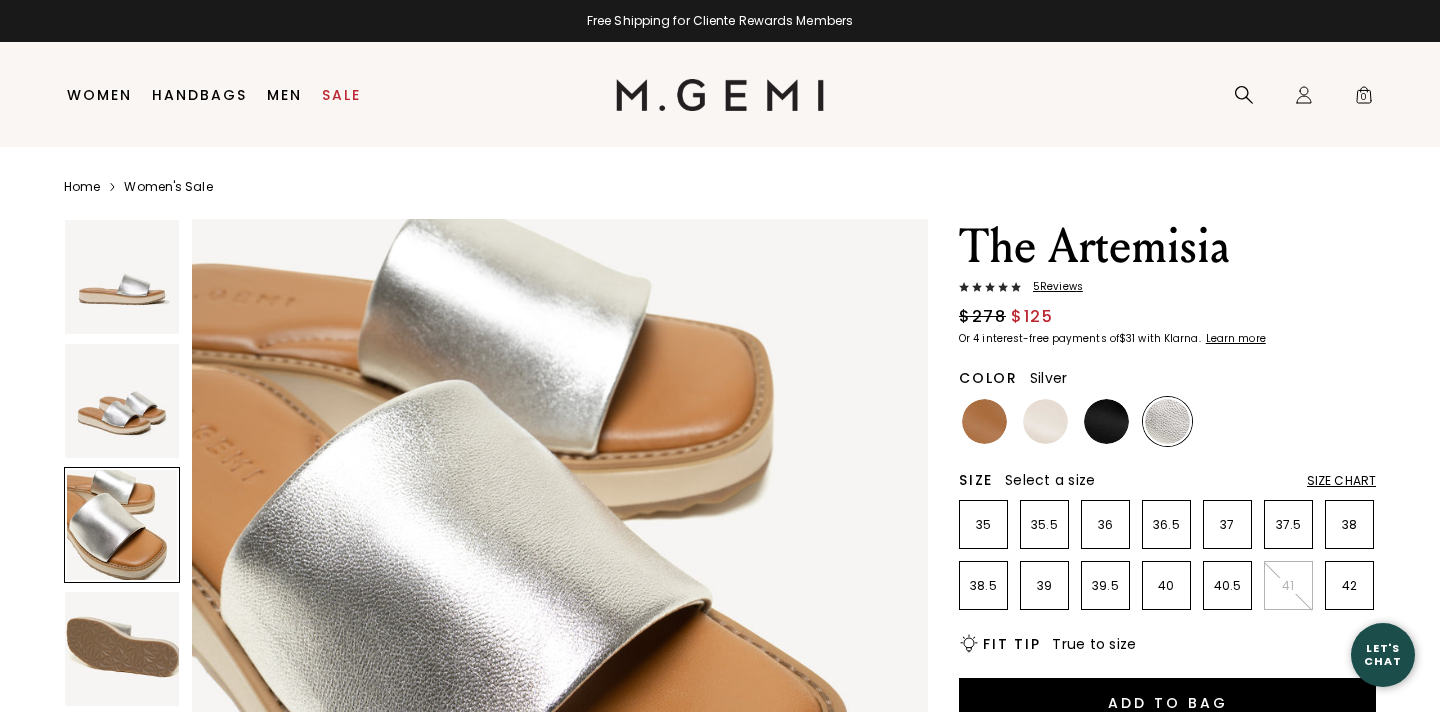 click at bounding box center [122, 649] 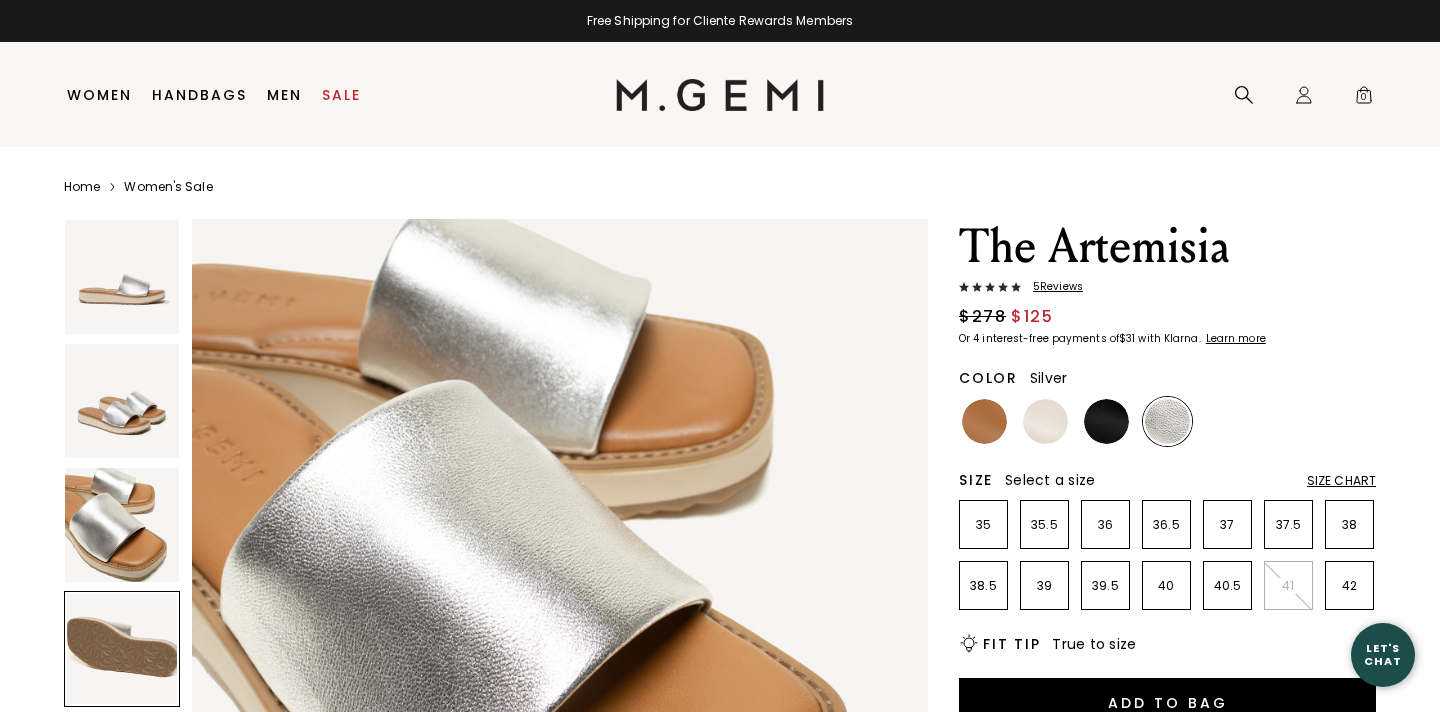 scroll, scrollTop: 2268, scrollLeft: 0, axis: vertical 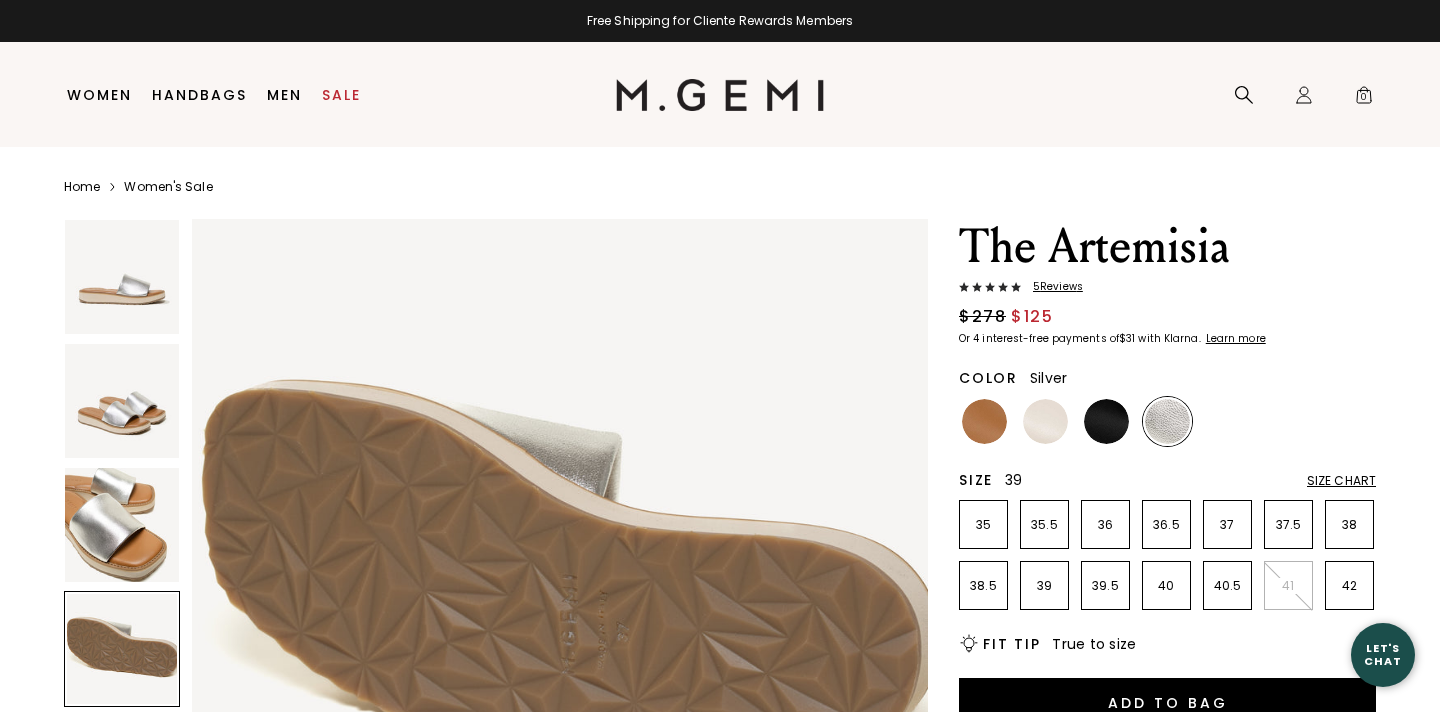 click on "39" at bounding box center (1044, 585) 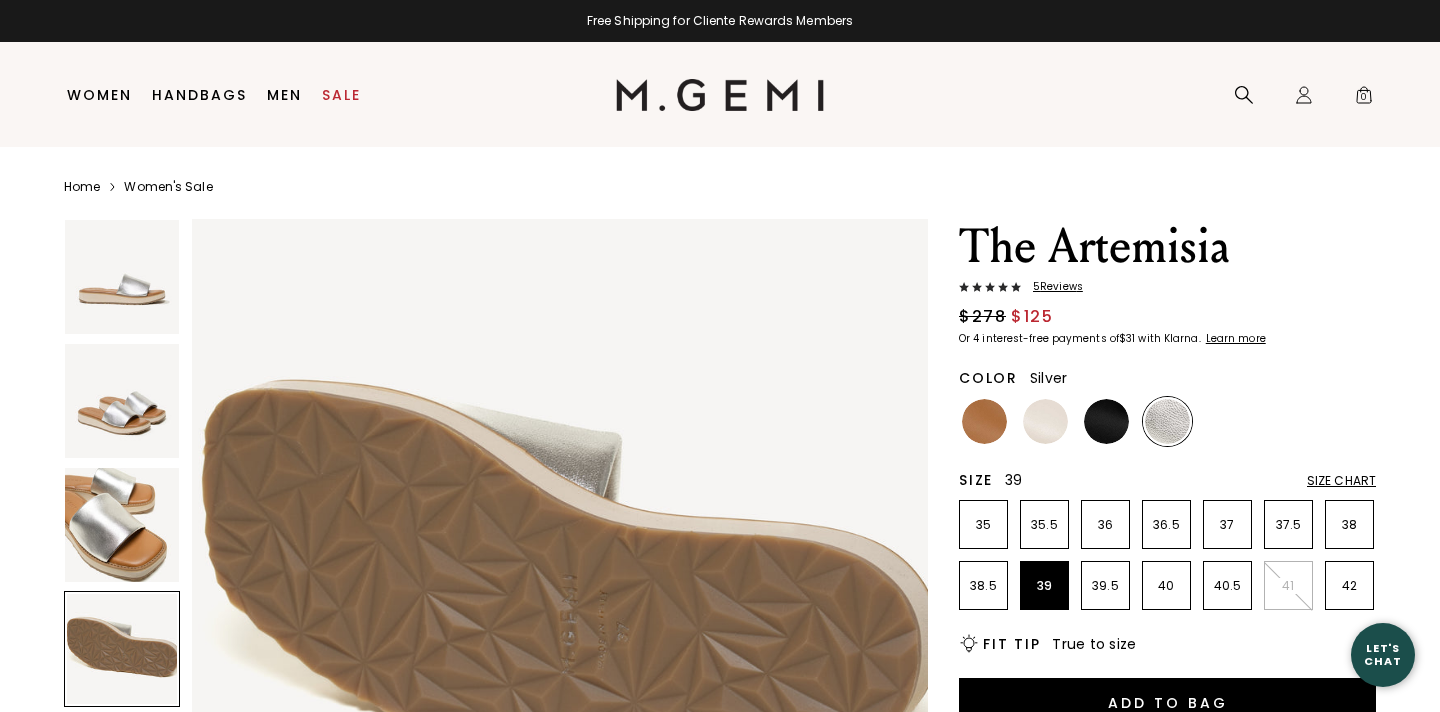 scroll, scrollTop: 0, scrollLeft: 0, axis: both 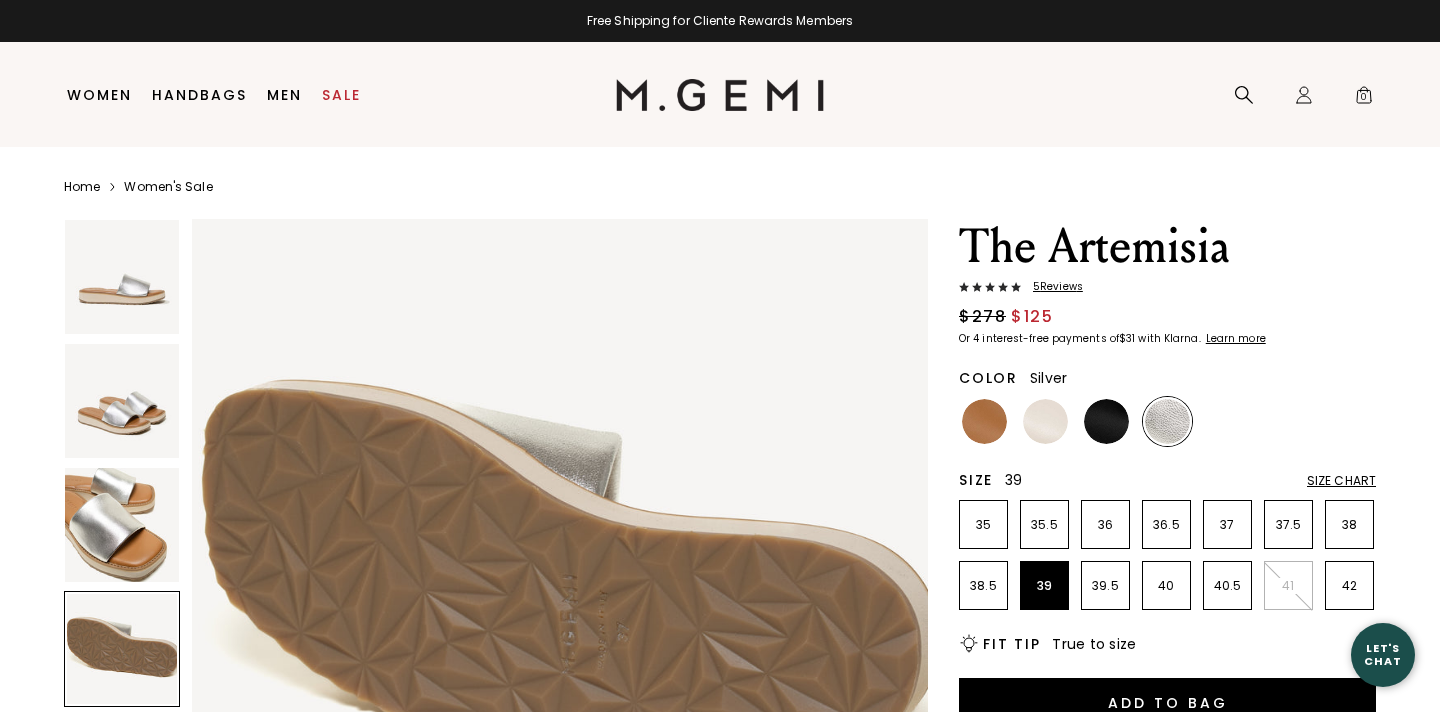 click at bounding box center [122, 401] 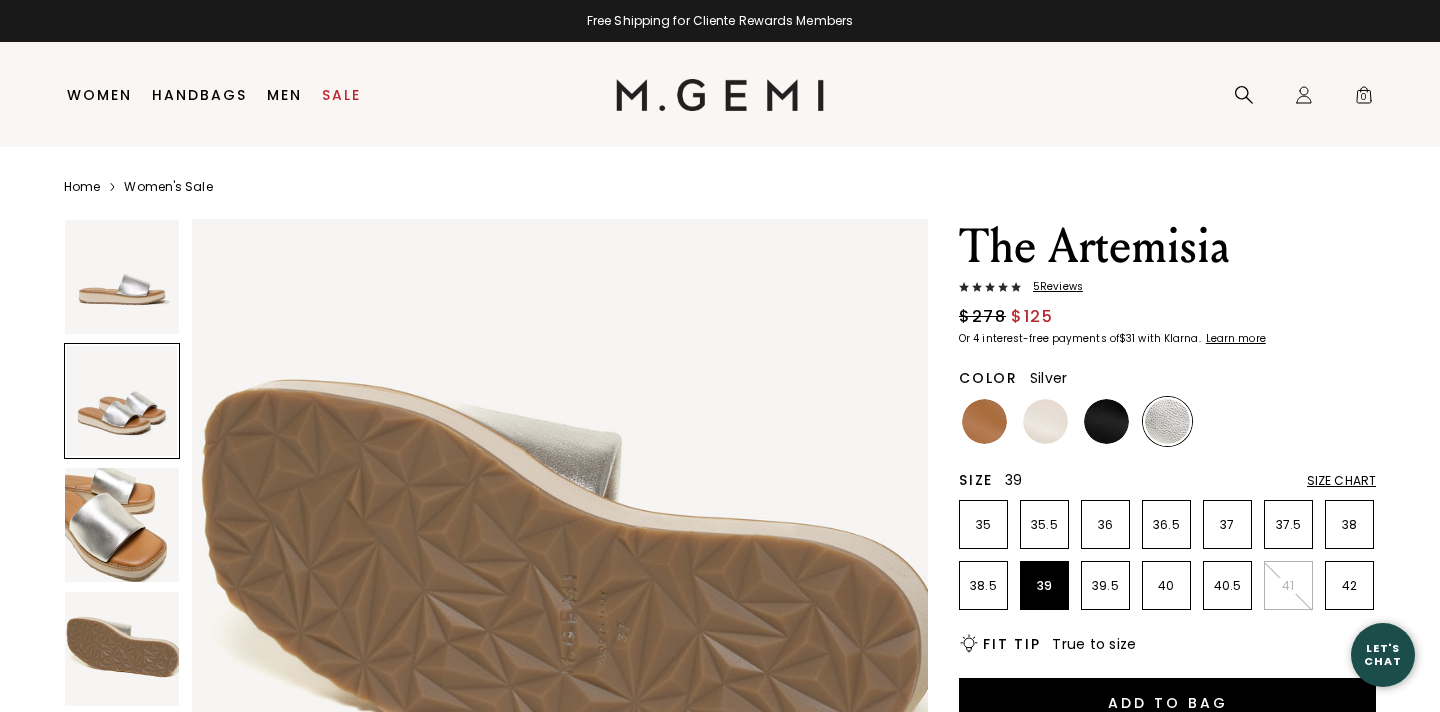 scroll, scrollTop: 756, scrollLeft: 0, axis: vertical 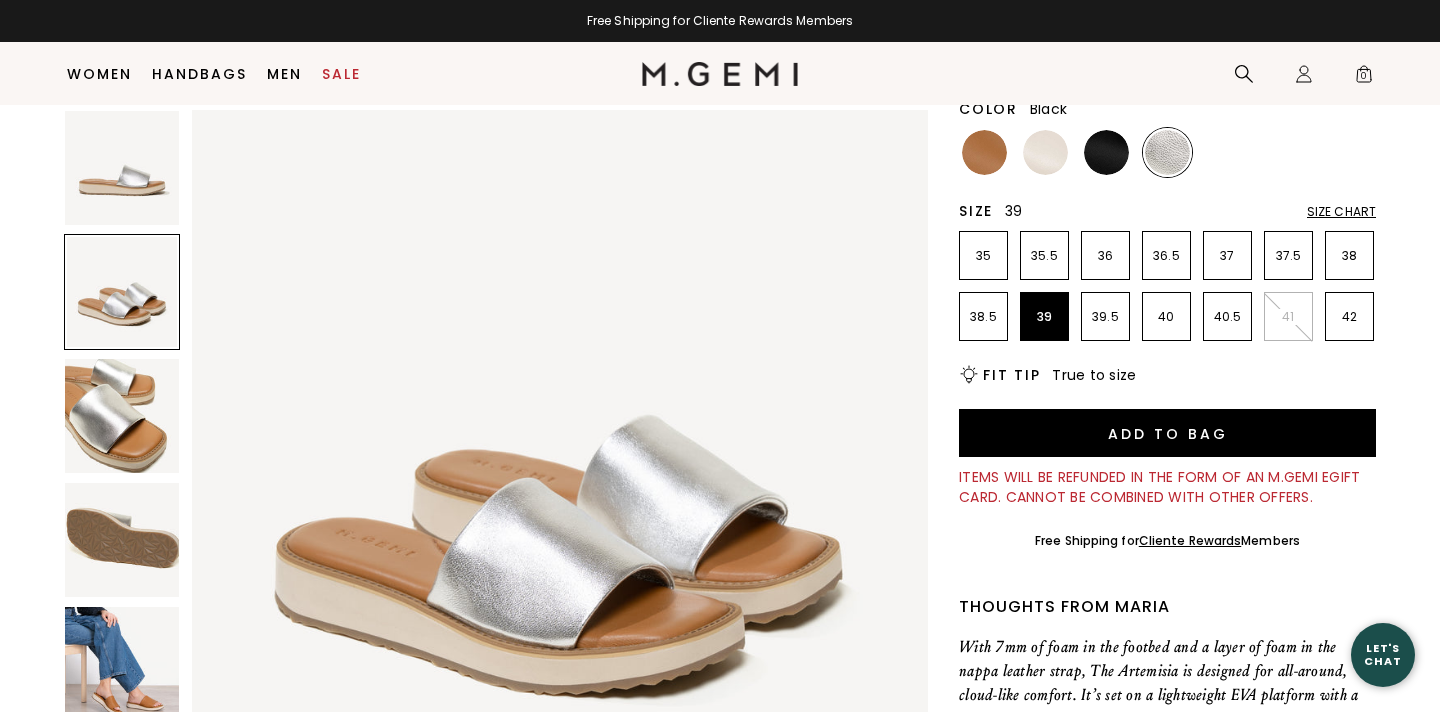 click at bounding box center (1106, 152) 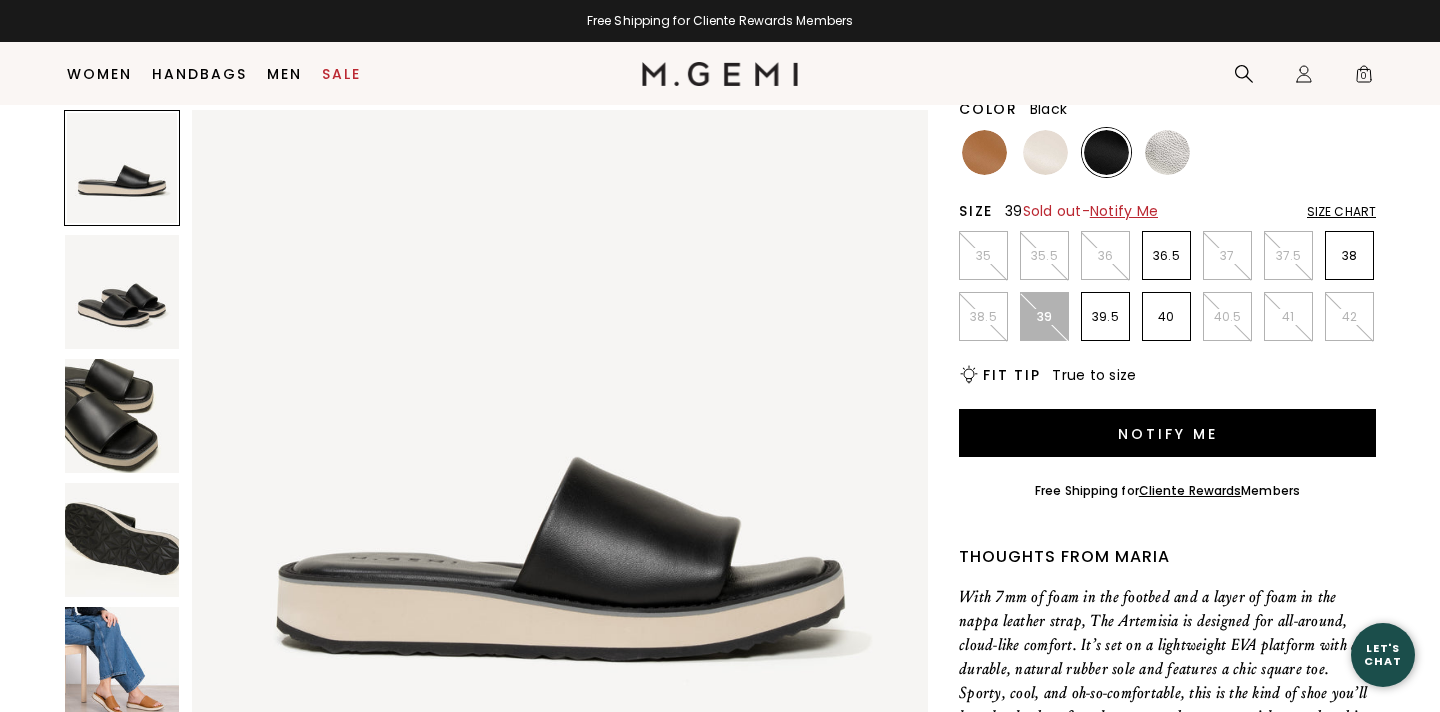 scroll, scrollTop: 0, scrollLeft: 0, axis: both 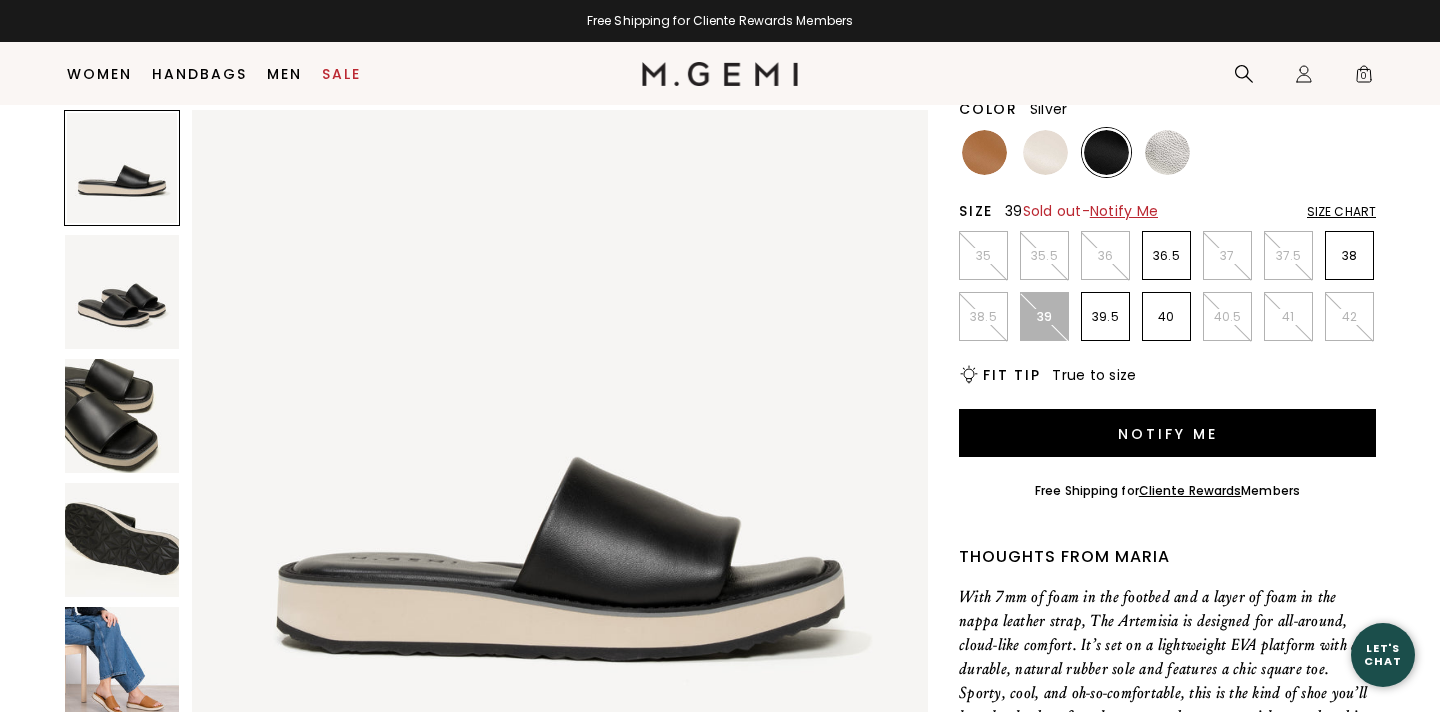 click at bounding box center [1167, 152] 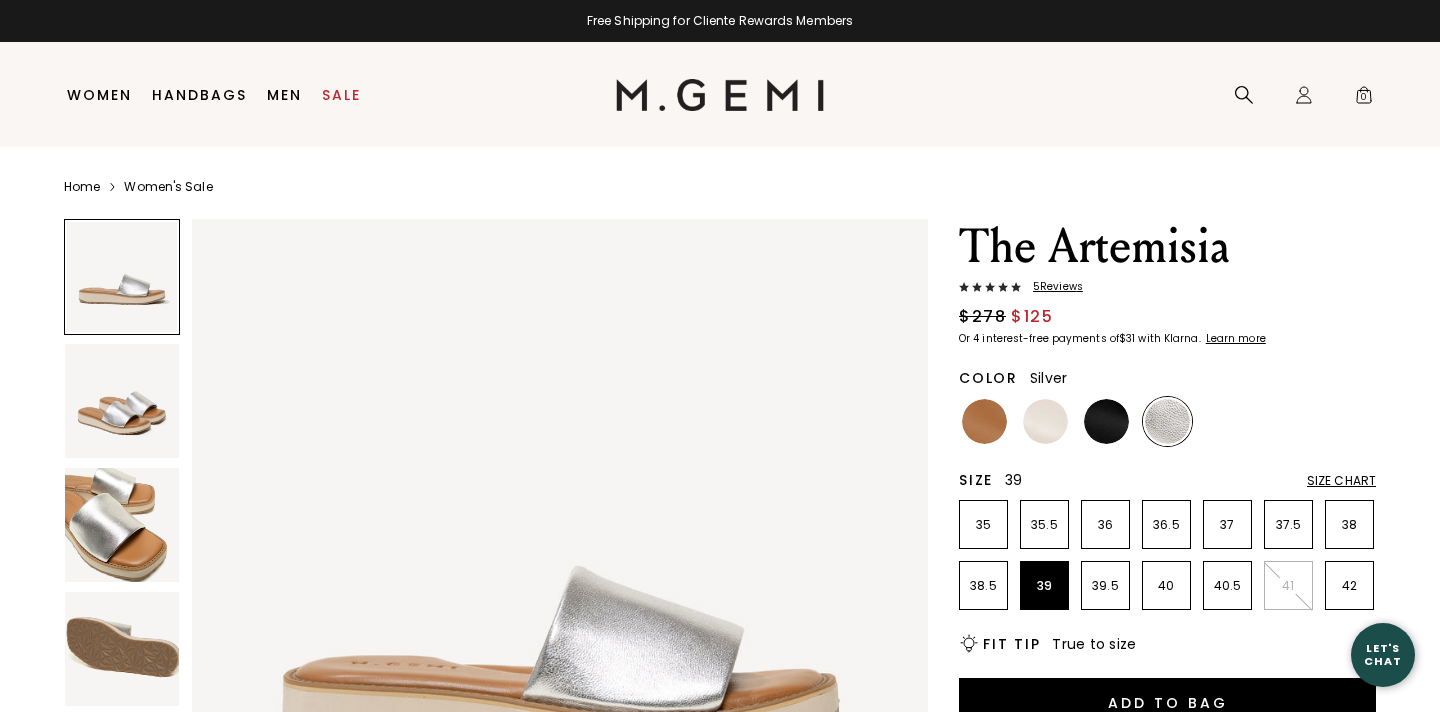 scroll, scrollTop: 0, scrollLeft: 0, axis: both 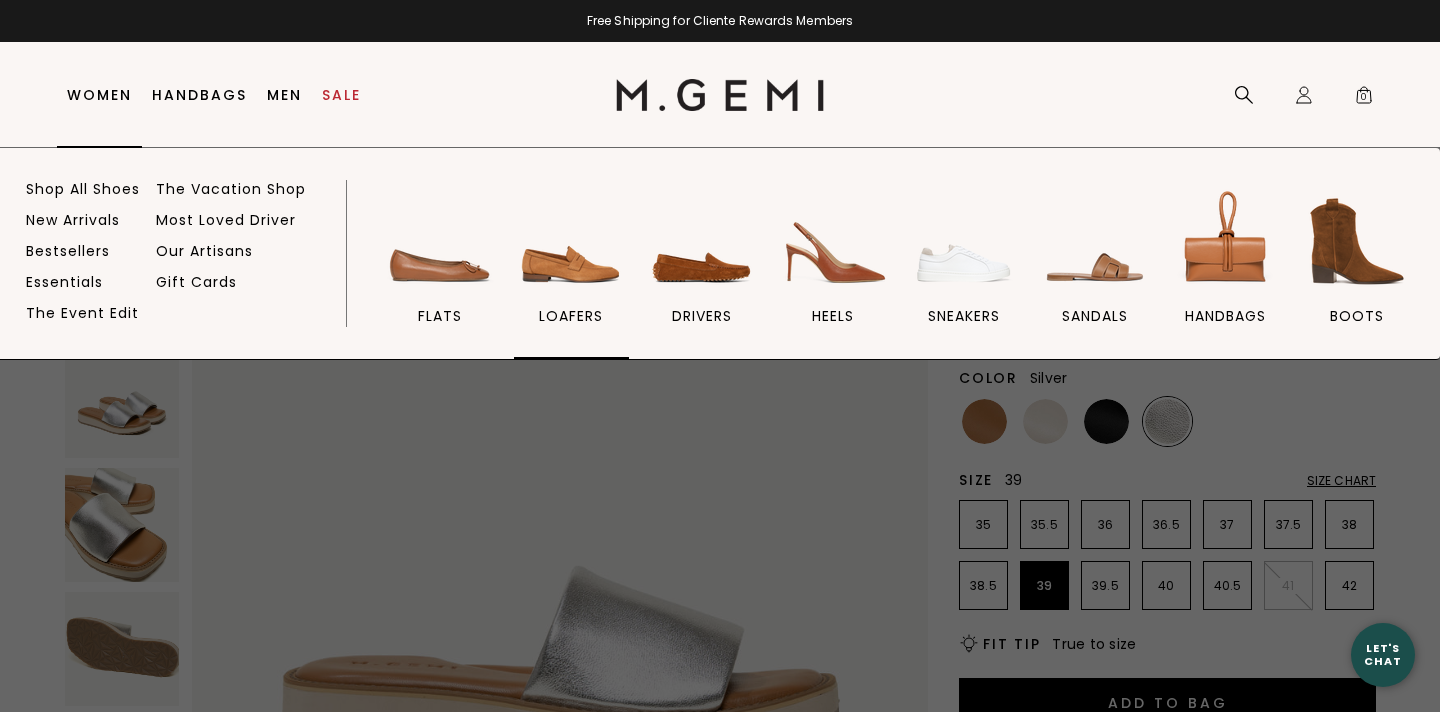 click at bounding box center [571, 241] 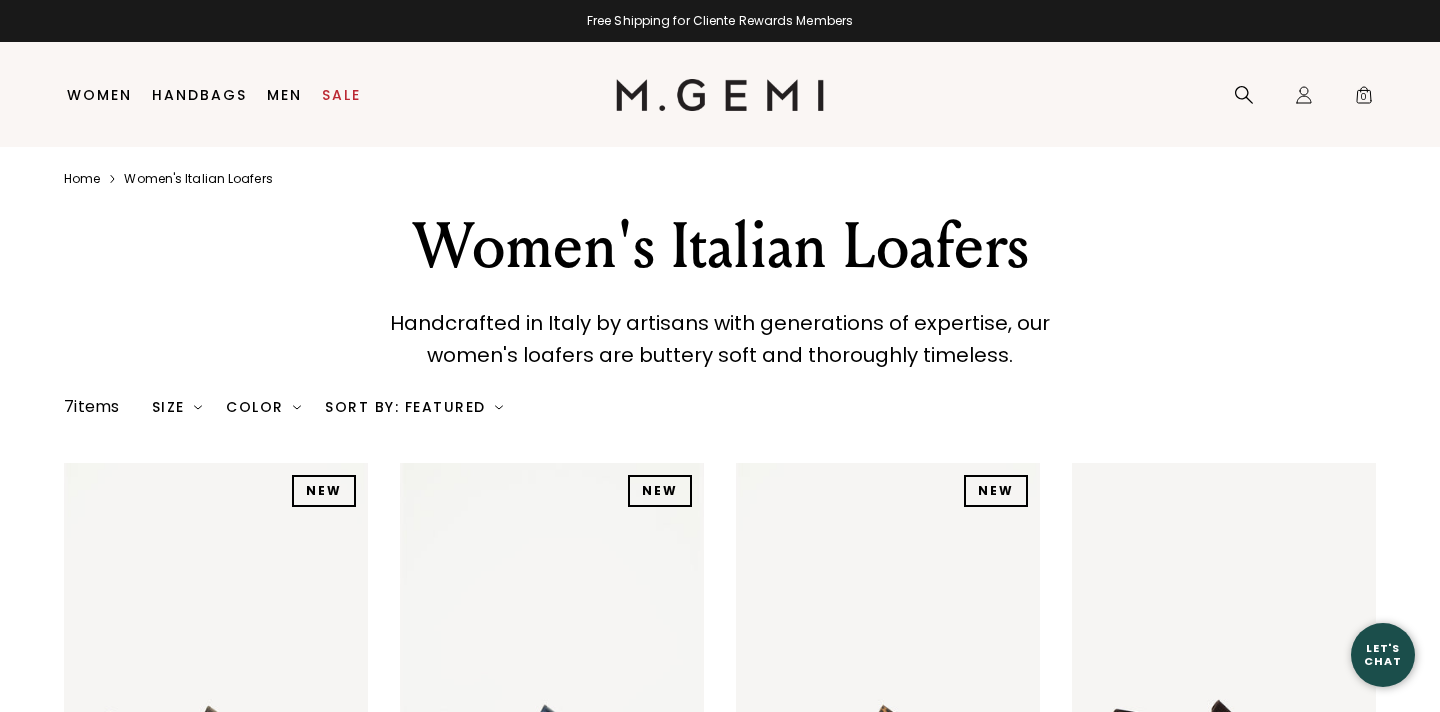 scroll, scrollTop: 0, scrollLeft: 0, axis: both 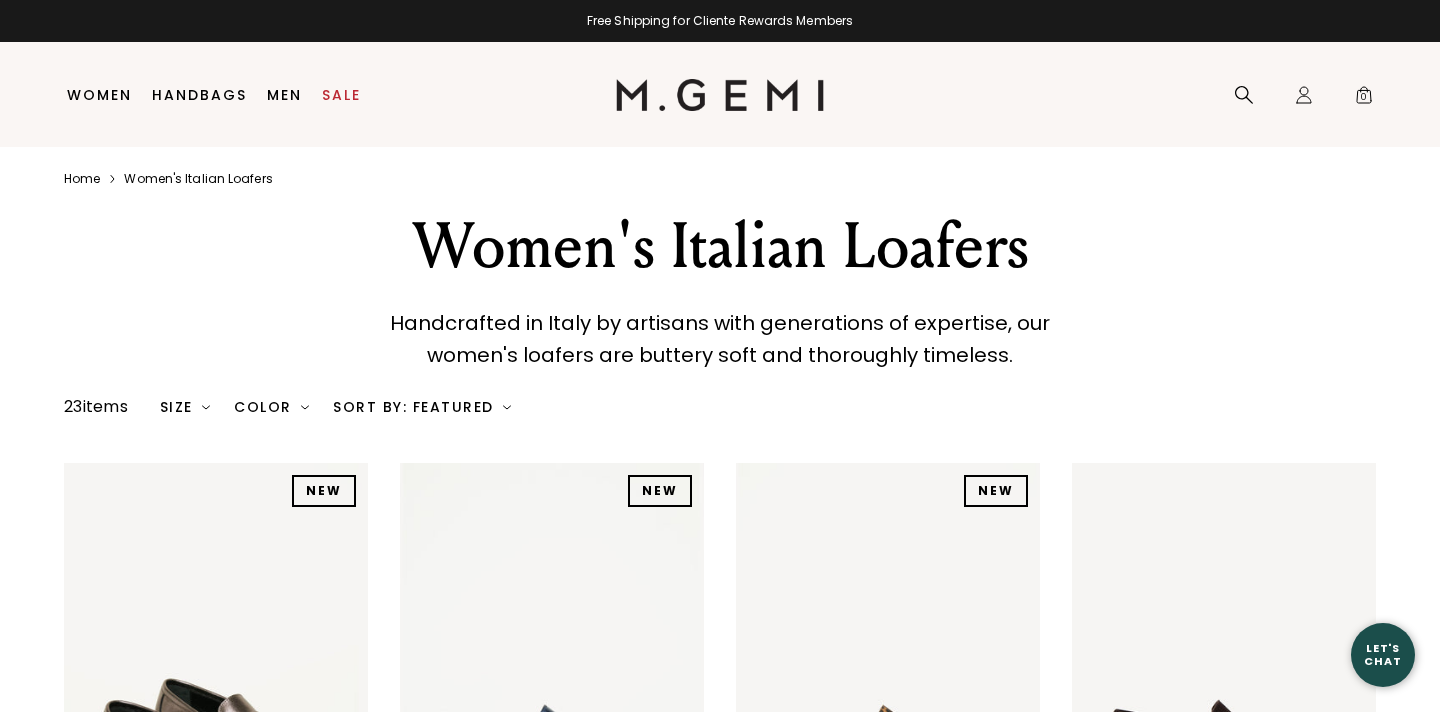 click on "Home
Icons/8x8/chevron-right
Women's italian loafers
Women's Italian Loafers
Handcrafted in Italy by artisans with generations of expertise, our women's loafers are buttery soft and thoroughly timeless." at bounding box center (720, 1428) 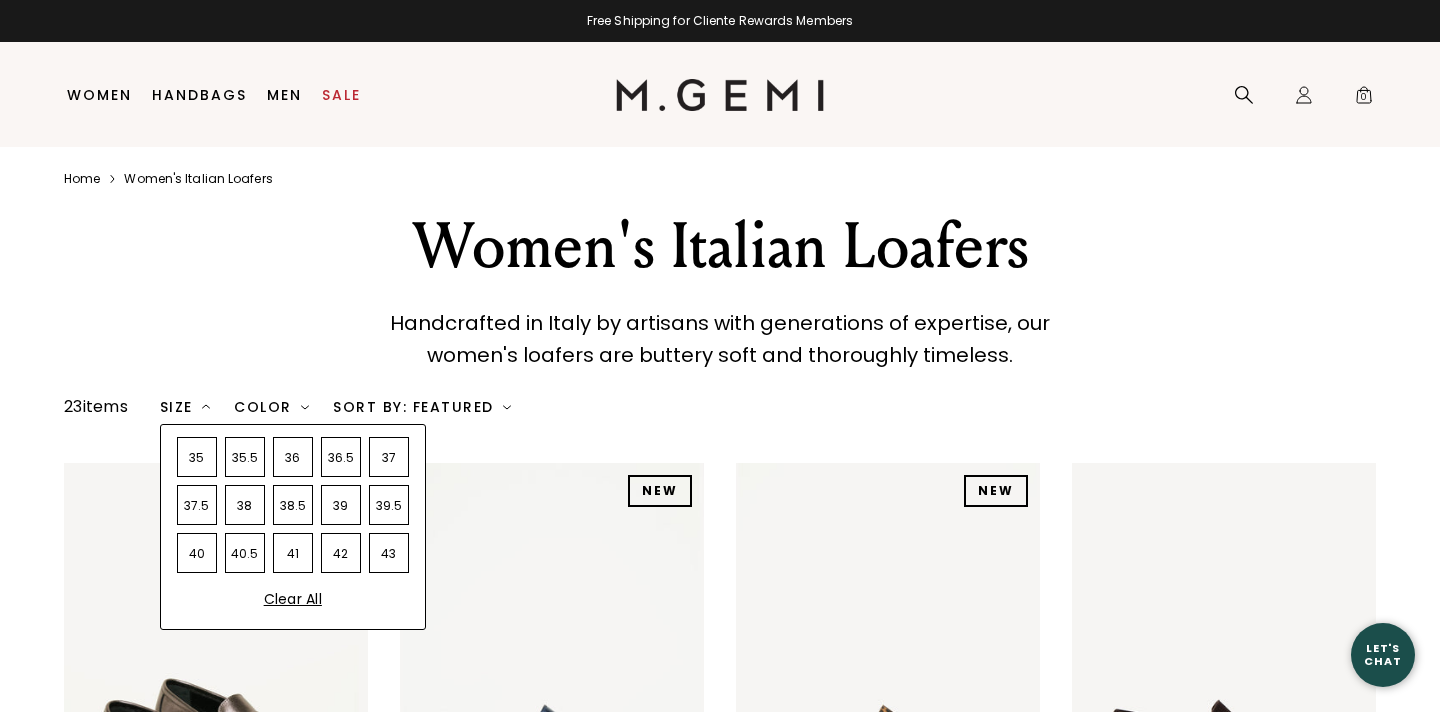 click on "39" at bounding box center [341, 505] 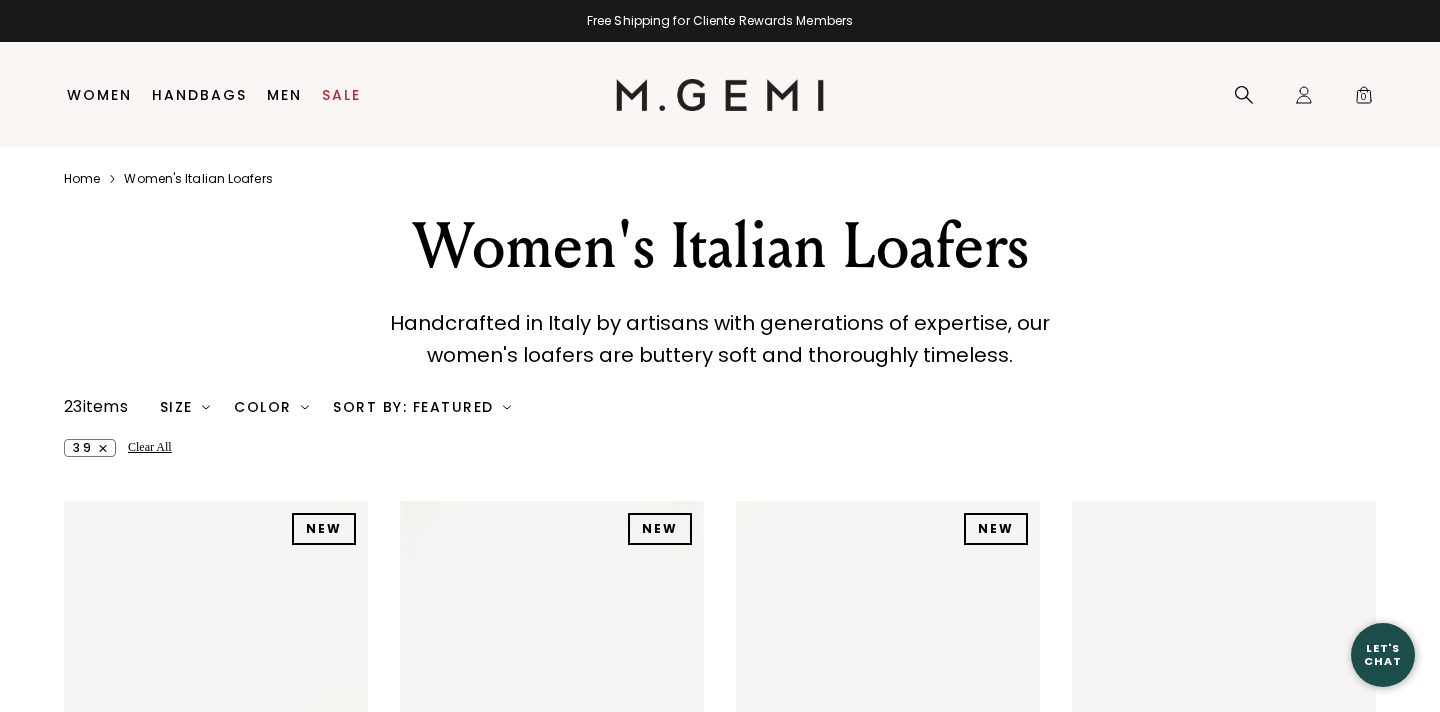 scroll, scrollTop: 0, scrollLeft: 0, axis: both 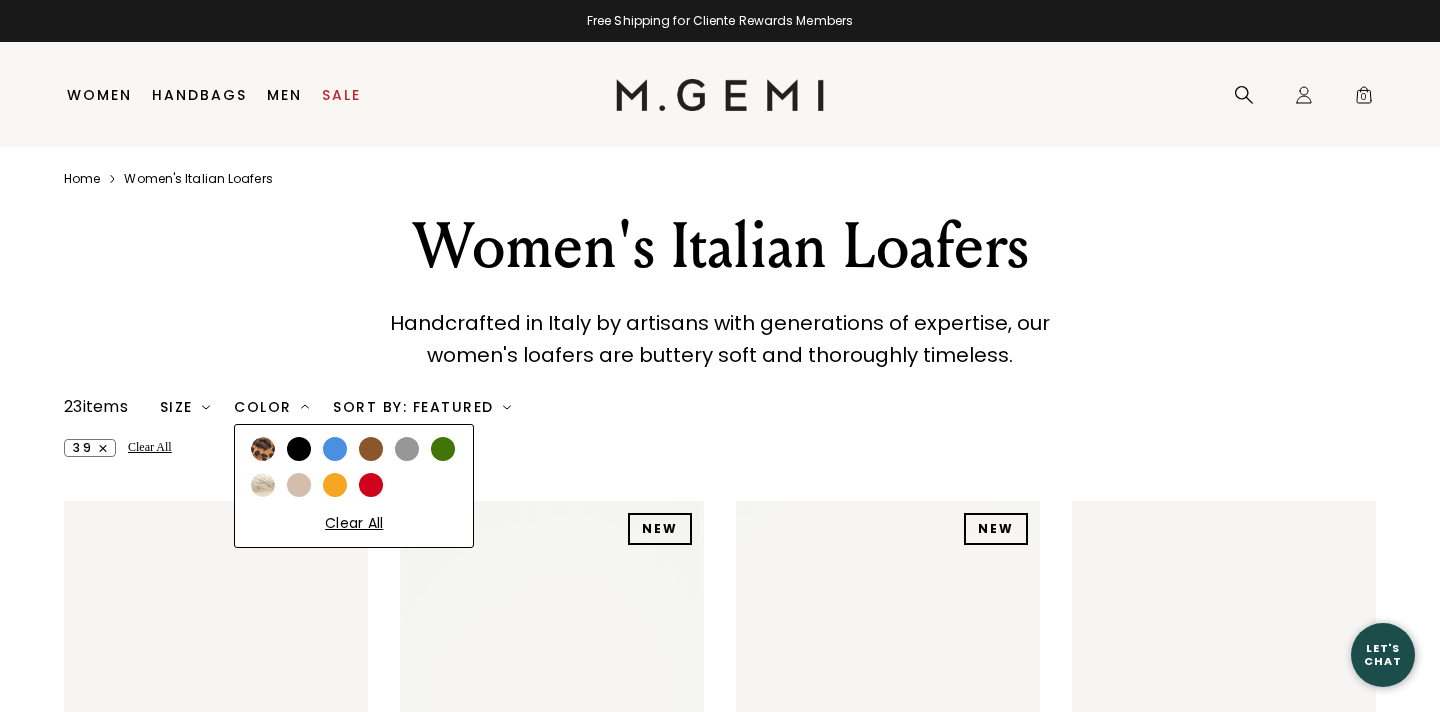 click at bounding box center [299, 449] 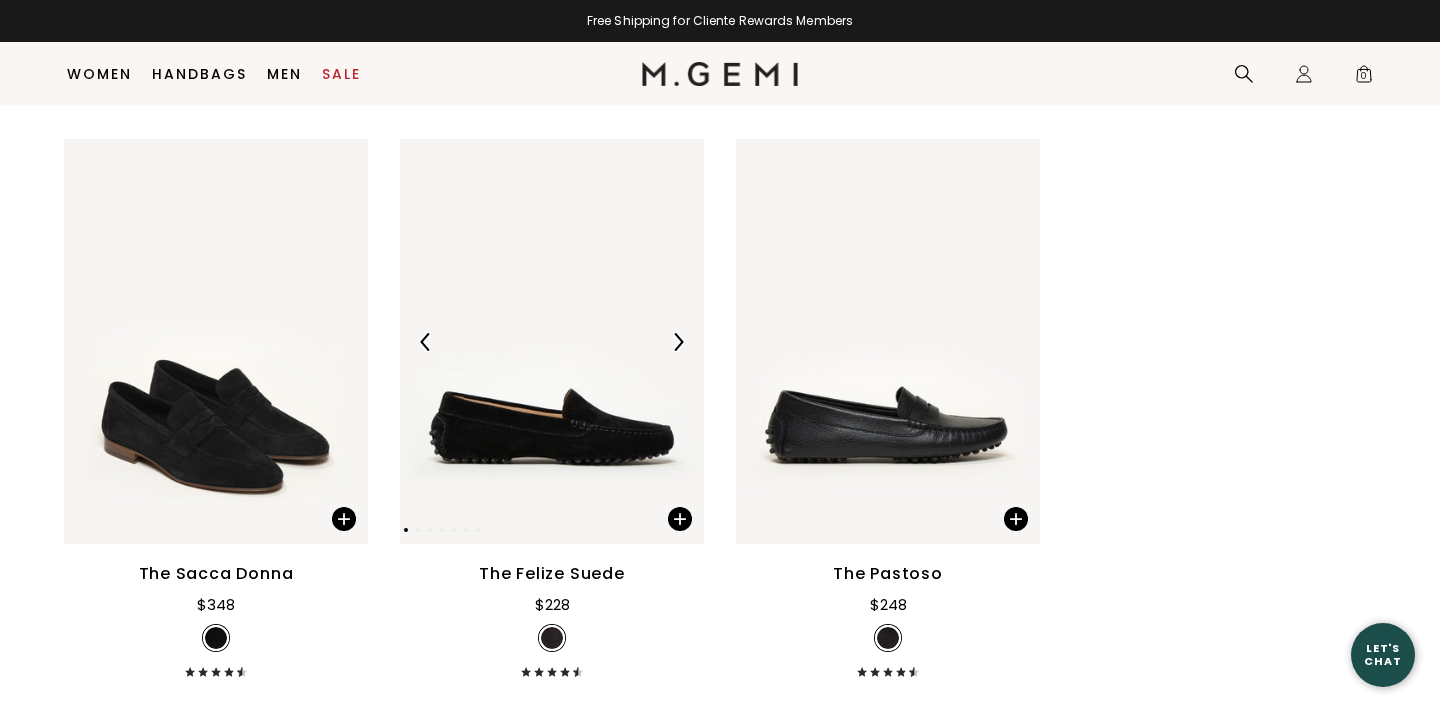 scroll, scrollTop: 327, scrollLeft: 0, axis: vertical 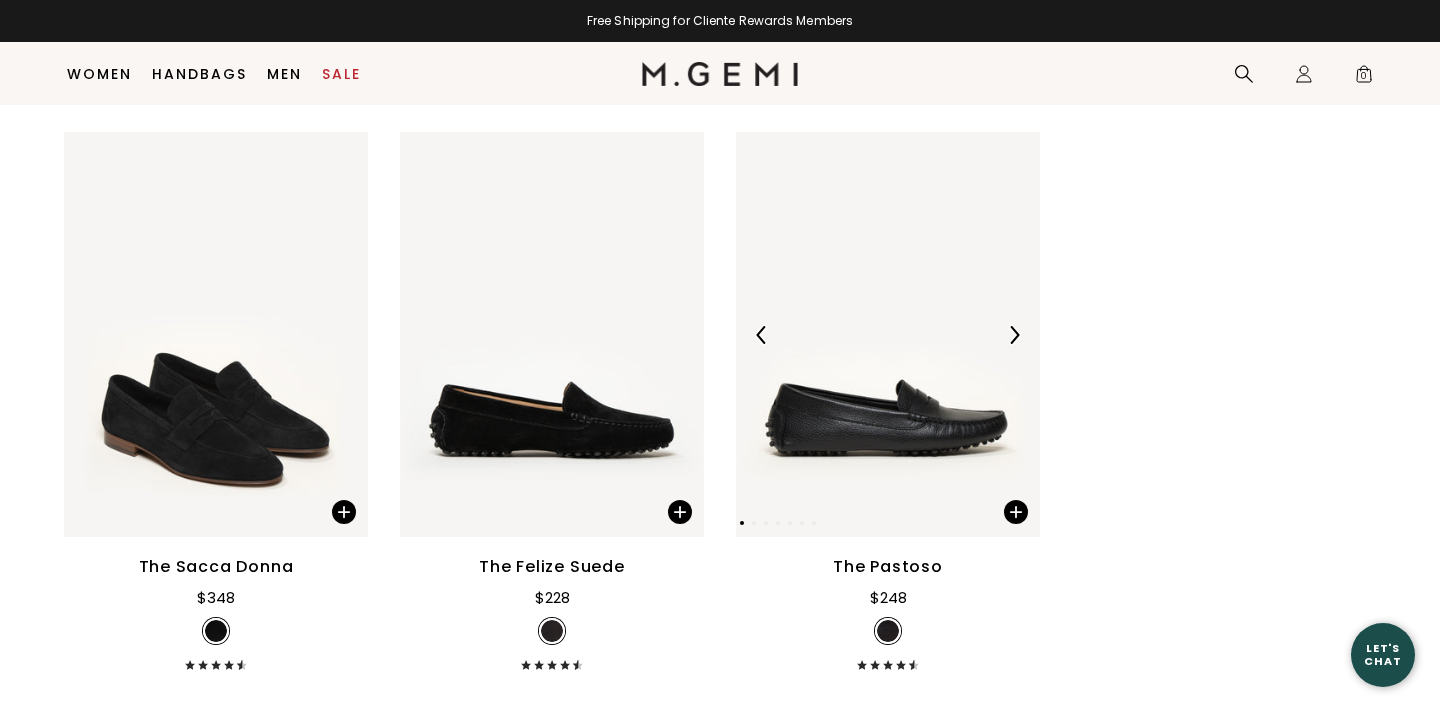 click at bounding box center (888, 334) 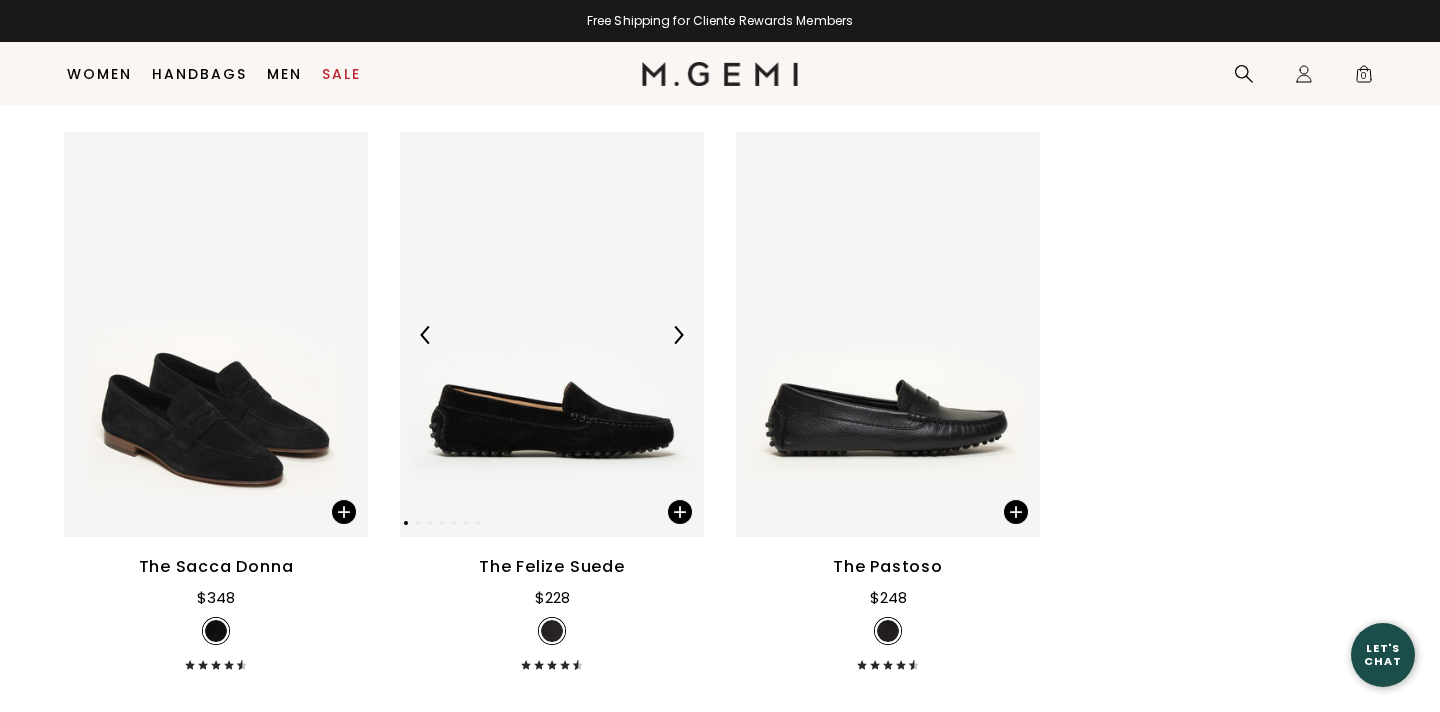 click at bounding box center [552, 334] 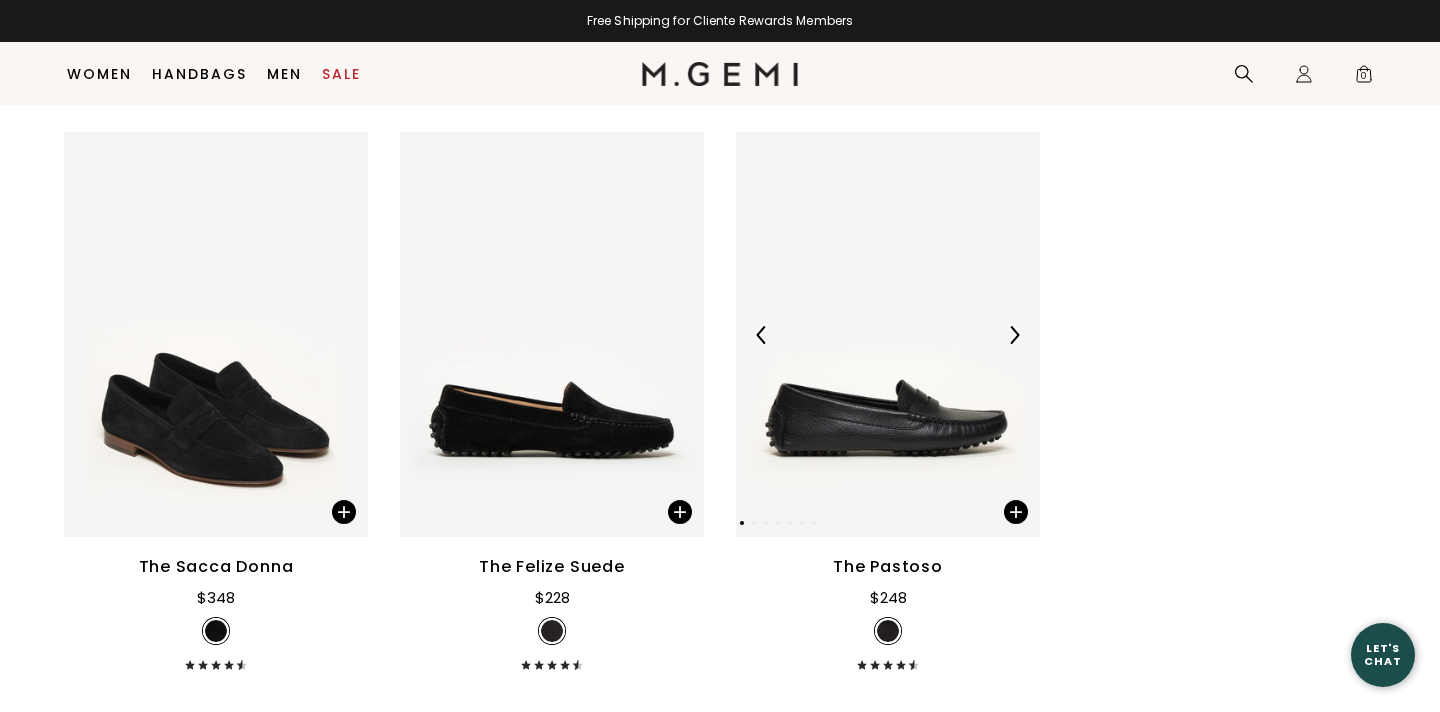 click at bounding box center (888, 334) 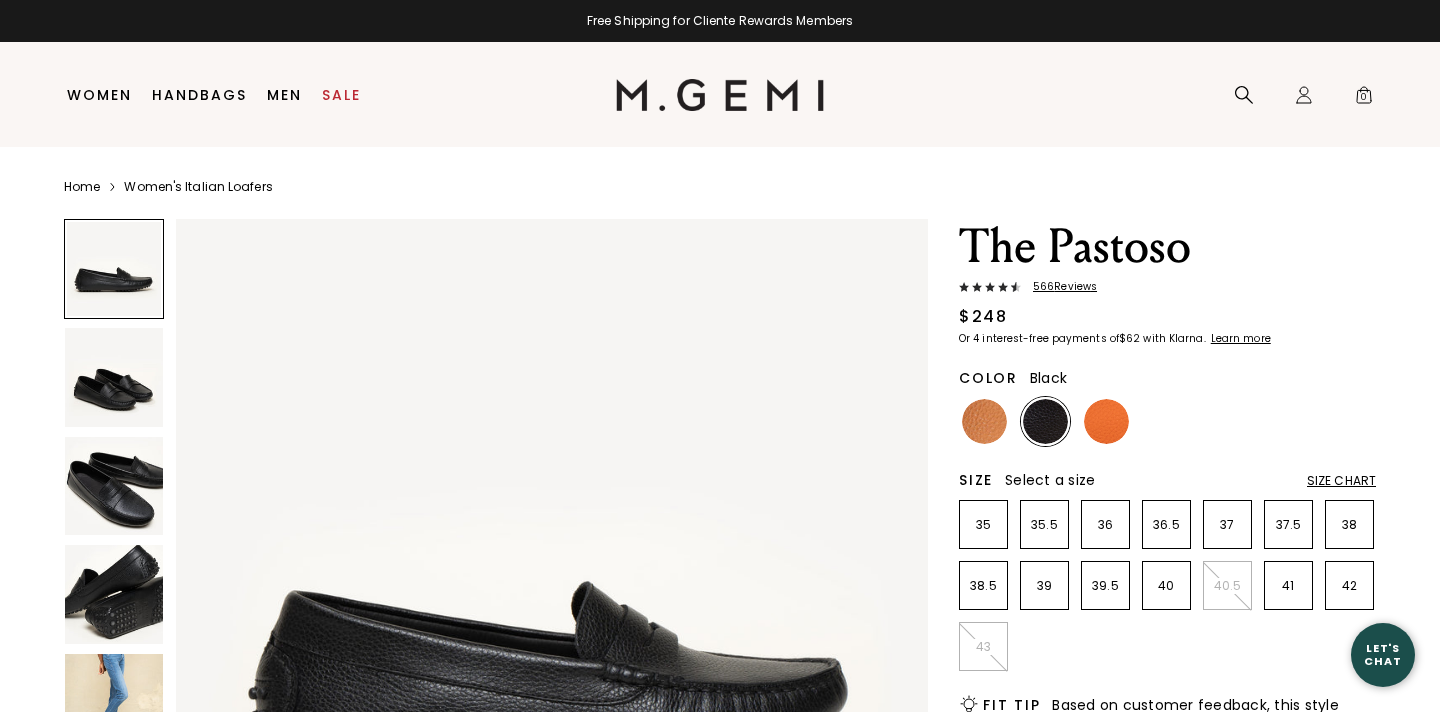 scroll, scrollTop: 0, scrollLeft: 0, axis: both 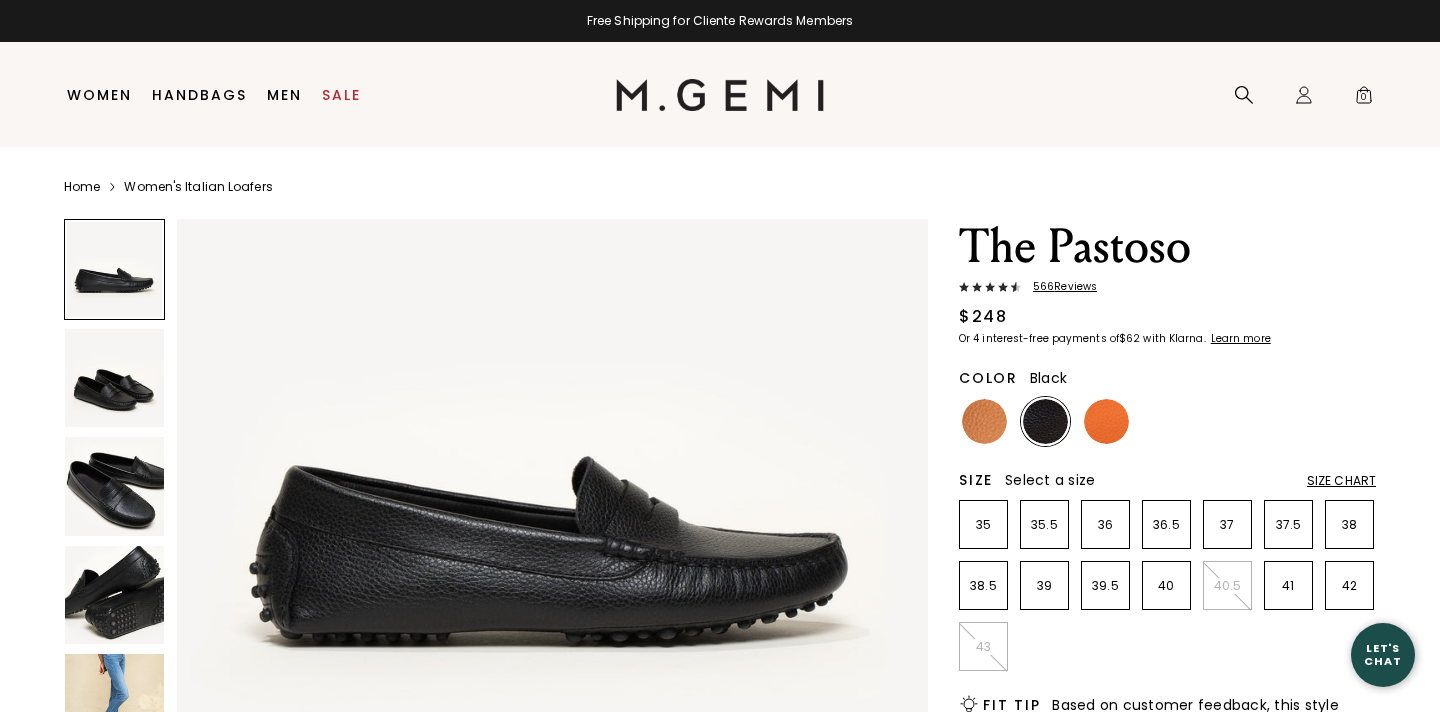 click at bounding box center (114, 378) 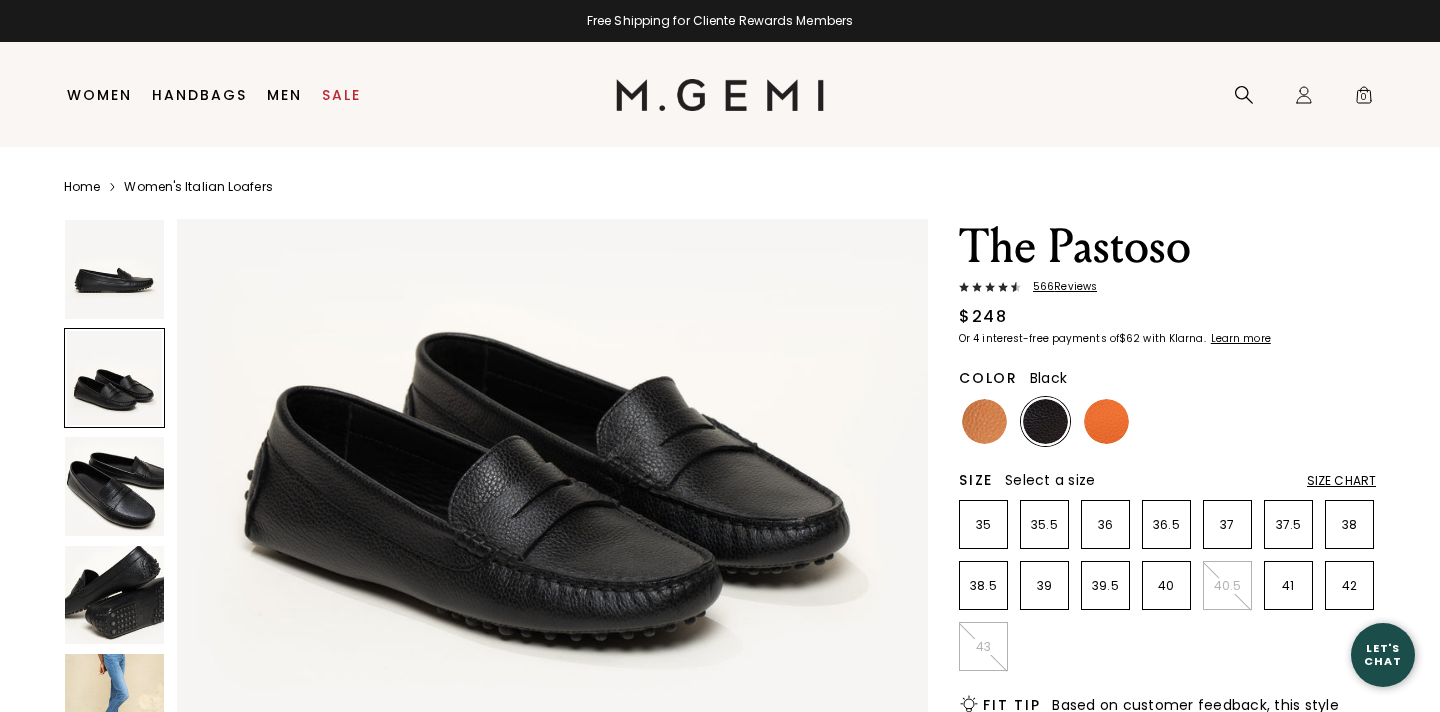 scroll, scrollTop: 978, scrollLeft: 0, axis: vertical 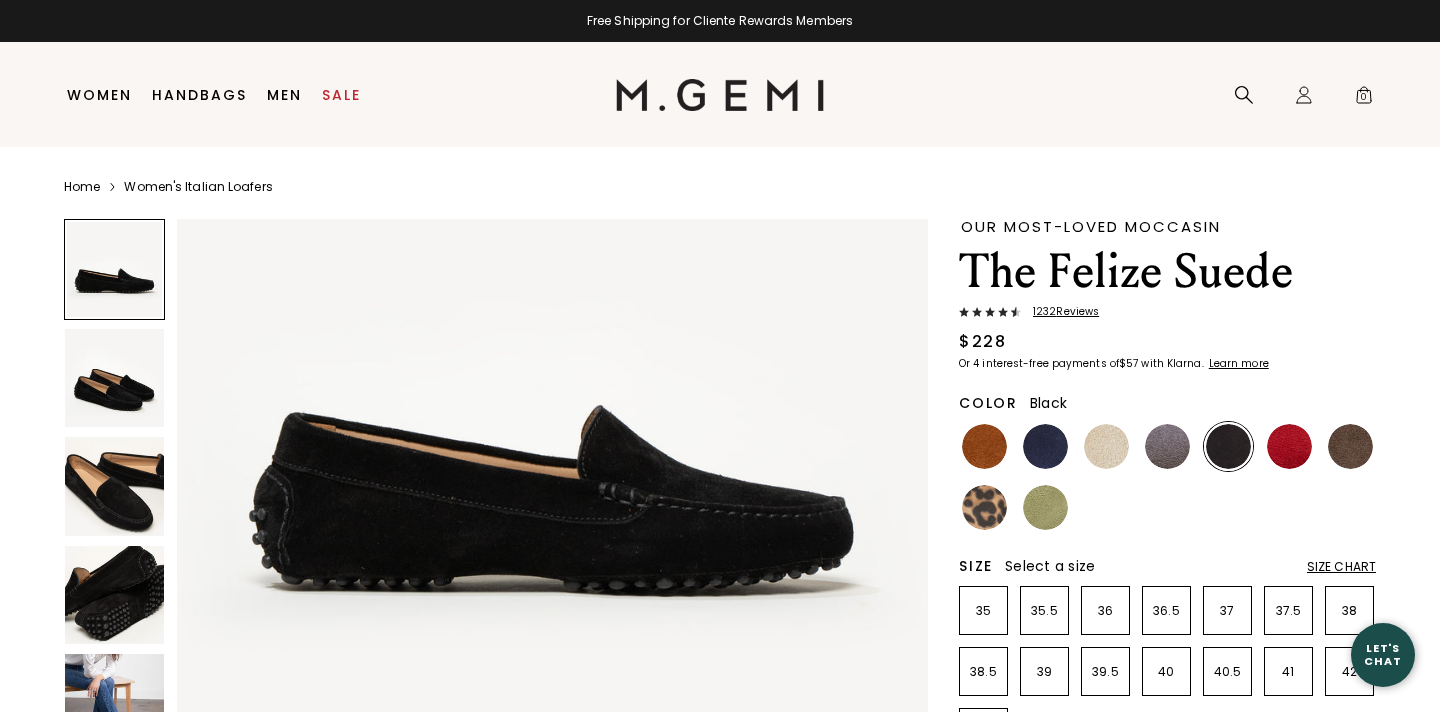 click at bounding box center (114, 486) 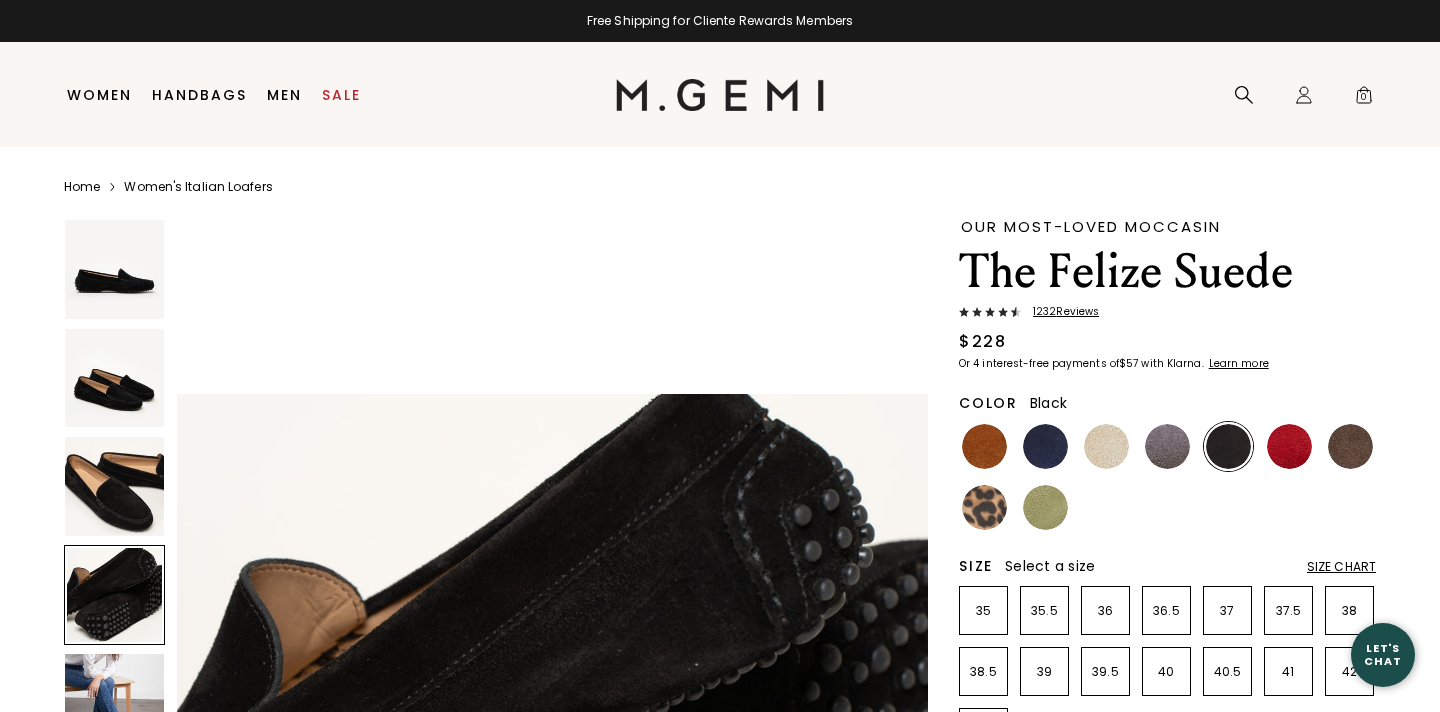 scroll, scrollTop: 2109, scrollLeft: 0, axis: vertical 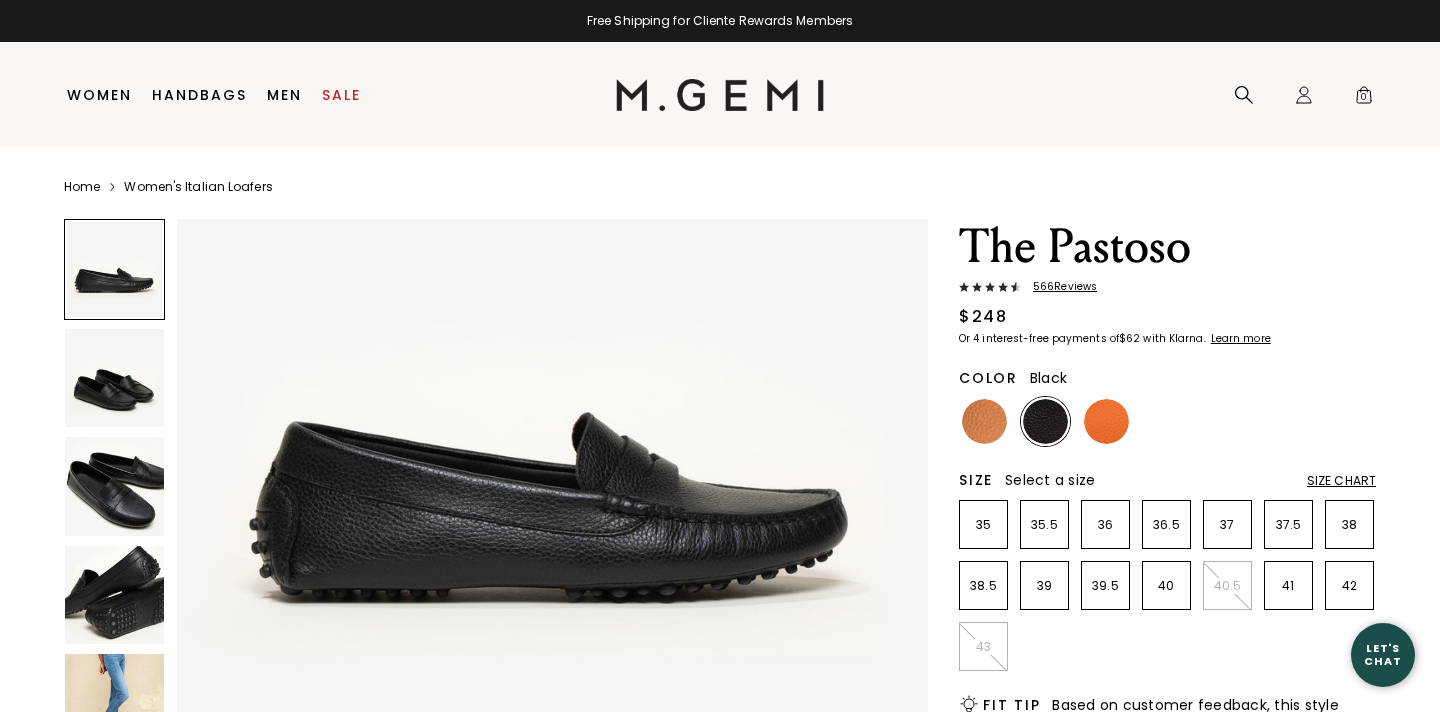 click at bounding box center (114, 703) 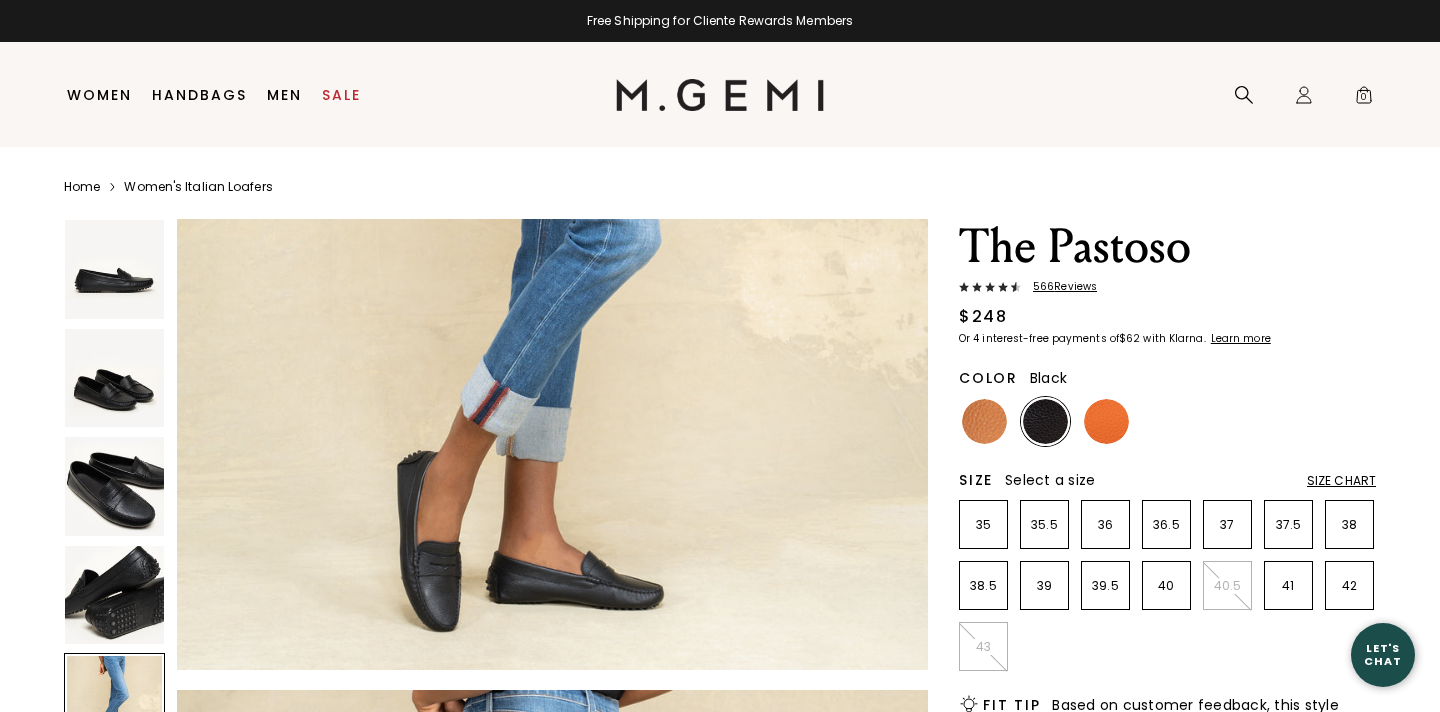 scroll, scrollTop: 3391, scrollLeft: 0, axis: vertical 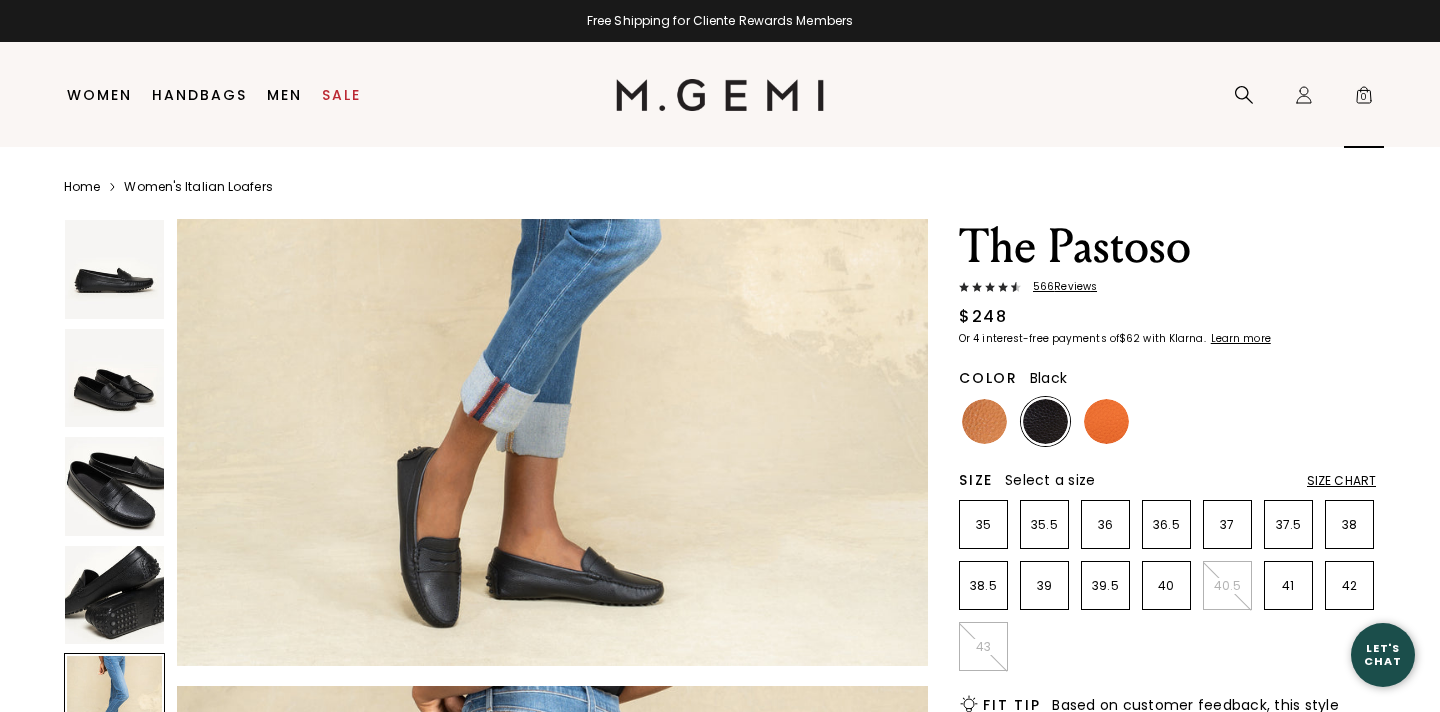 click on "0" at bounding box center [1364, 99] 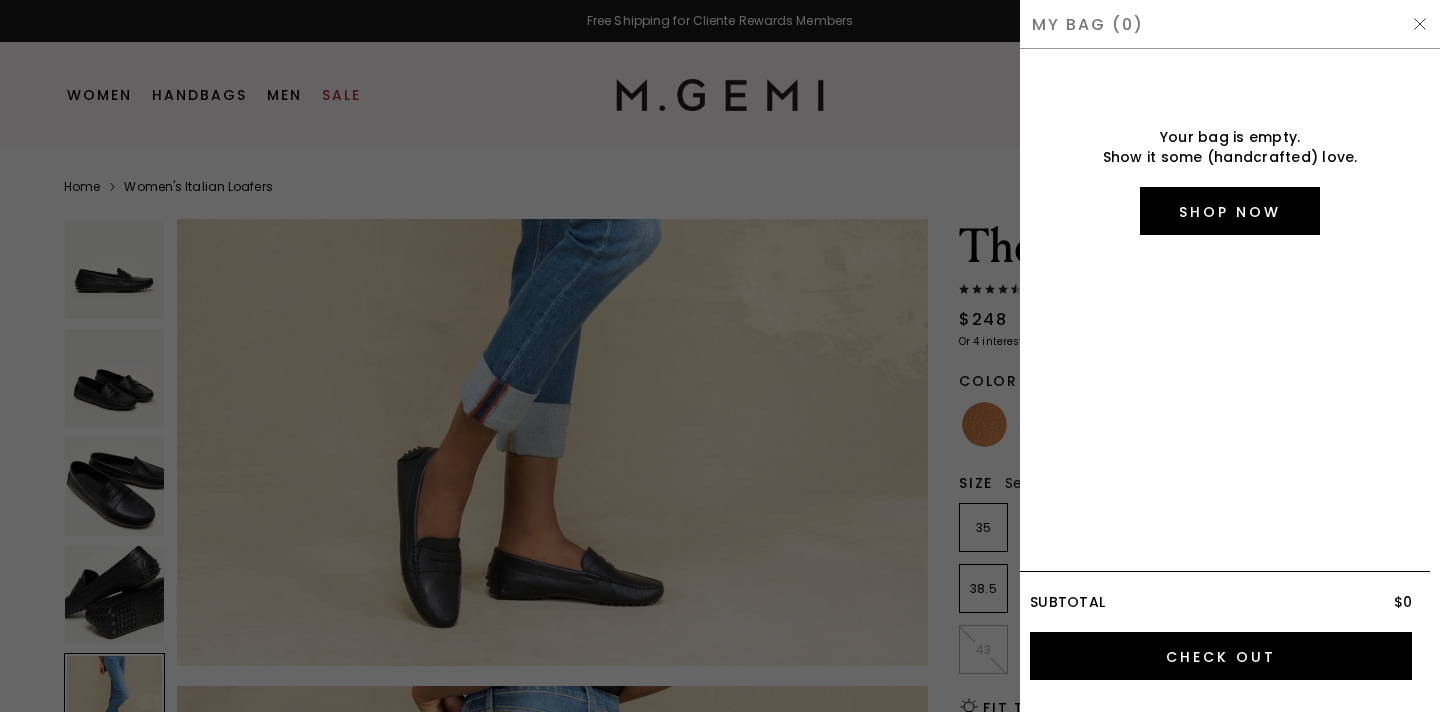 click at bounding box center [720, 356] 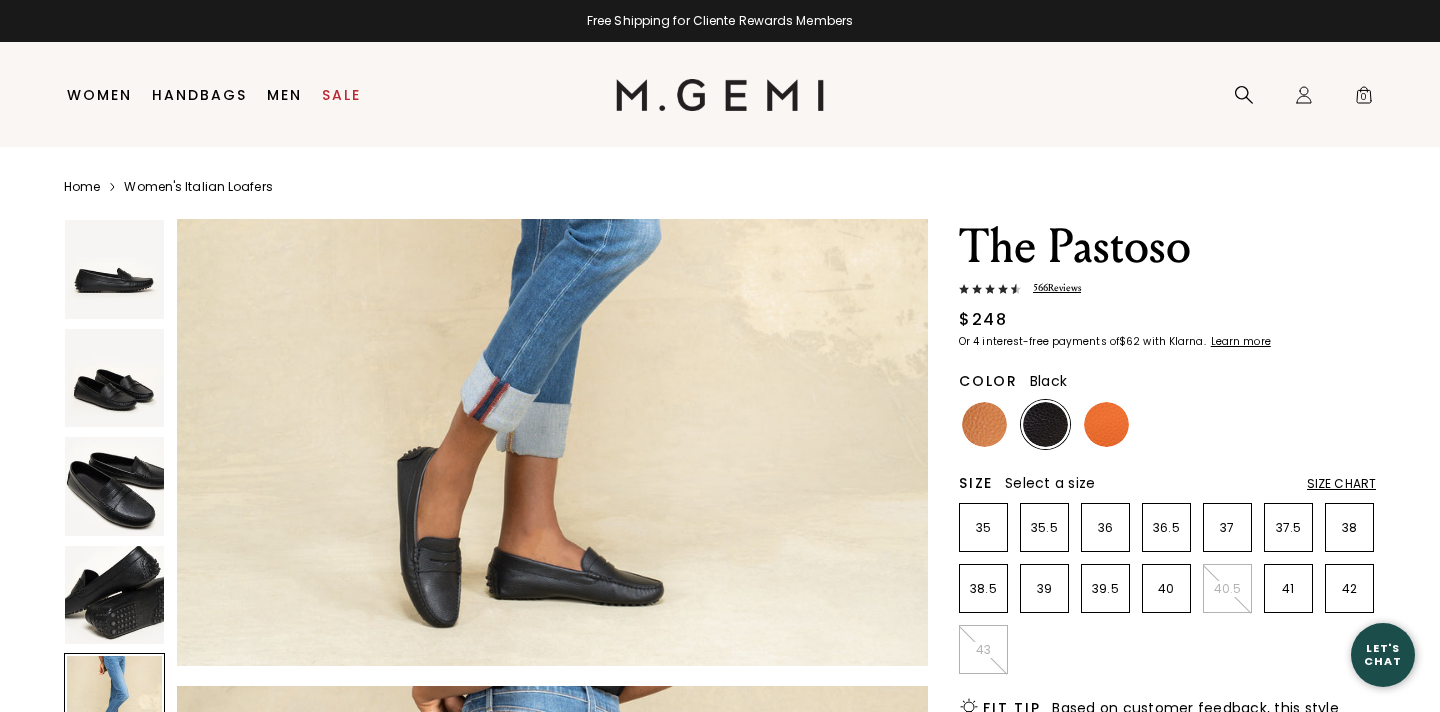 click at bounding box center (114, 269) 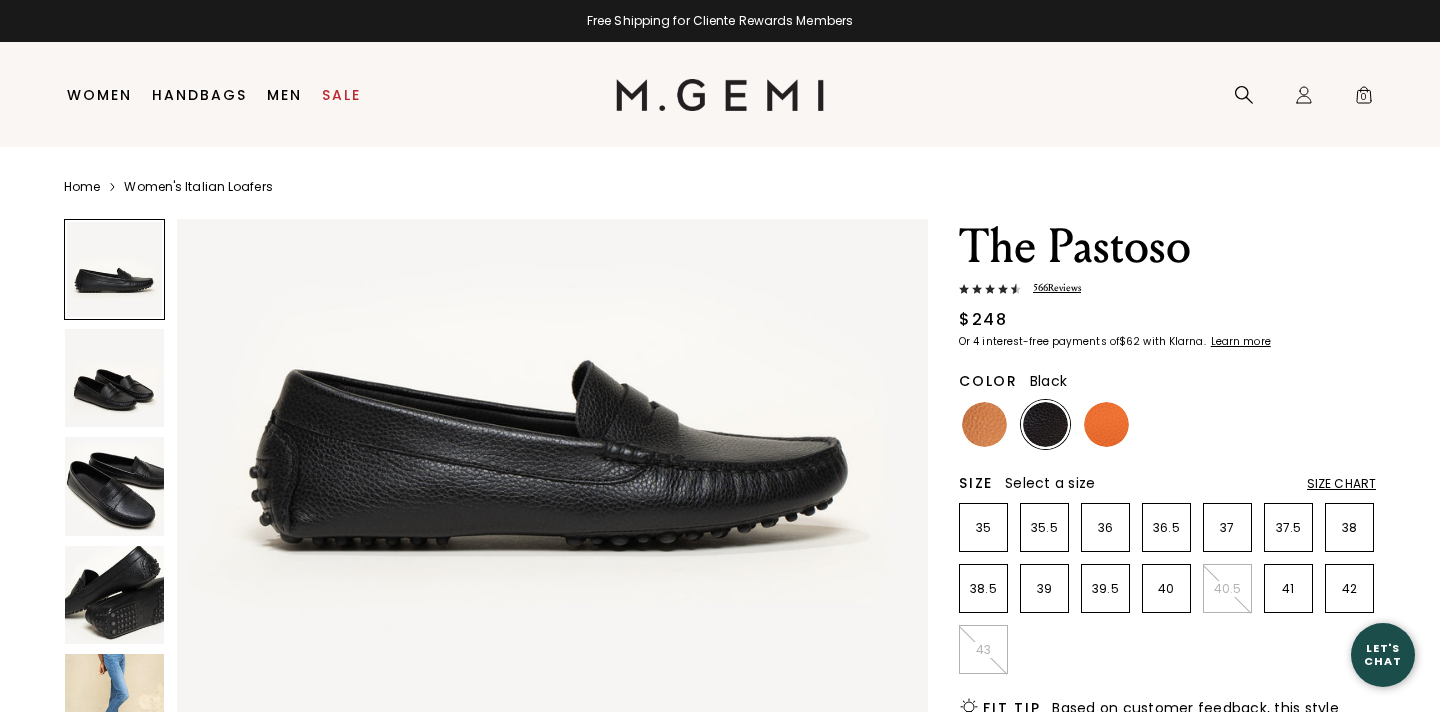 scroll, scrollTop: 223, scrollLeft: 0, axis: vertical 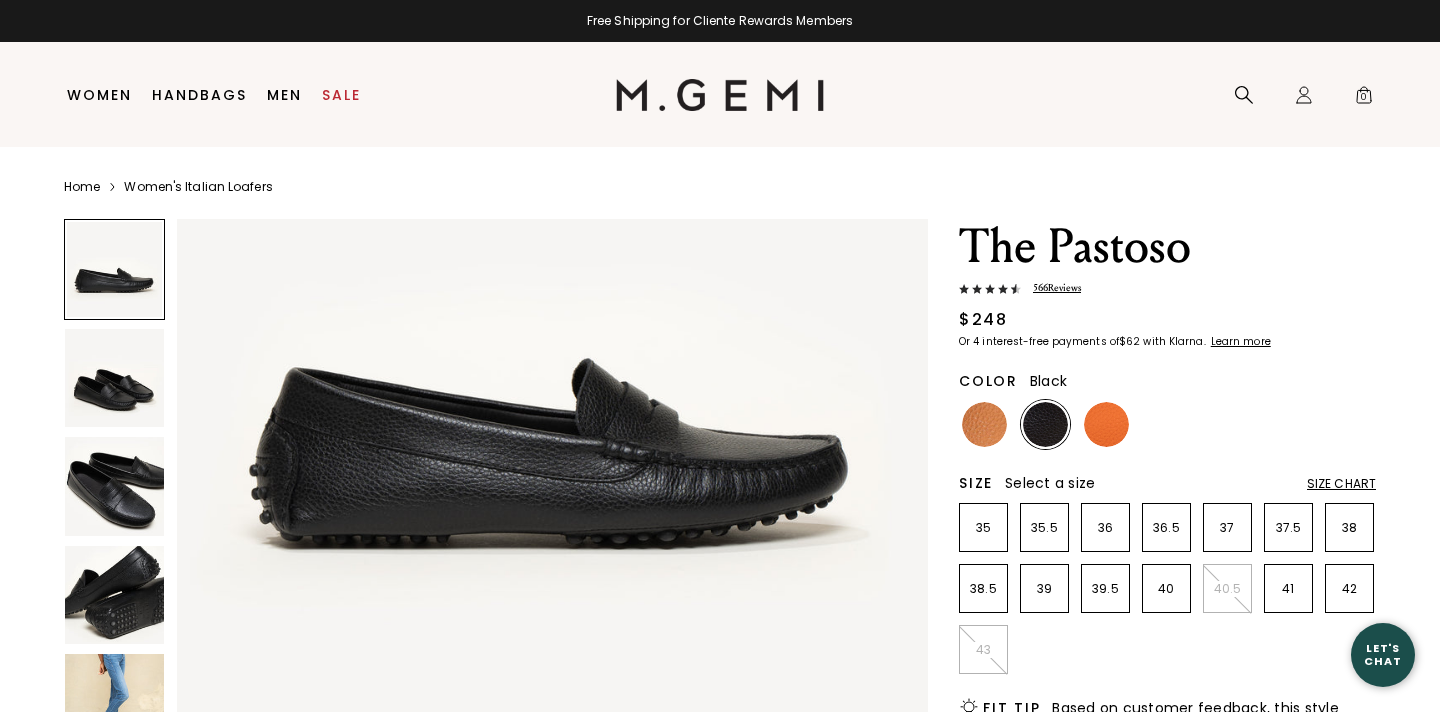 click at bounding box center (114, 378) 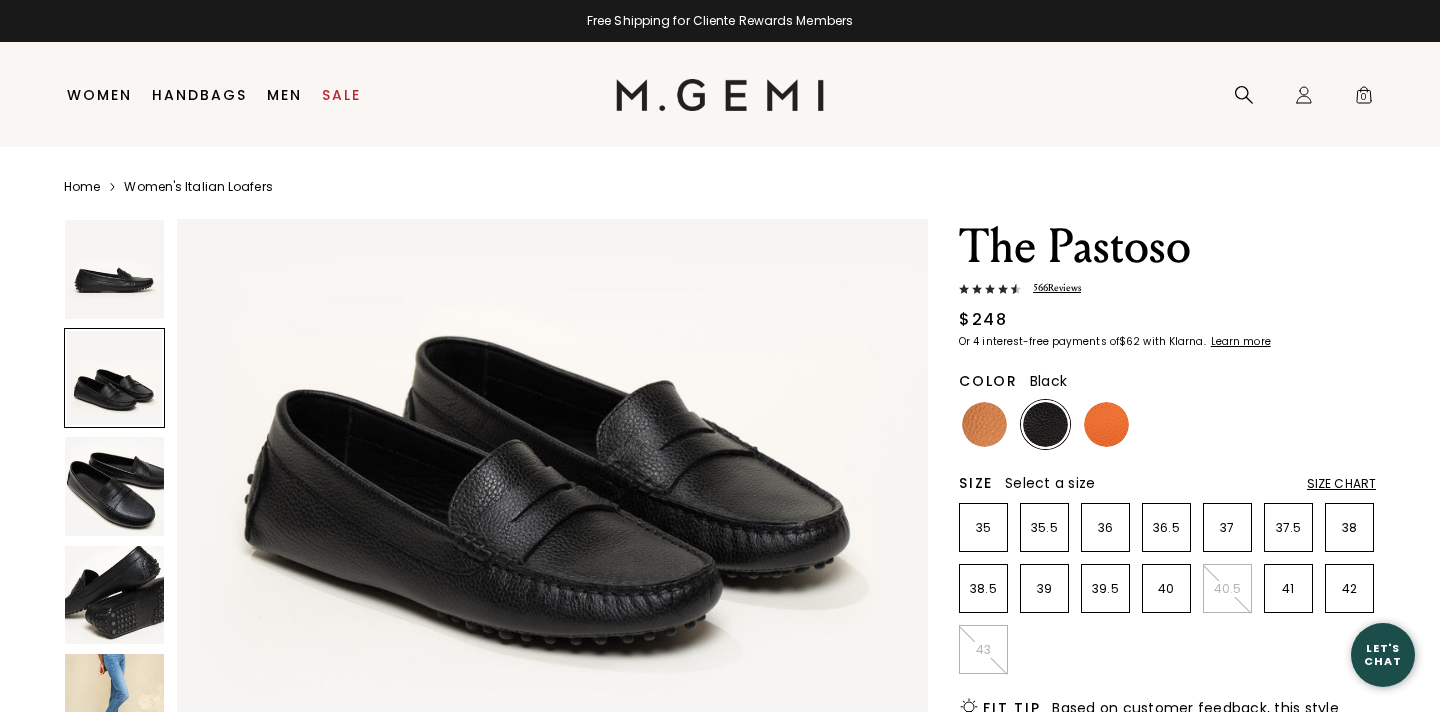 scroll, scrollTop: 1011, scrollLeft: 0, axis: vertical 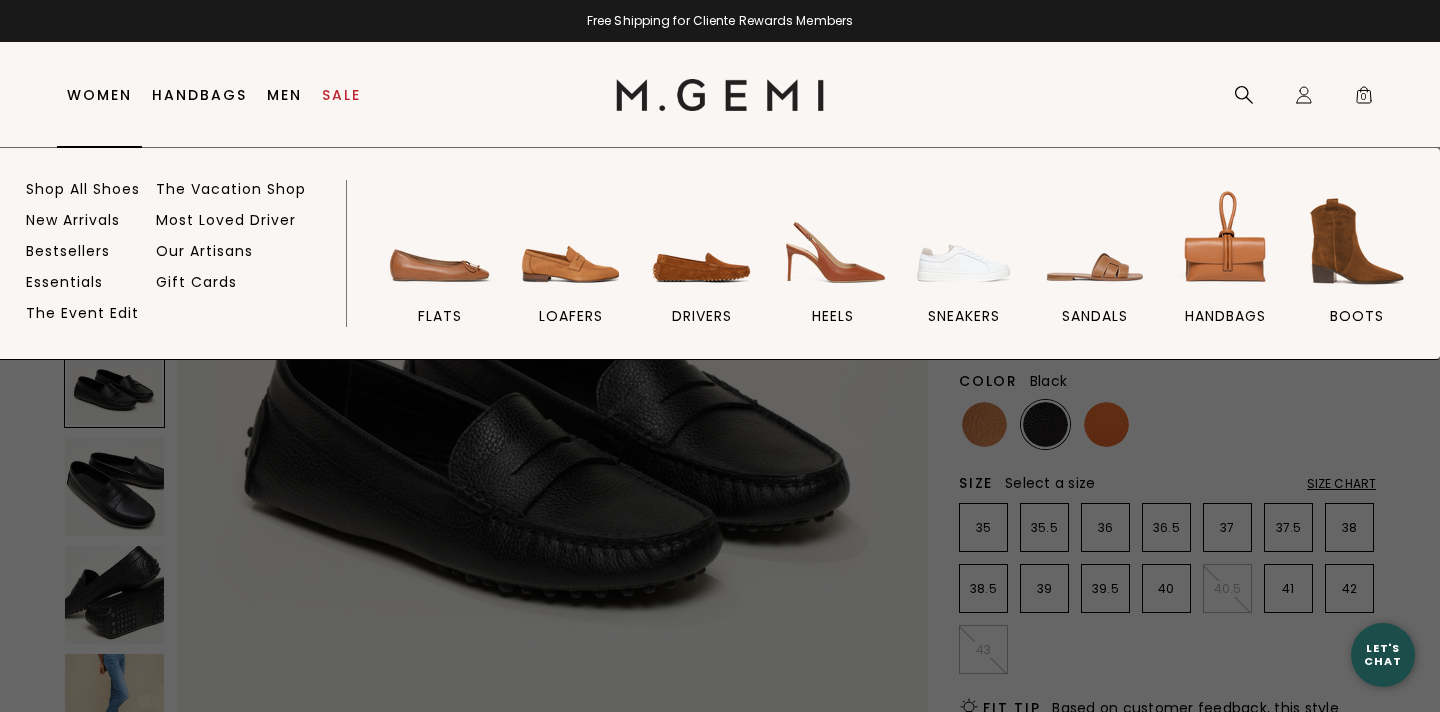 click on "Women" at bounding box center (99, 95) 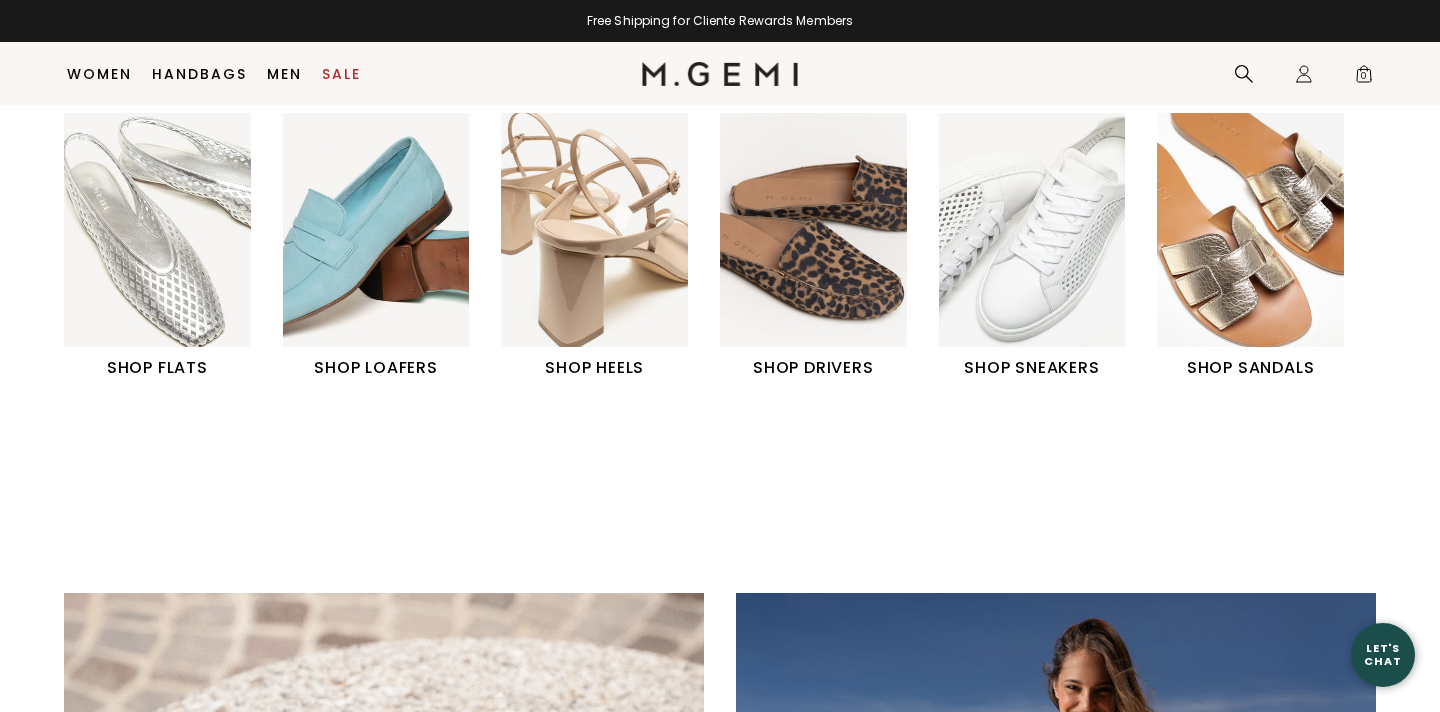 scroll, scrollTop: 940, scrollLeft: 0, axis: vertical 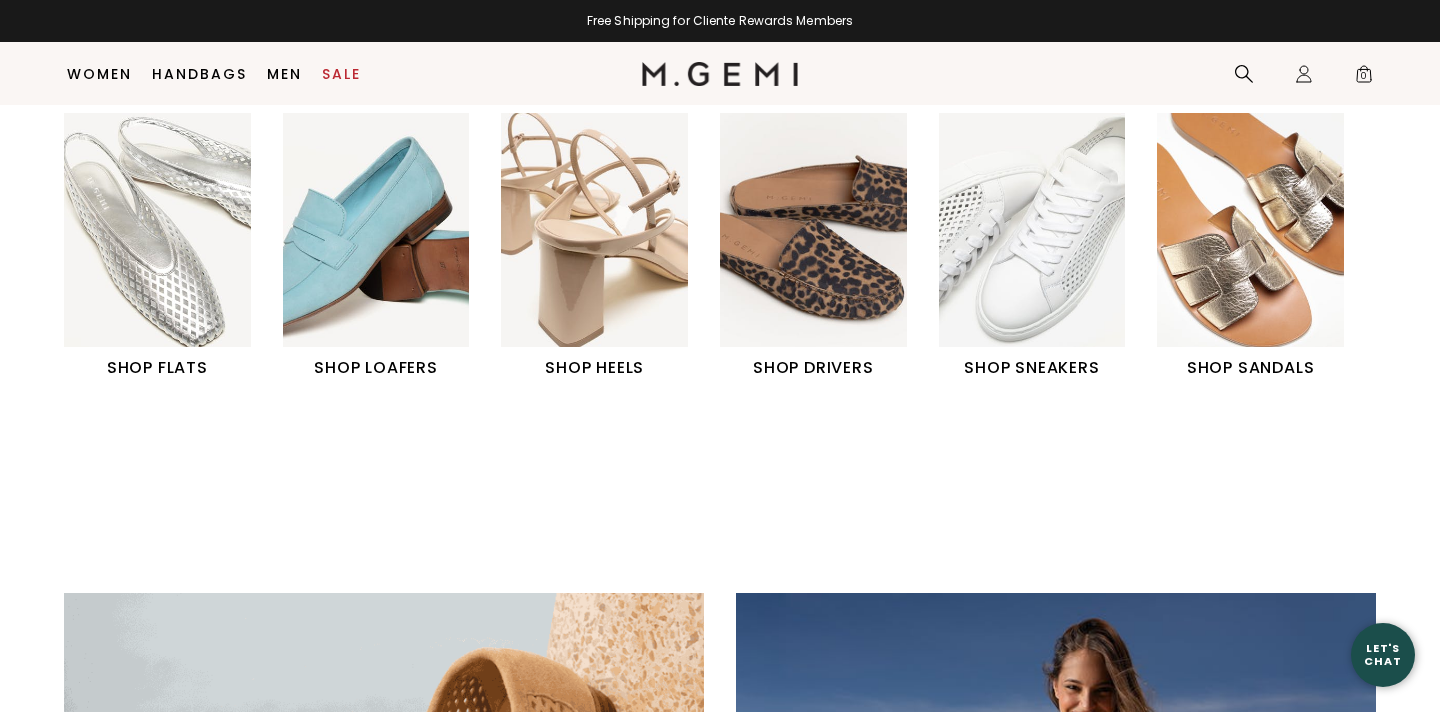 click on "SHOP LOAFERS" at bounding box center [376, 246] 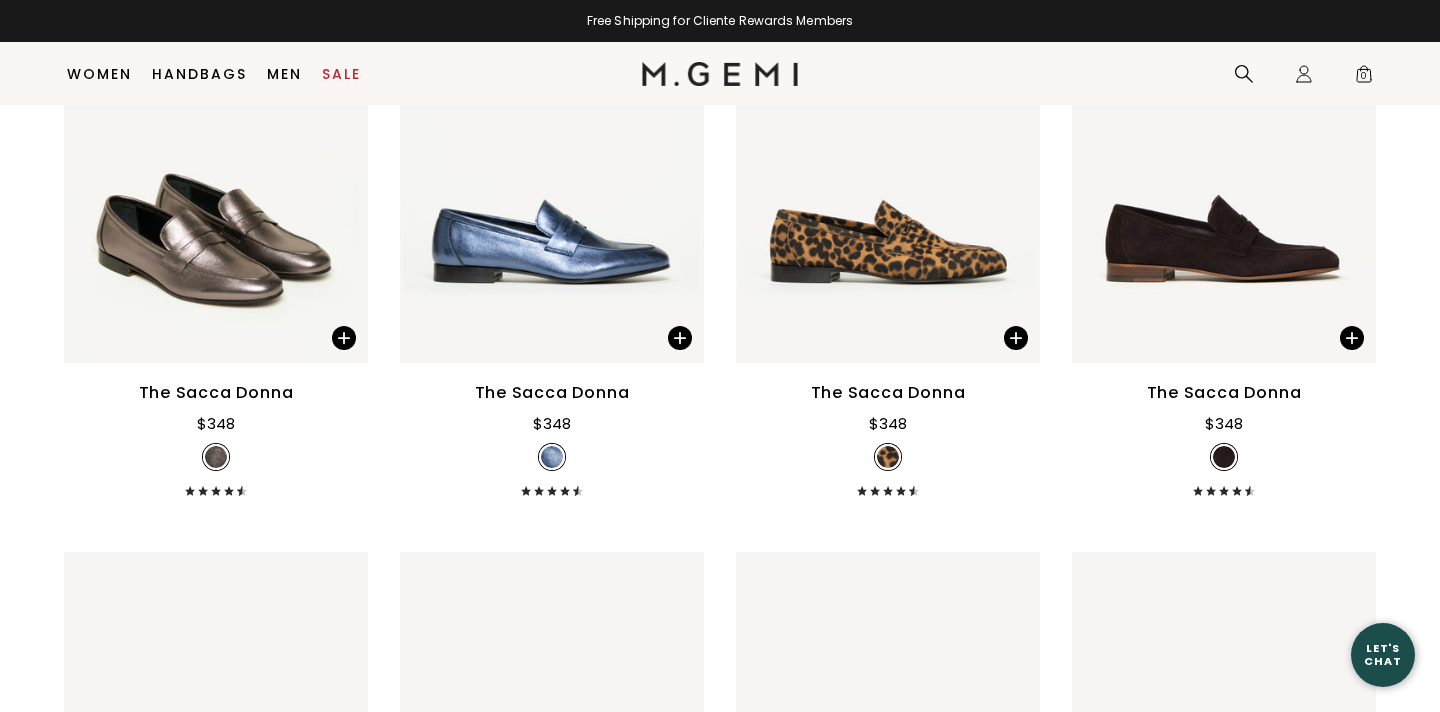 scroll, scrollTop: 463, scrollLeft: 0, axis: vertical 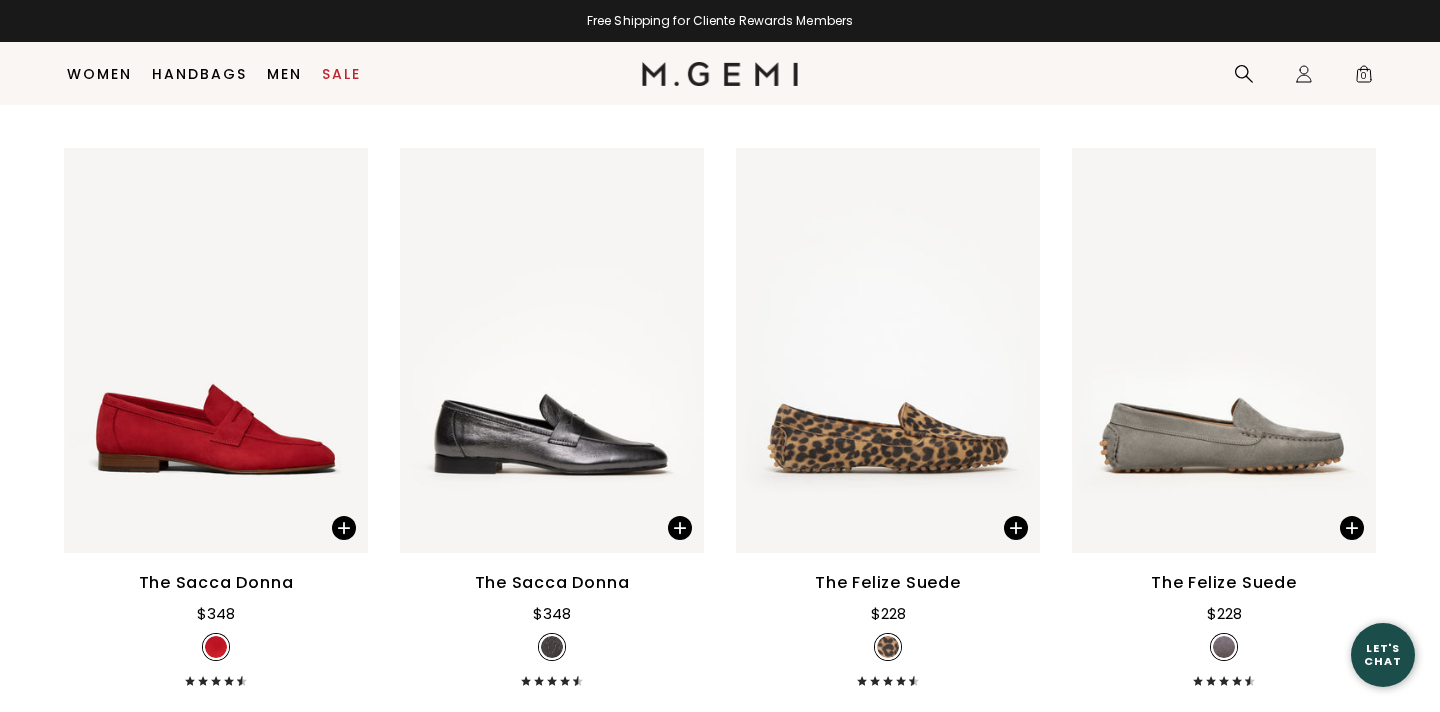 click on "The Sacca Donna" at bounding box center (552, 583) 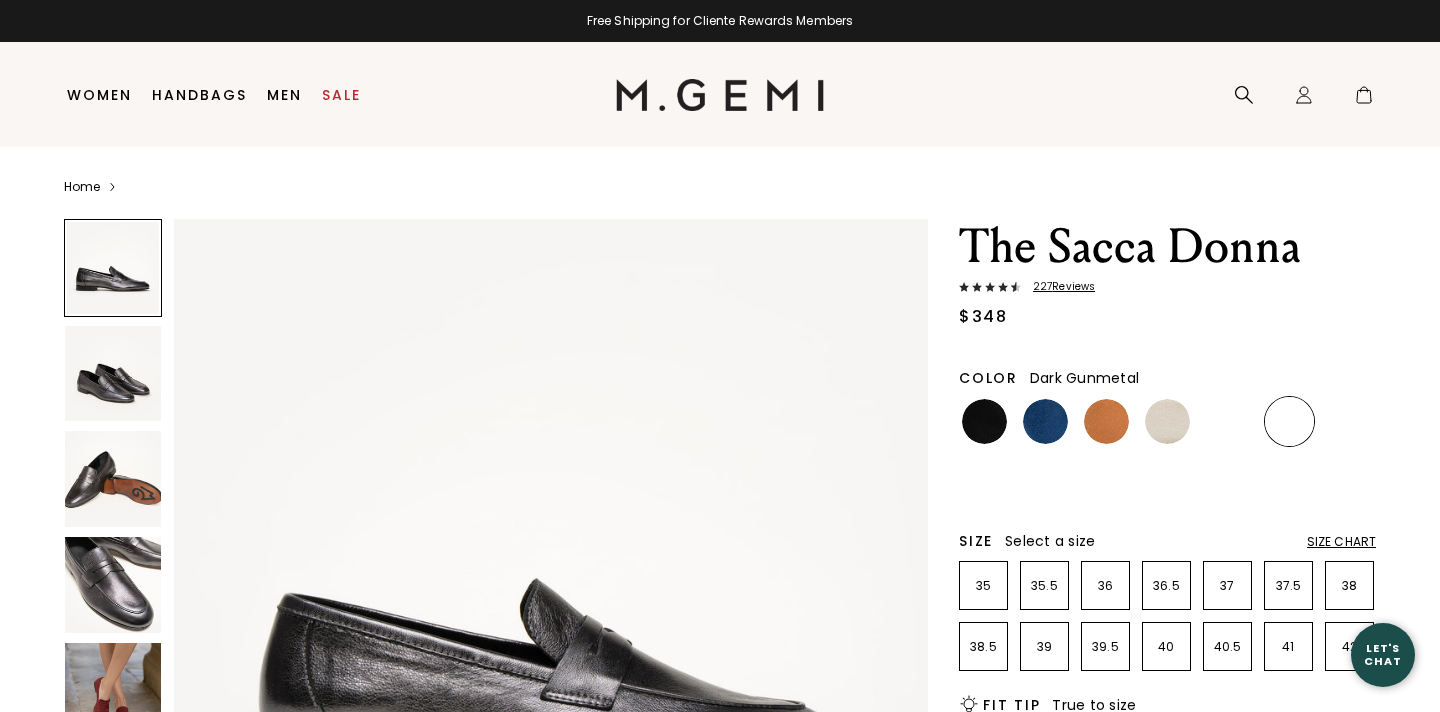 scroll, scrollTop: 0, scrollLeft: 0, axis: both 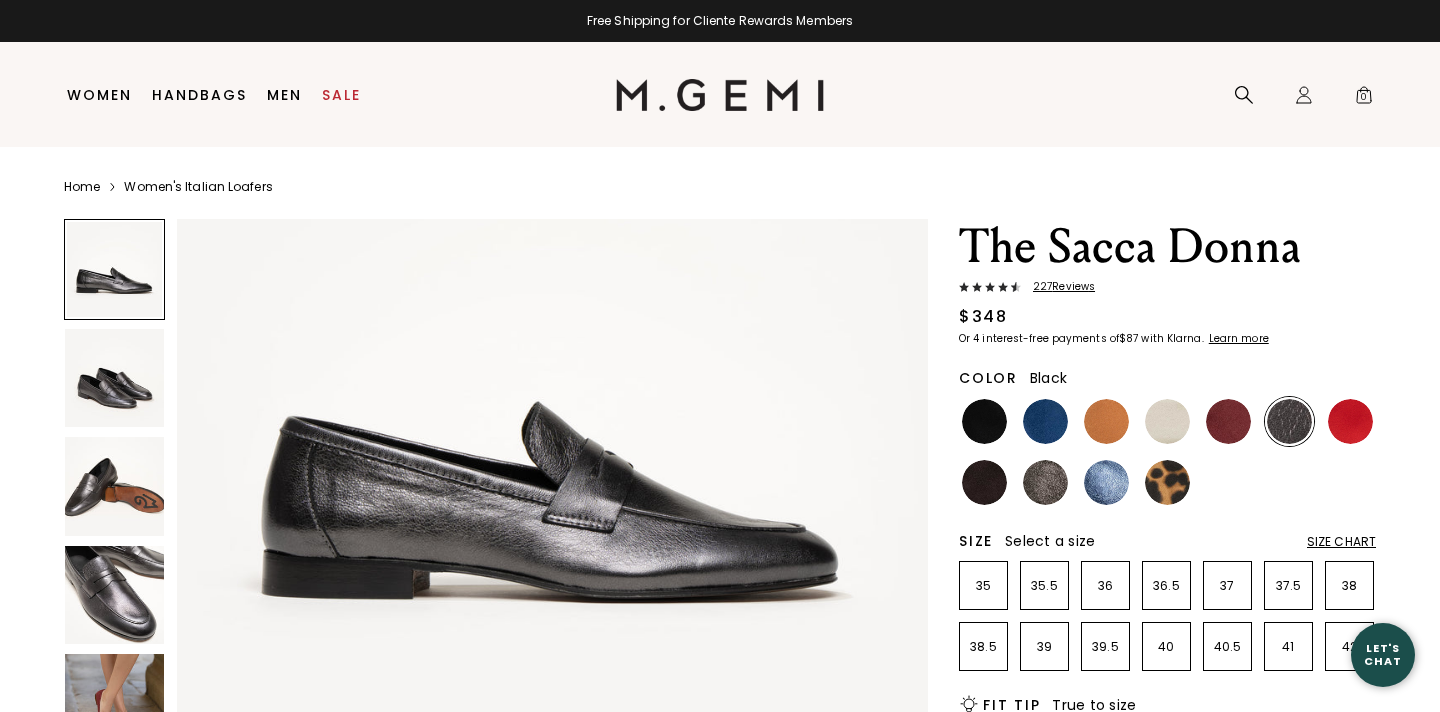 click at bounding box center (984, 421) 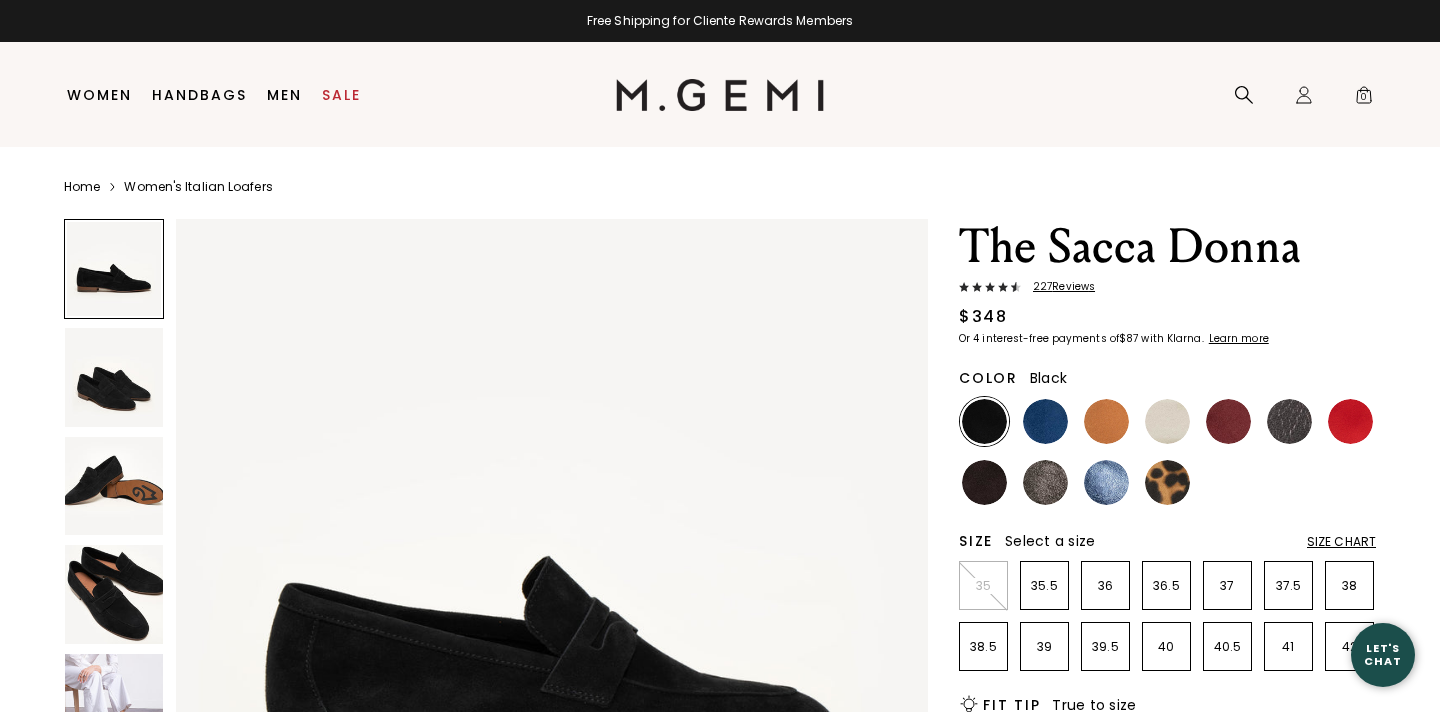 scroll, scrollTop: 0, scrollLeft: 0, axis: both 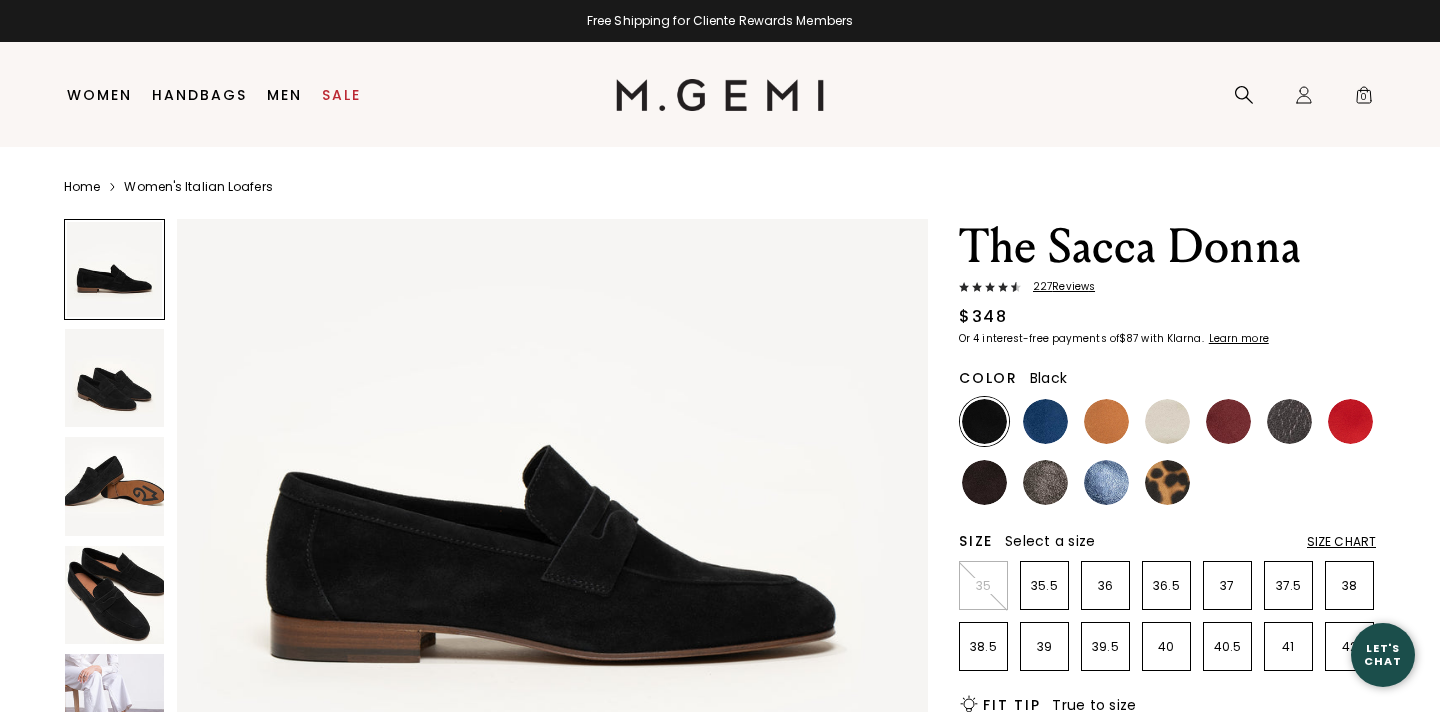click at bounding box center (114, 595) 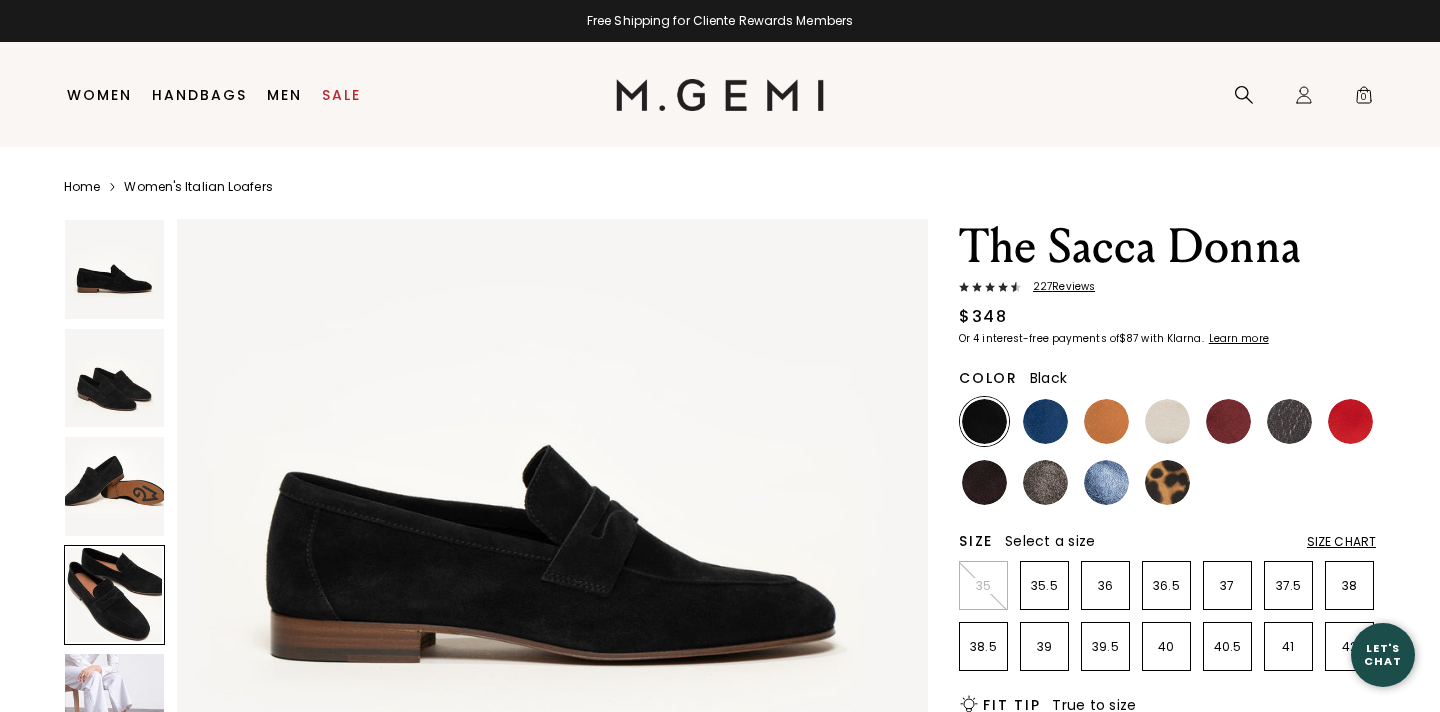 scroll, scrollTop: 2315, scrollLeft: 0, axis: vertical 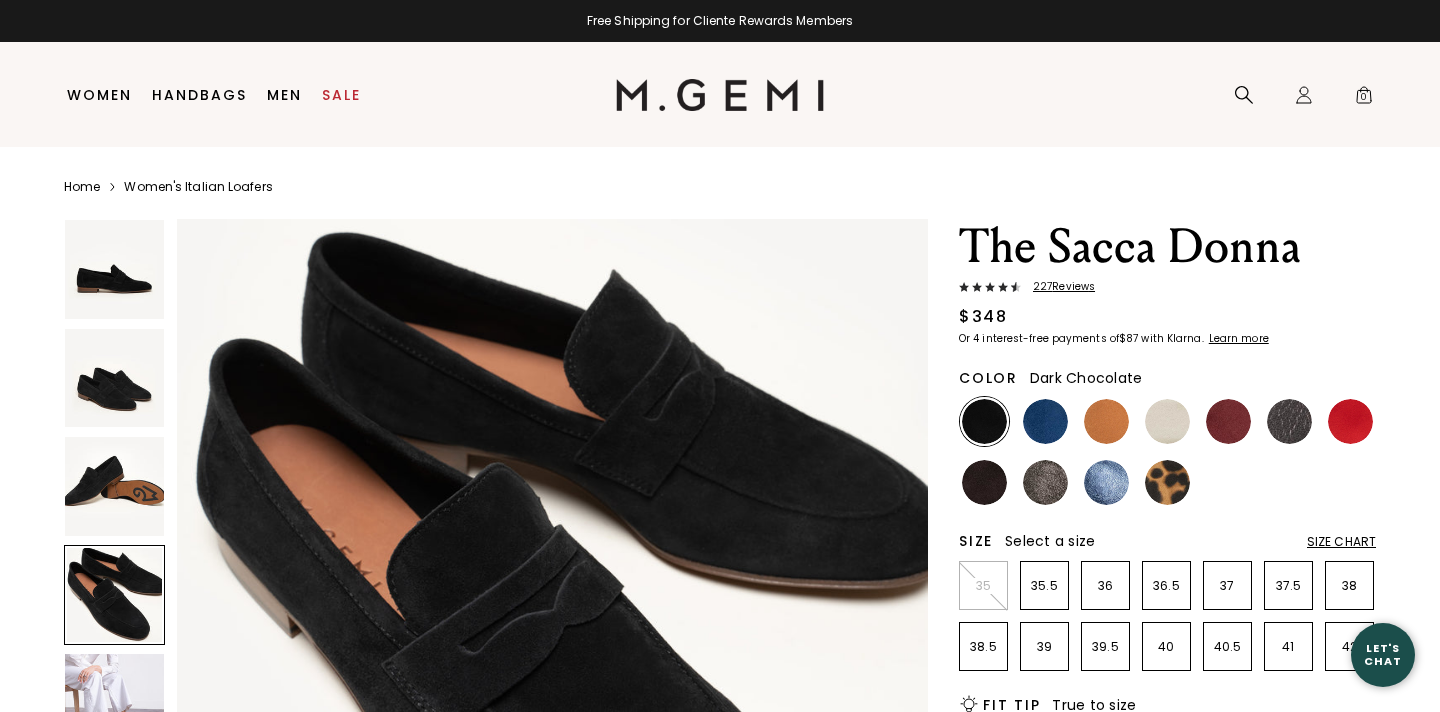 click at bounding box center (984, 482) 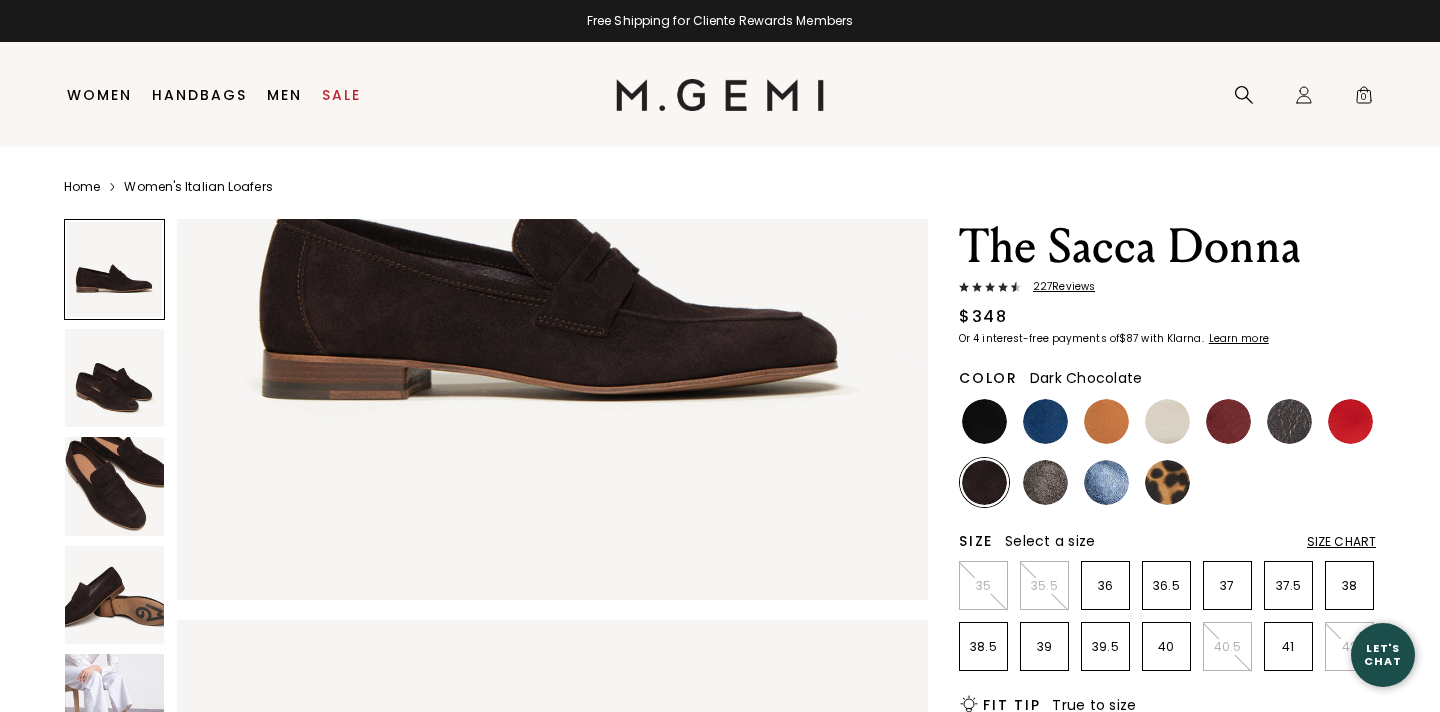 scroll, scrollTop: 423, scrollLeft: 0, axis: vertical 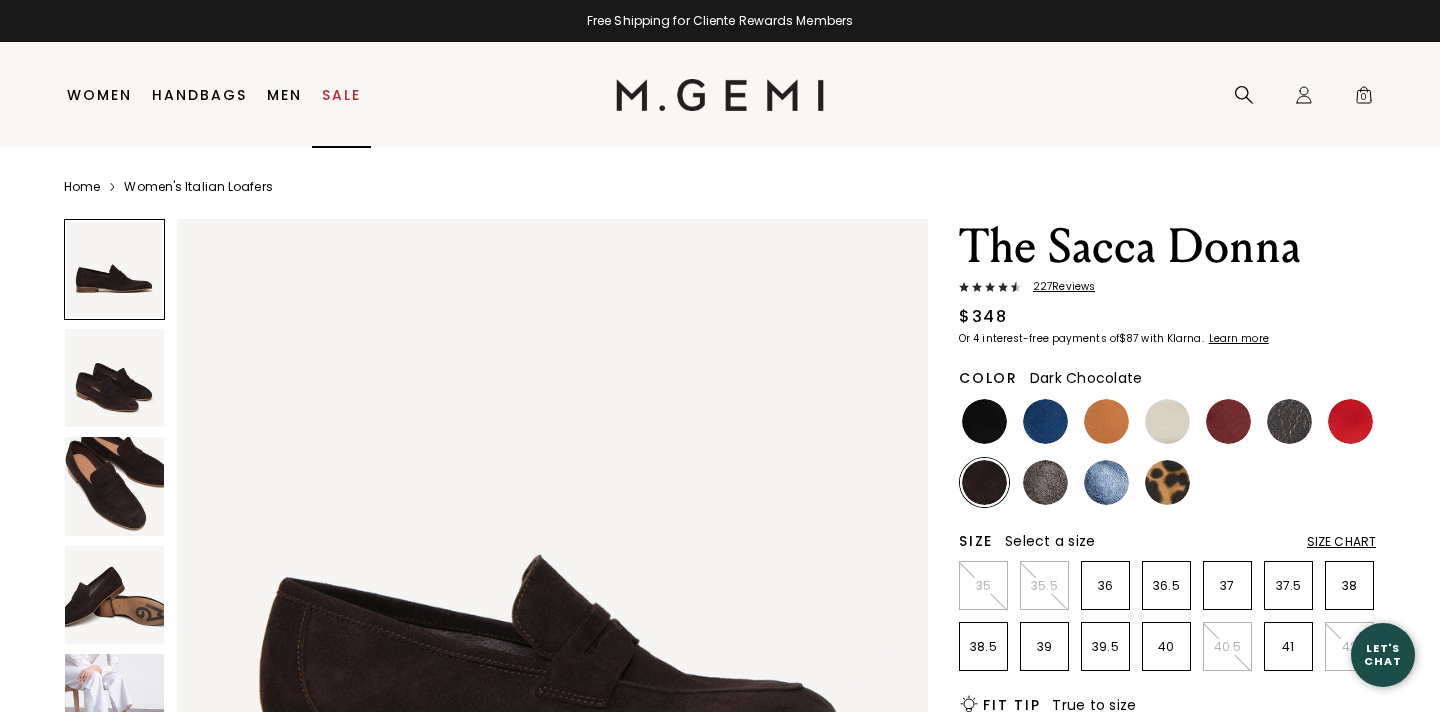 click on "Sale" at bounding box center (341, 95) 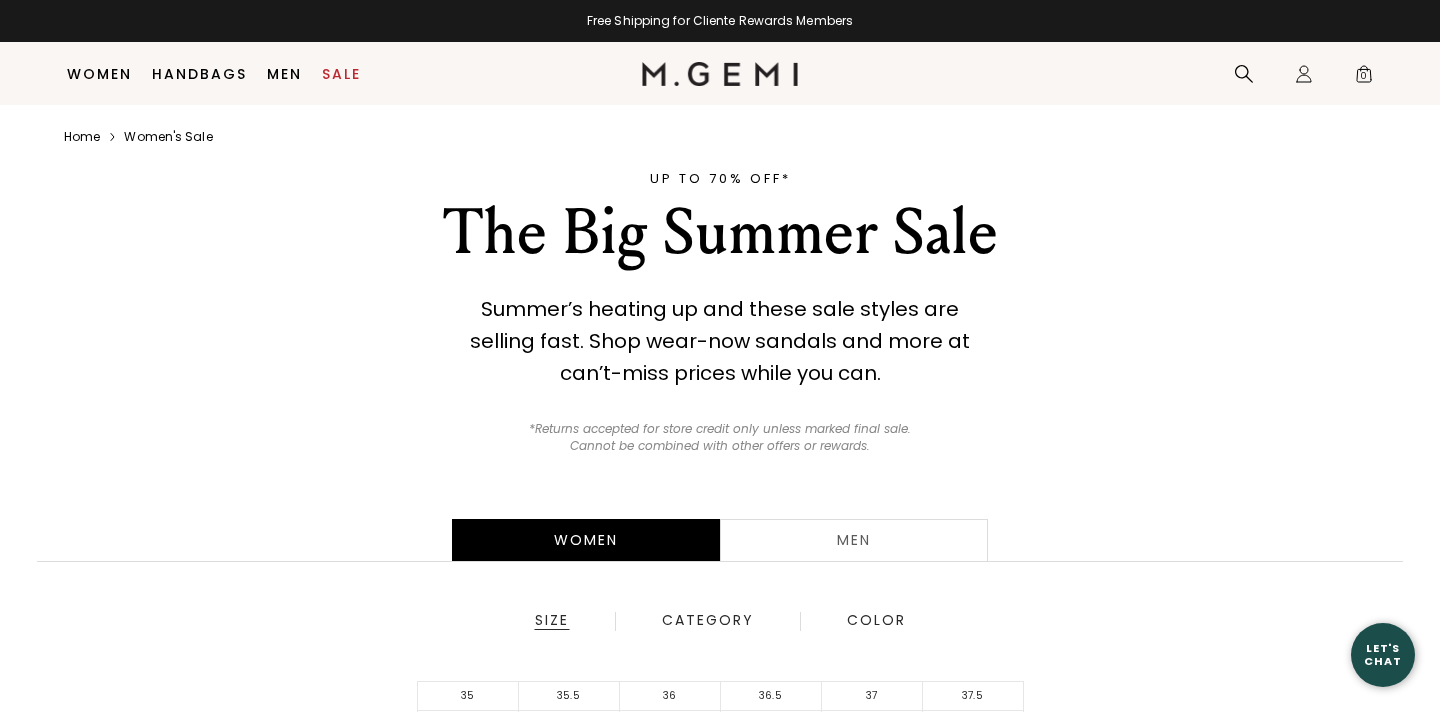click on "39" at bounding box center (670, 725) 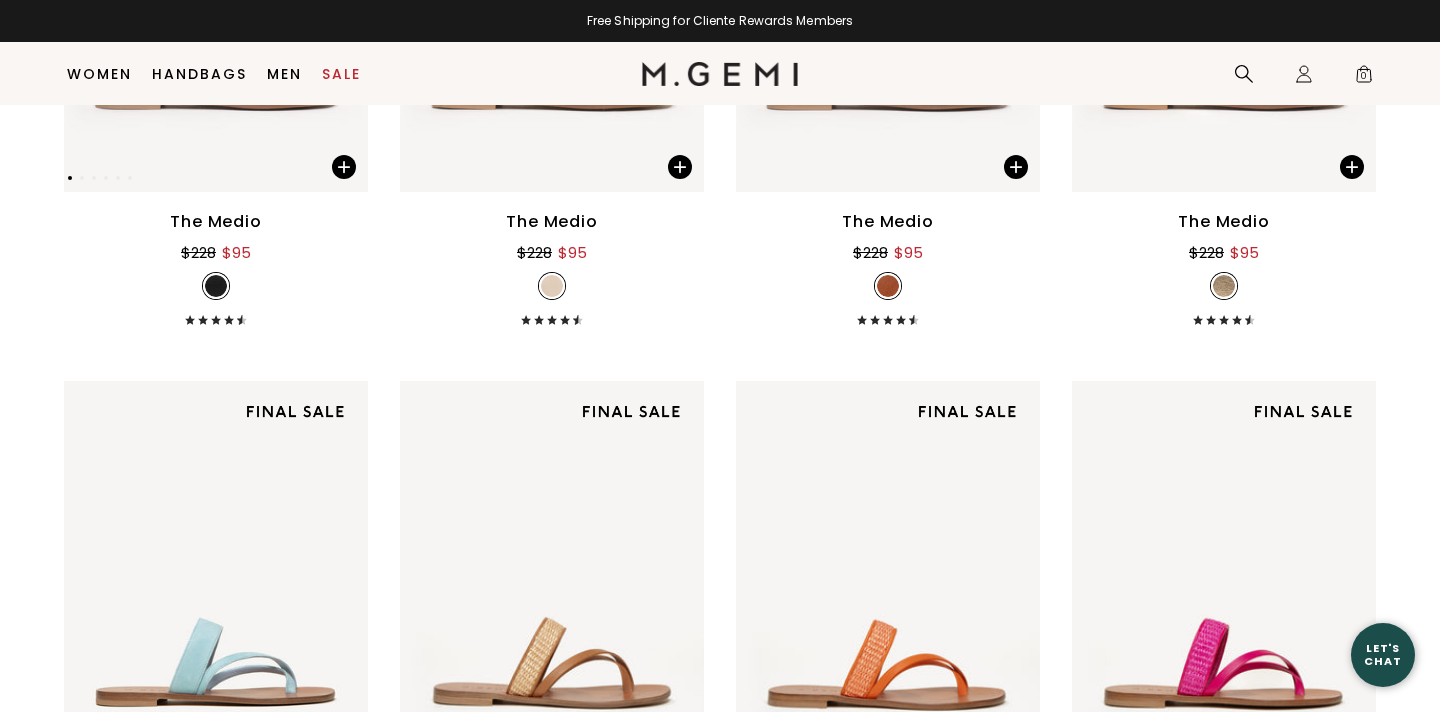 scroll, scrollTop: 1468, scrollLeft: 0, axis: vertical 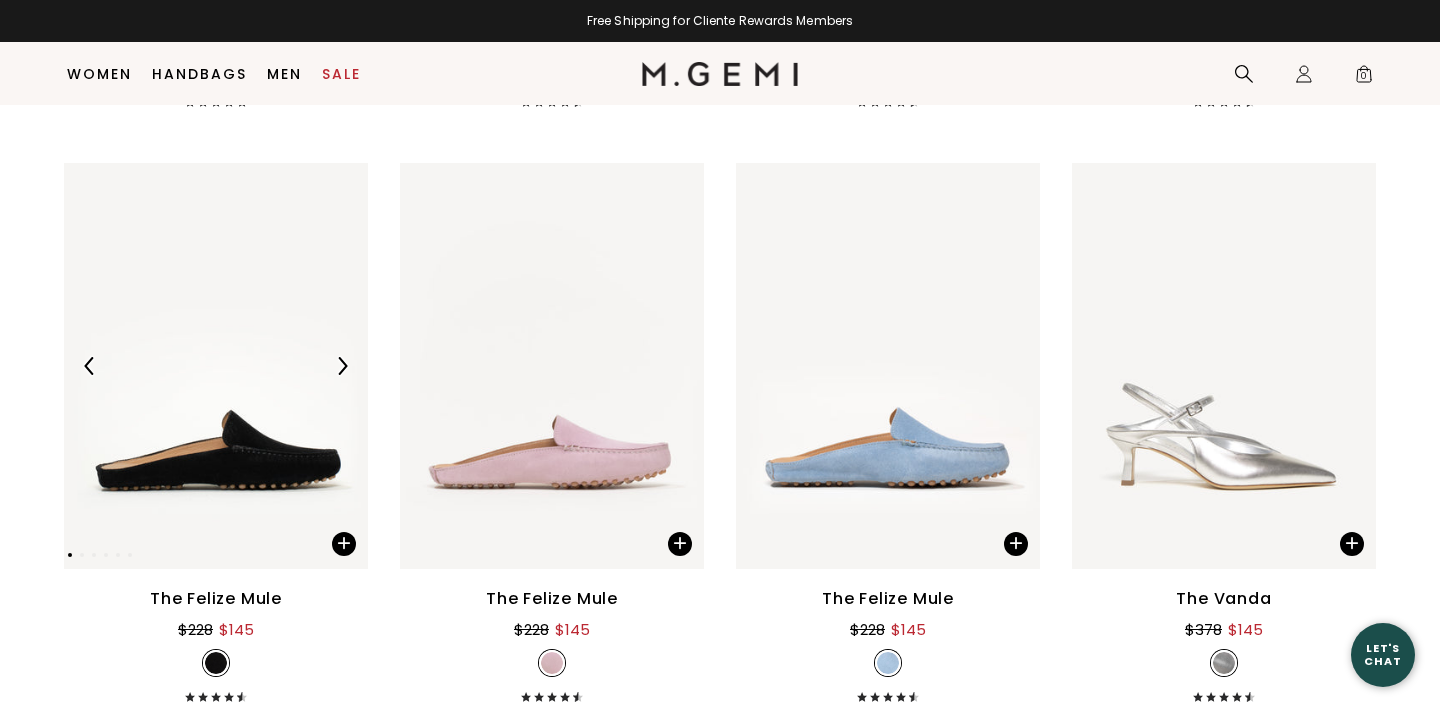 click at bounding box center [216, 365] 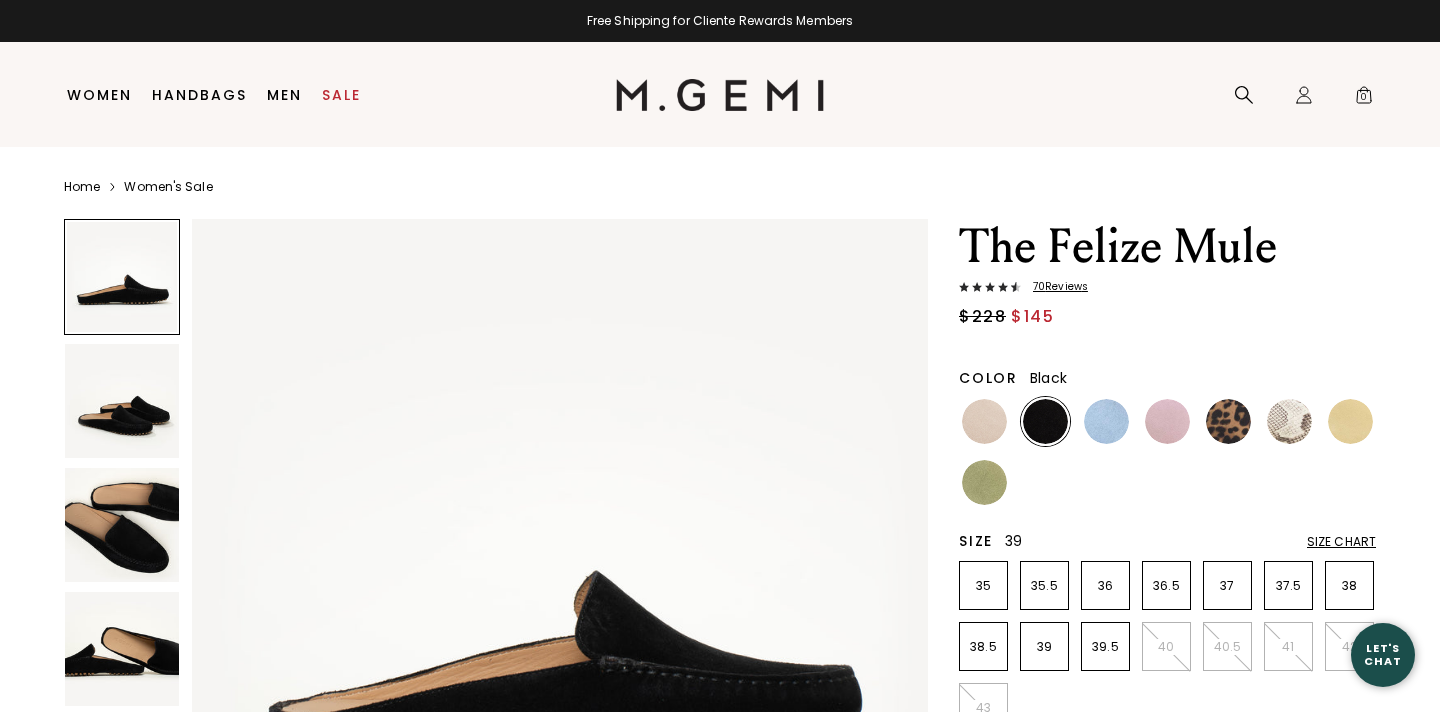 click on "39" at bounding box center [1044, 647] 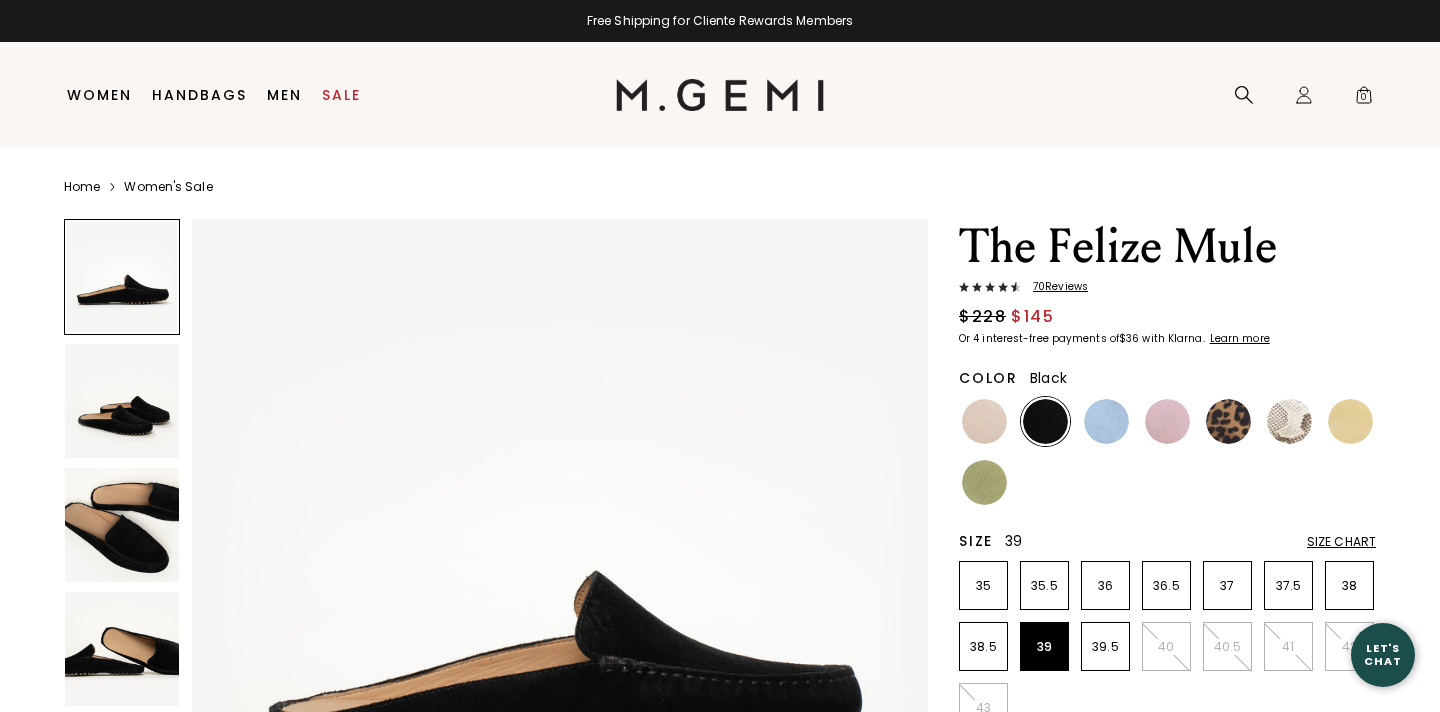 scroll, scrollTop: 0, scrollLeft: 0, axis: both 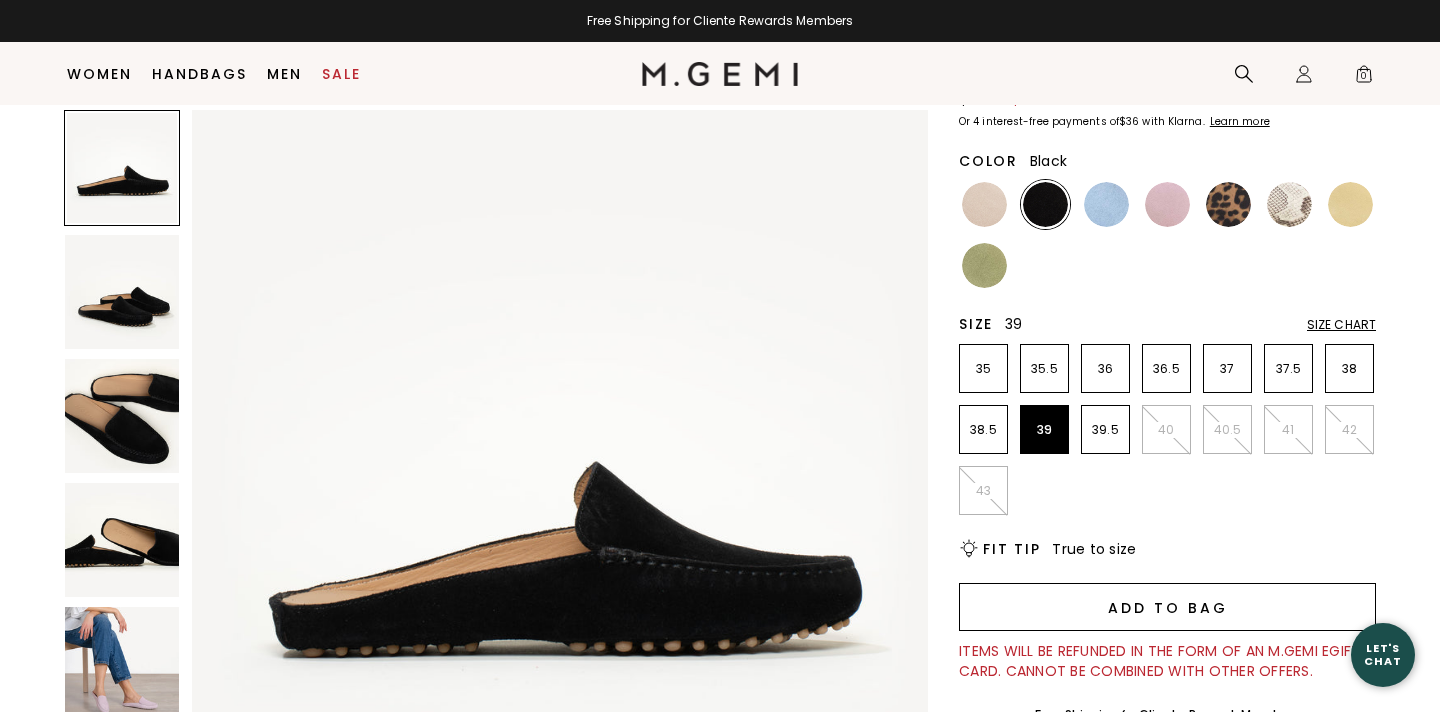 click on "Add to Bag" at bounding box center (1167, 607) 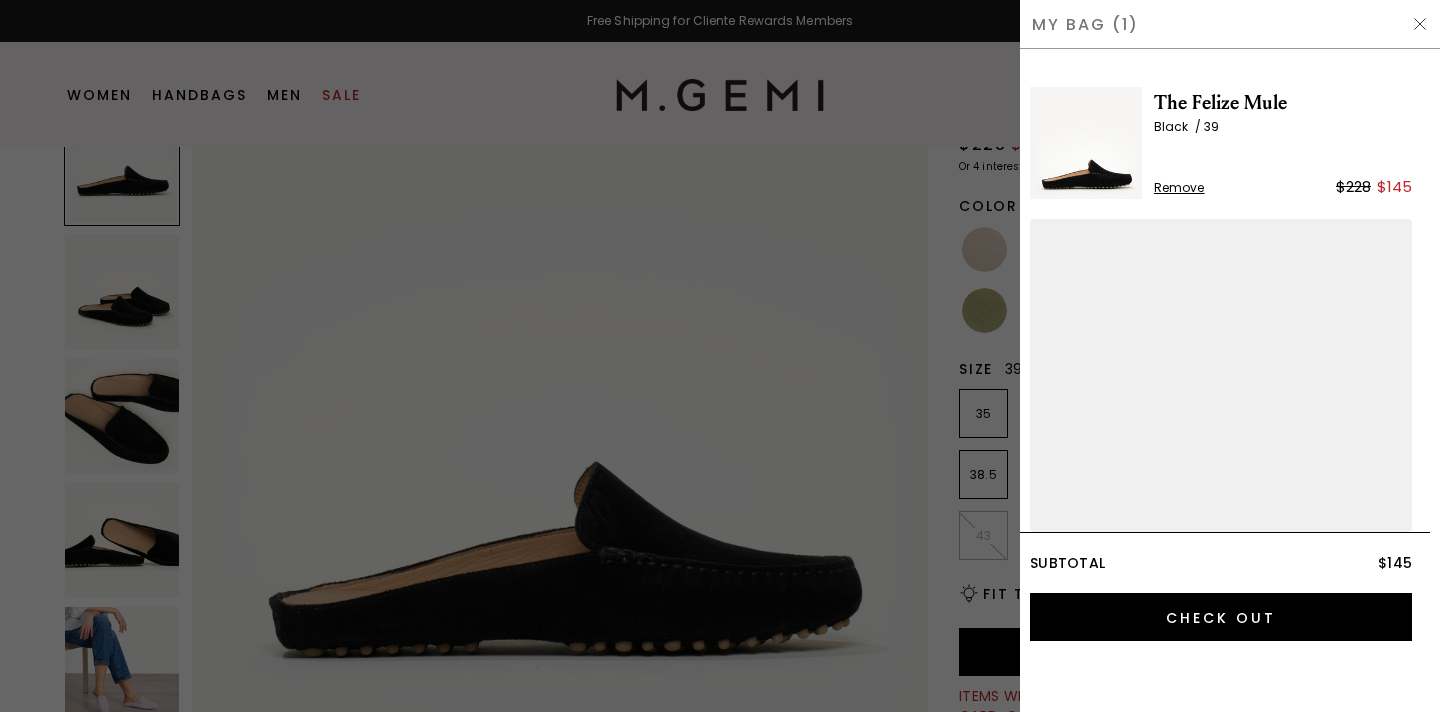 scroll, scrollTop: 0, scrollLeft: 0, axis: both 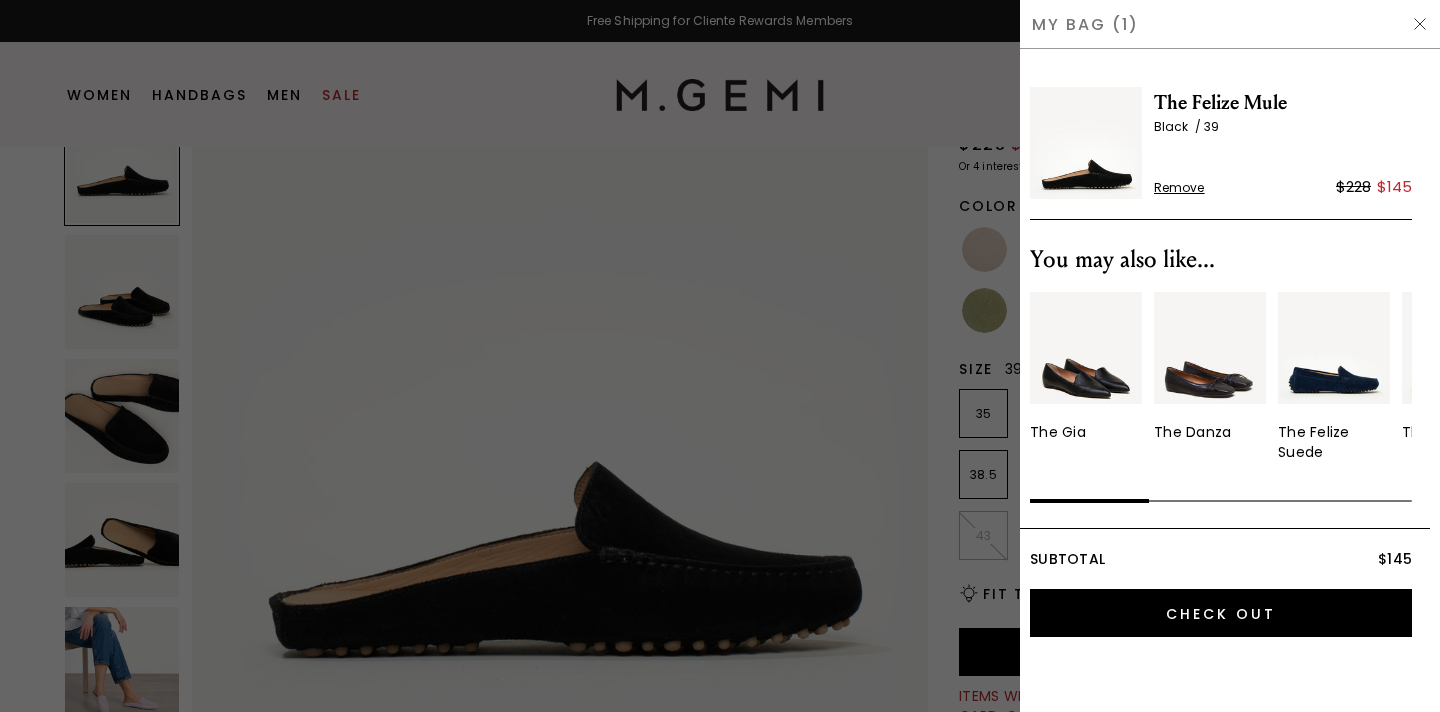 click at bounding box center [1334, 348] 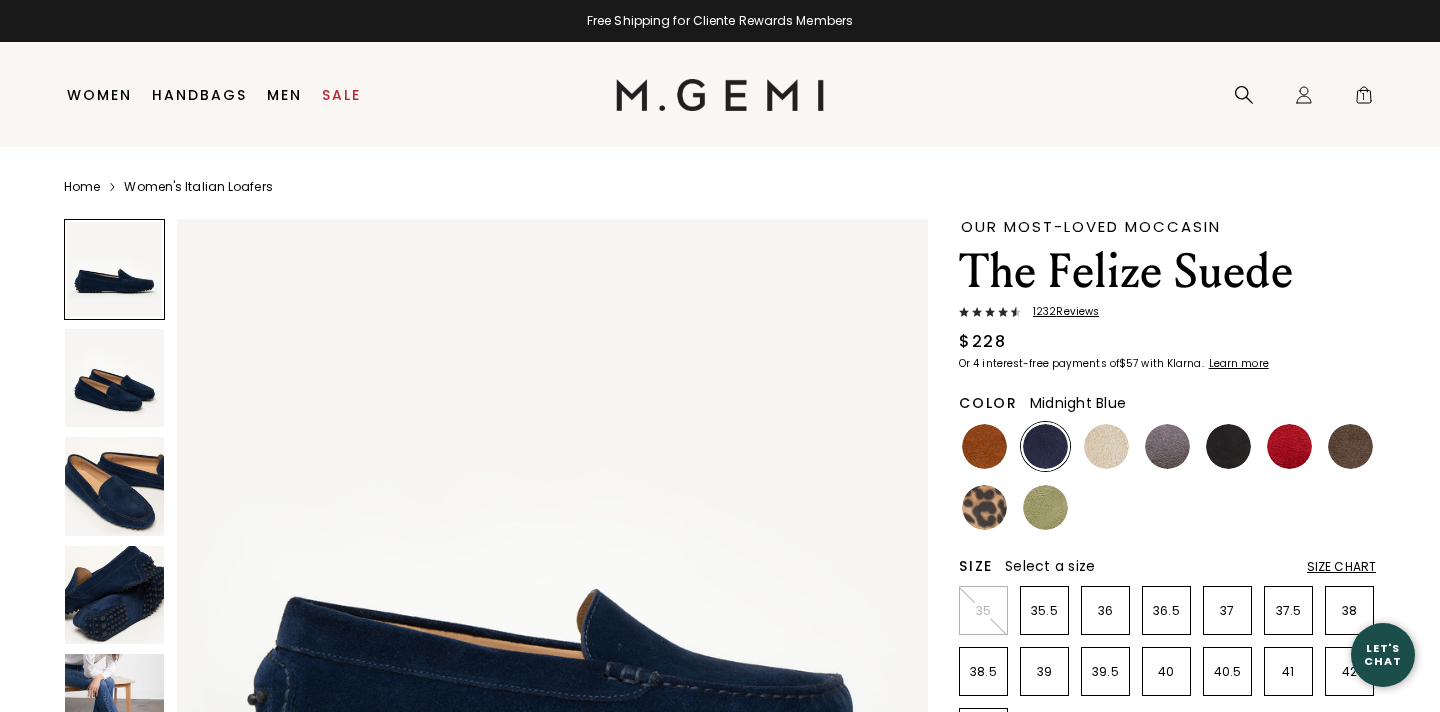 scroll, scrollTop: 0, scrollLeft: 0, axis: both 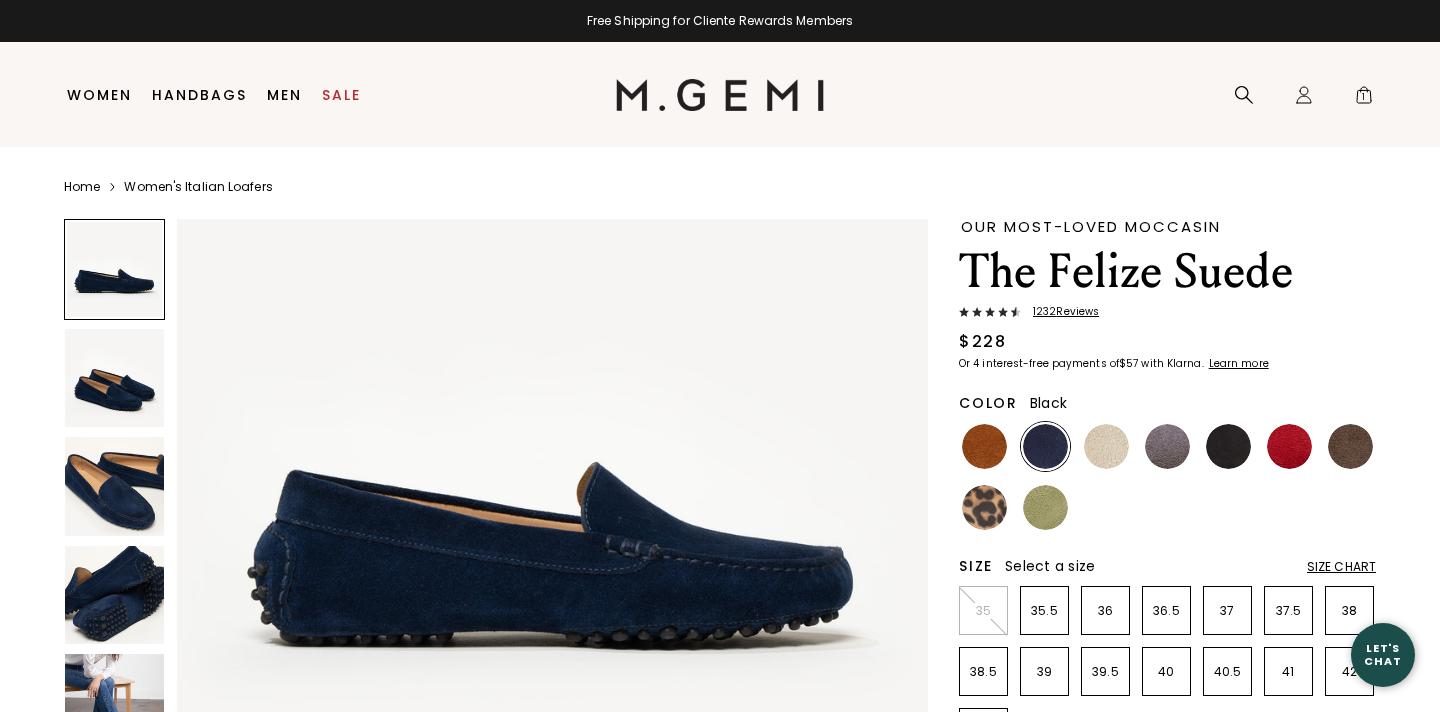 click at bounding box center (1228, 446) 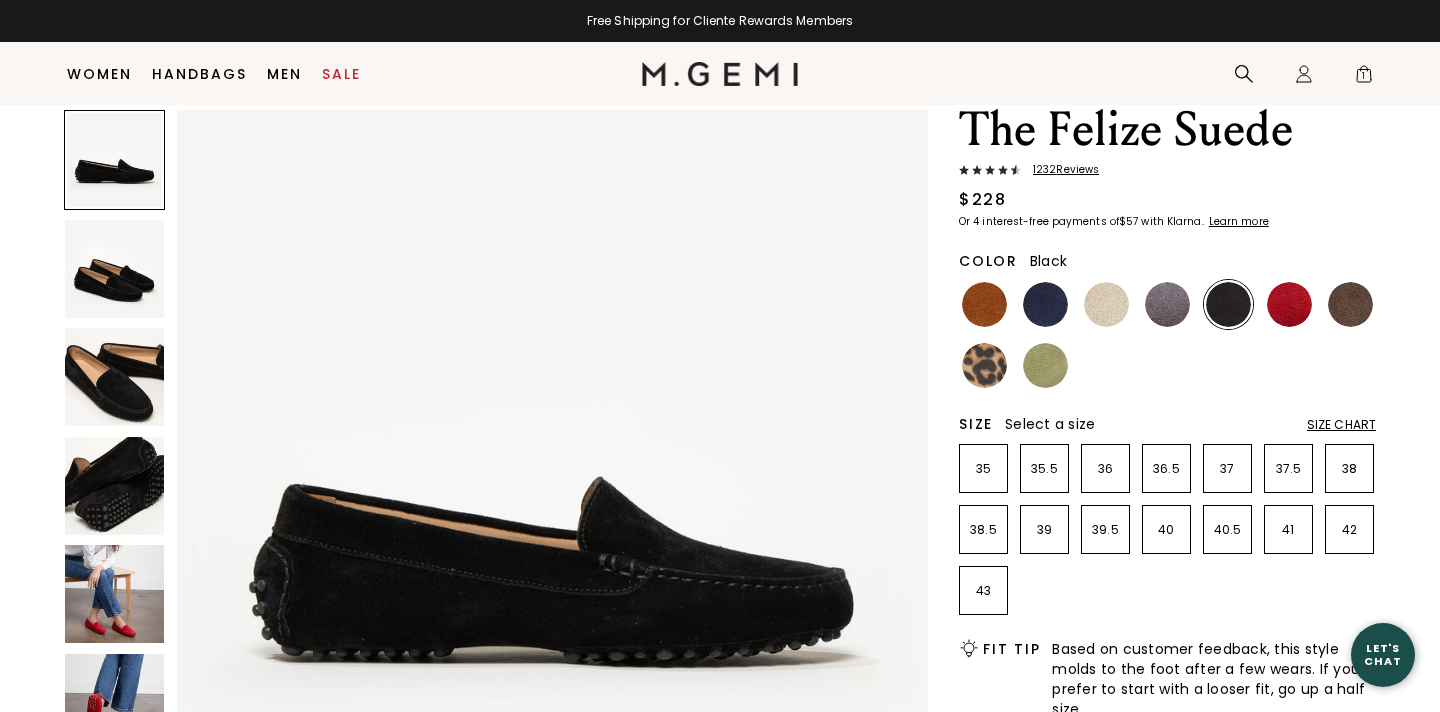 scroll, scrollTop: 101, scrollLeft: 0, axis: vertical 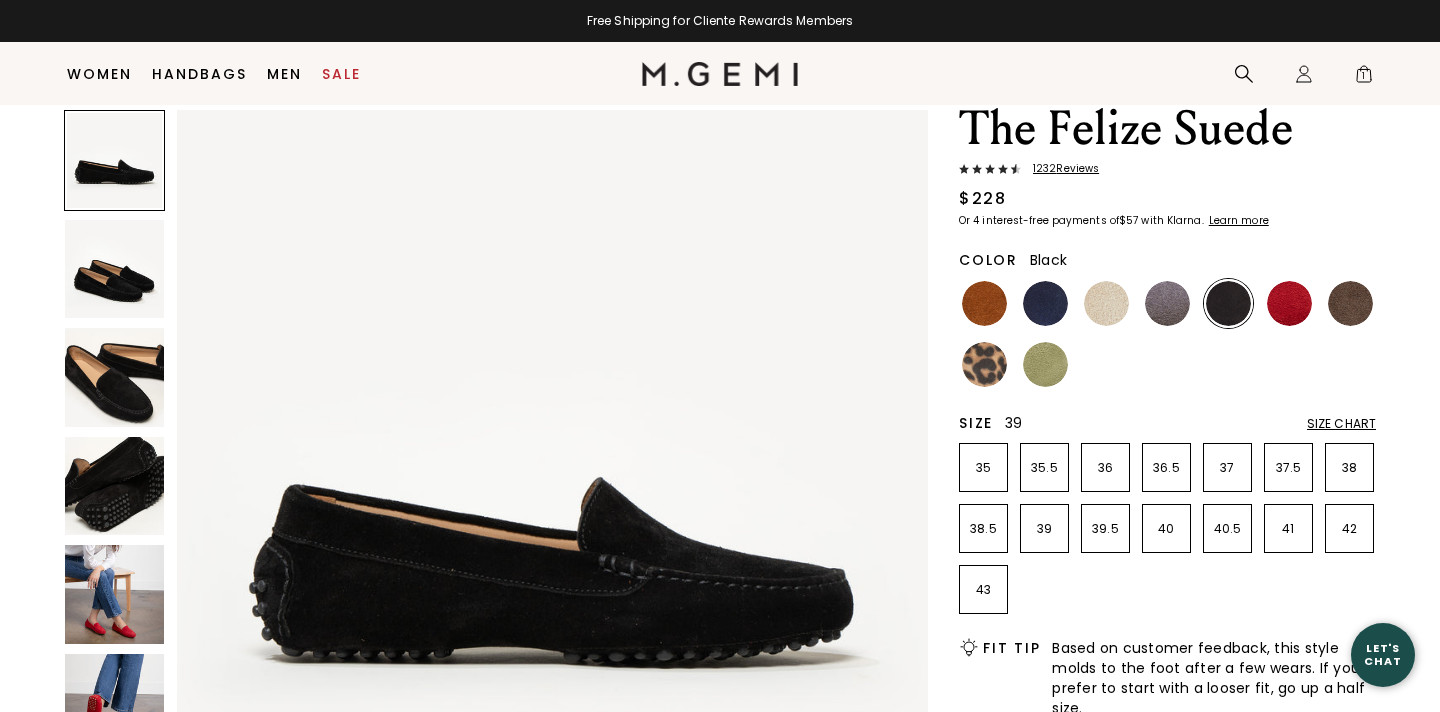 click on "39" at bounding box center [1044, 529] 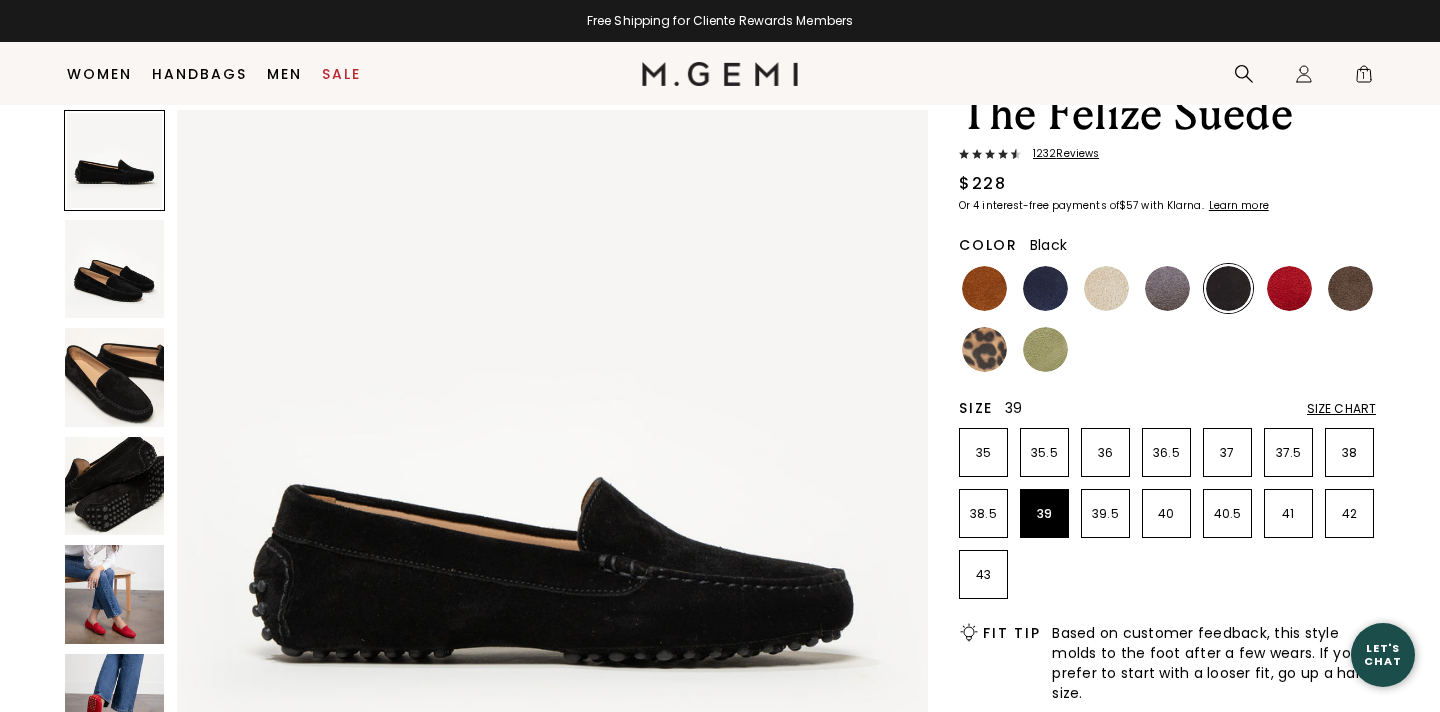 scroll, scrollTop: 123, scrollLeft: 0, axis: vertical 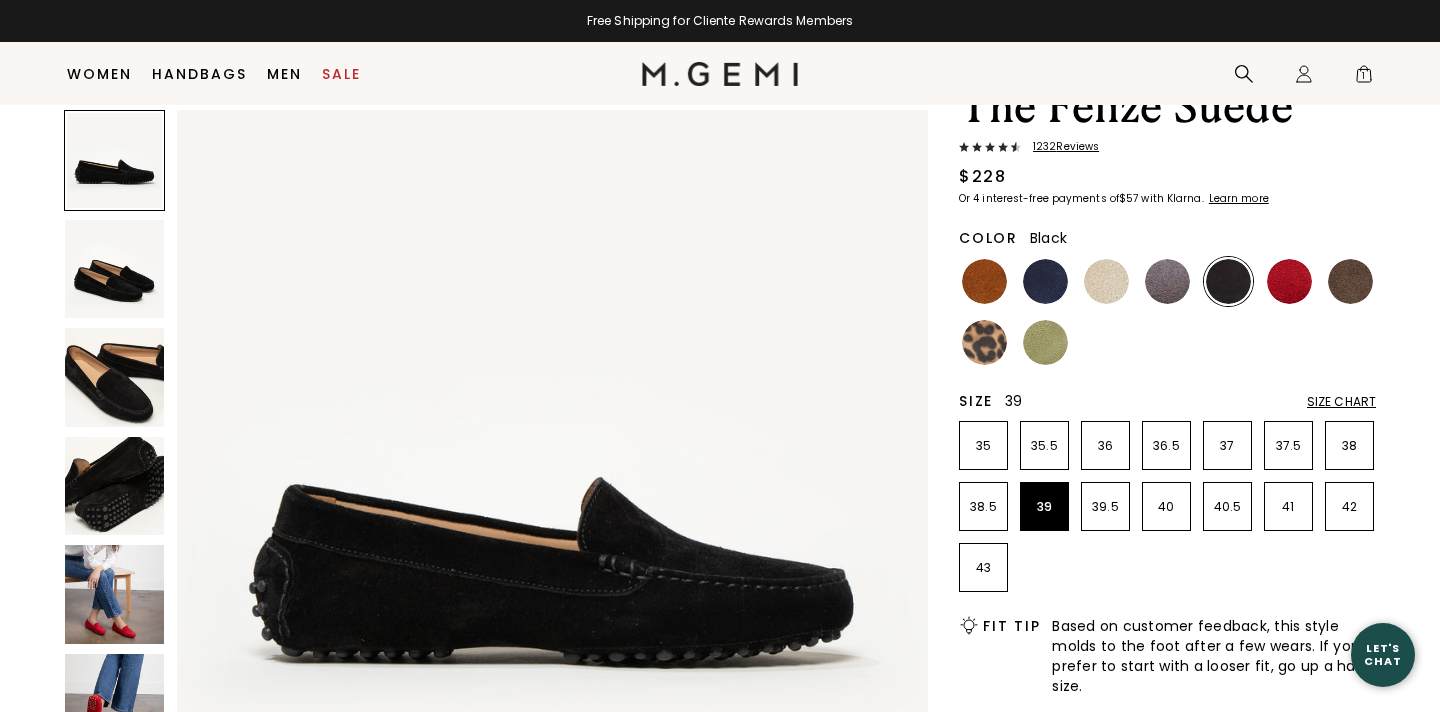 click at bounding box center (114, 594) 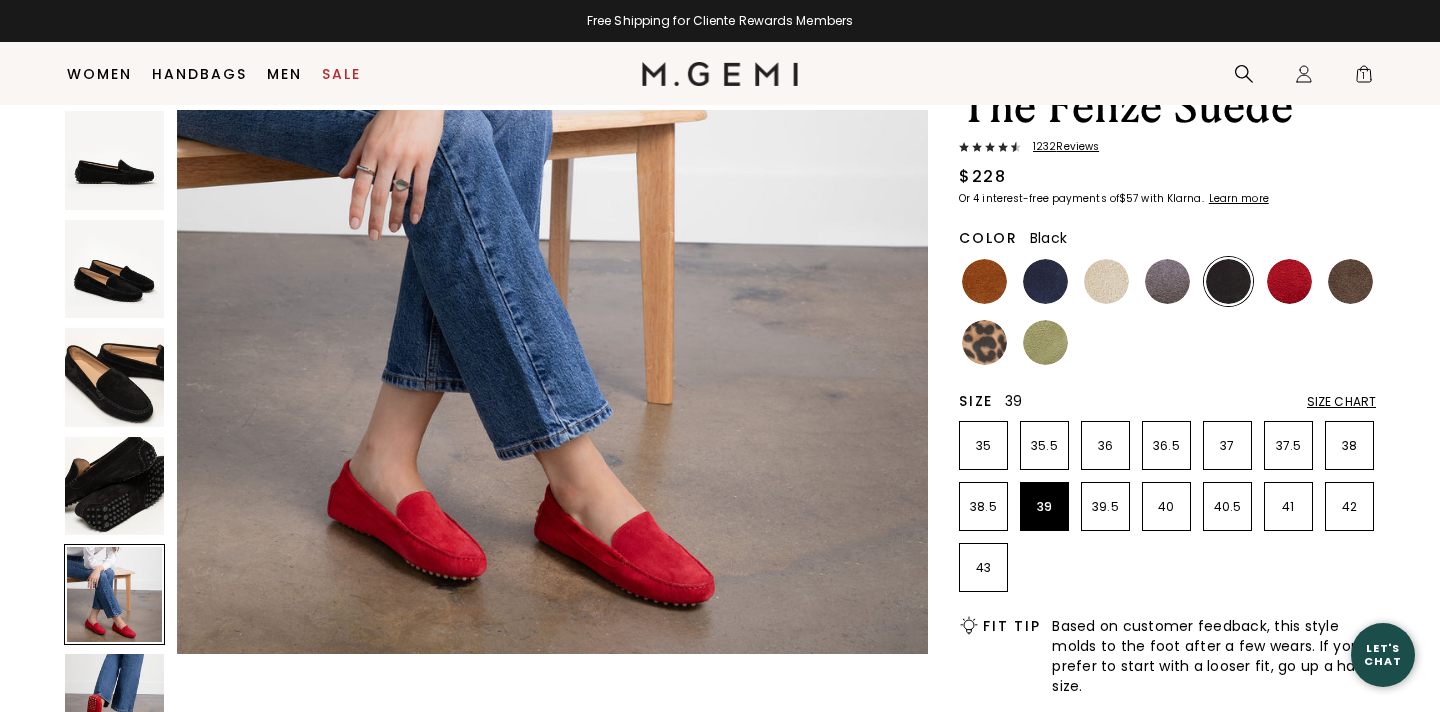 scroll, scrollTop: 3301, scrollLeft: 0, axis: vertical 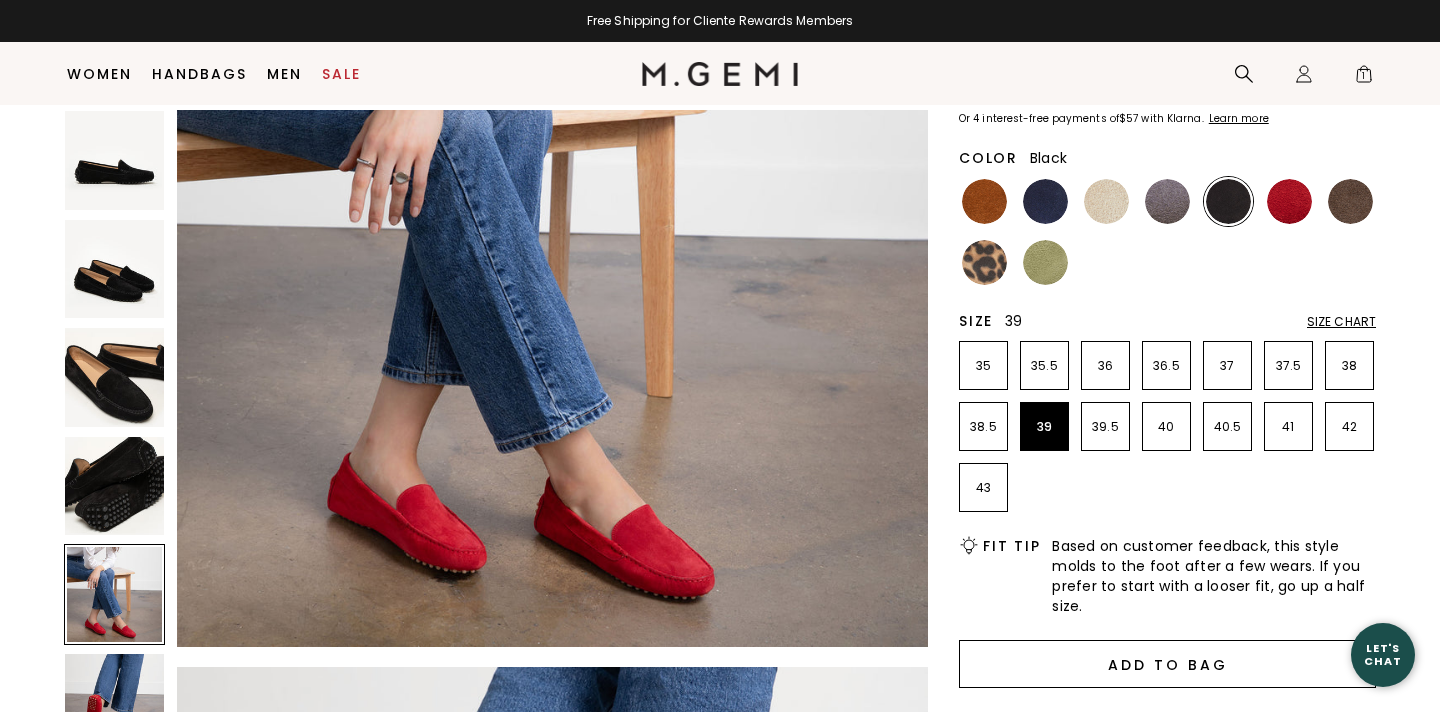 click on "Add to Bag" at bounding box center [1167, 664] 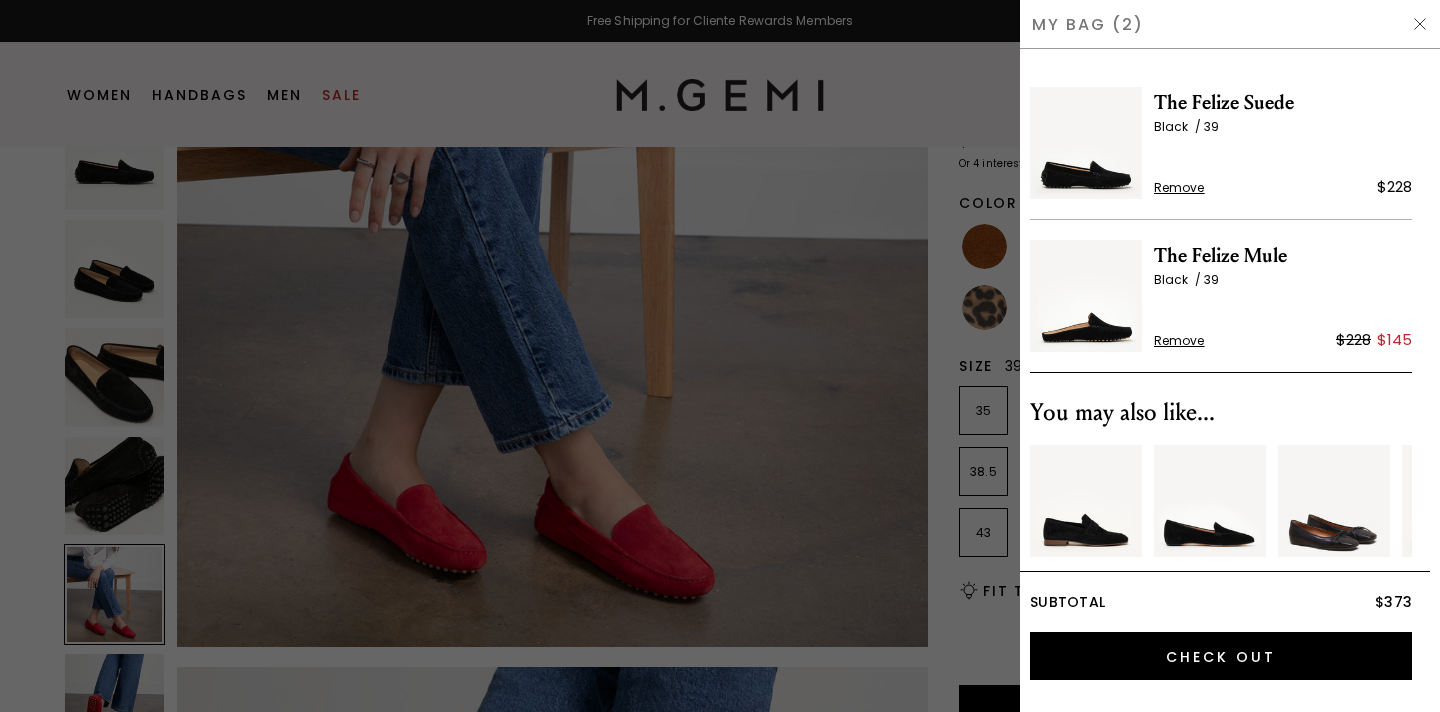 scroll, scrollTop: 0, scrollLeft: 0, axis: both 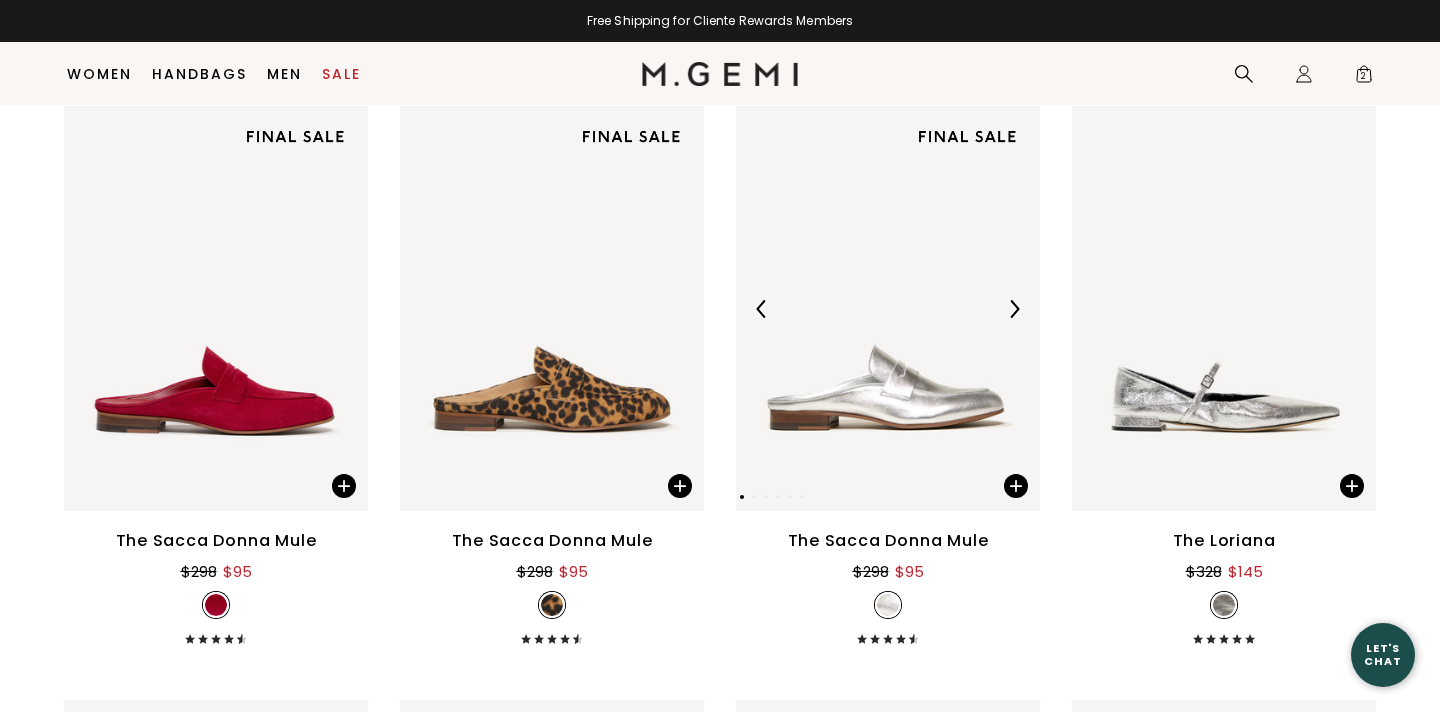 click at bounding box center [888, 308] 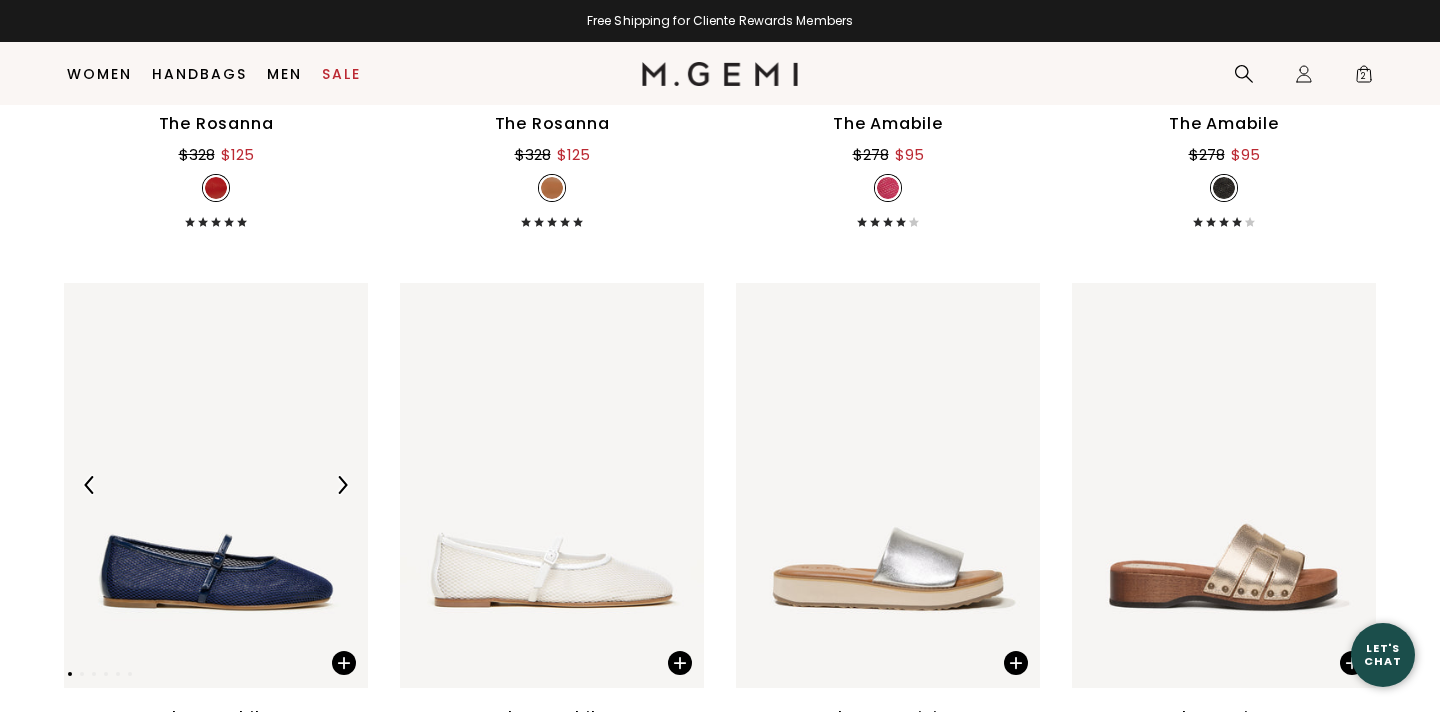 scroll, scrollTop: 9654, scrollLeft: 0, axis: vertical 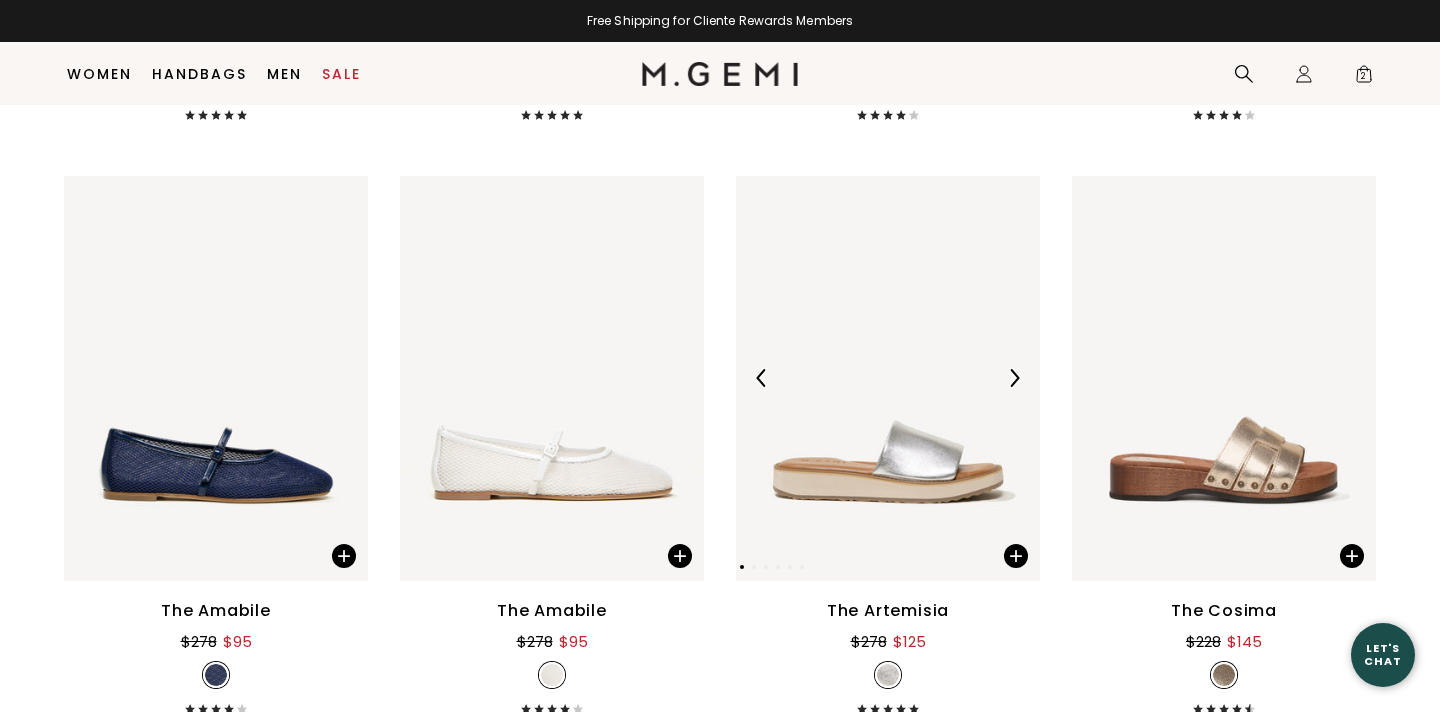 click at bounding box center [888, 378] 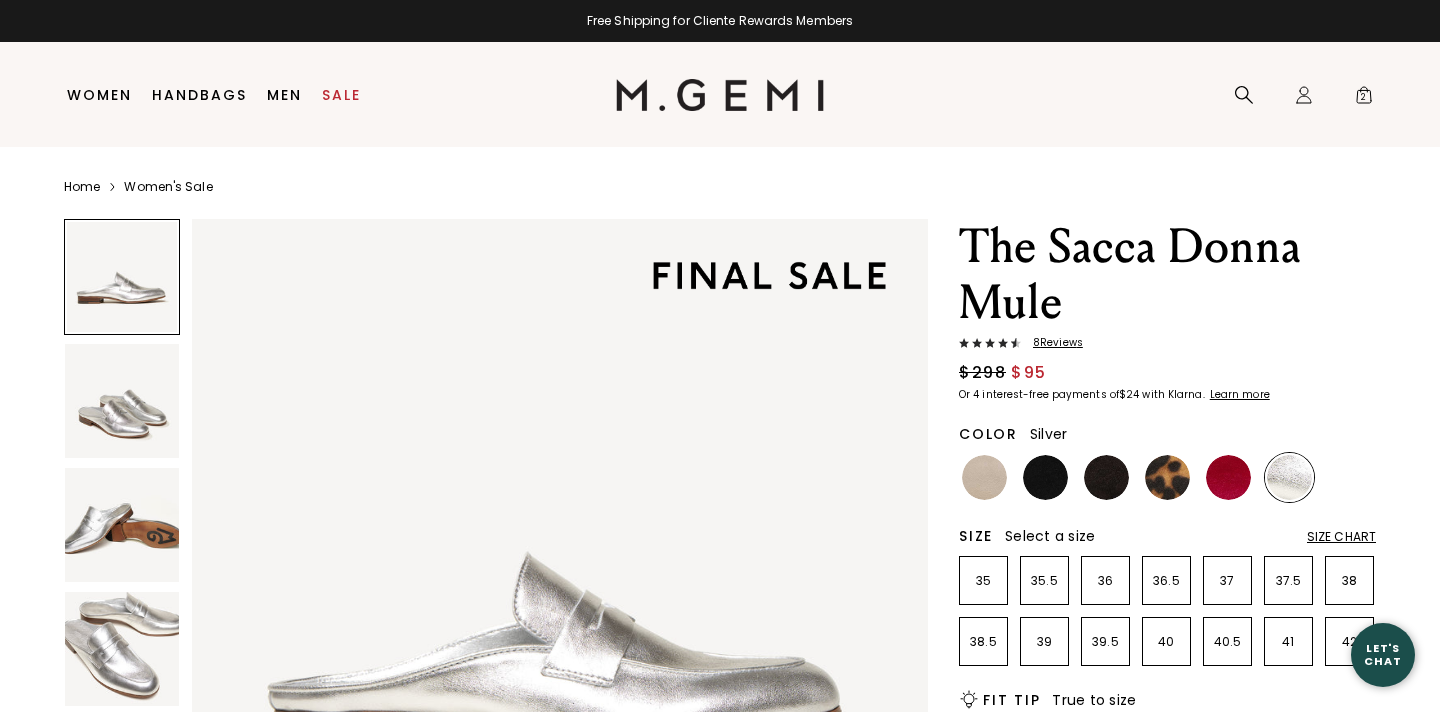 scroll, scrollTop: 14, scrollLeft: 0, axis: vertical 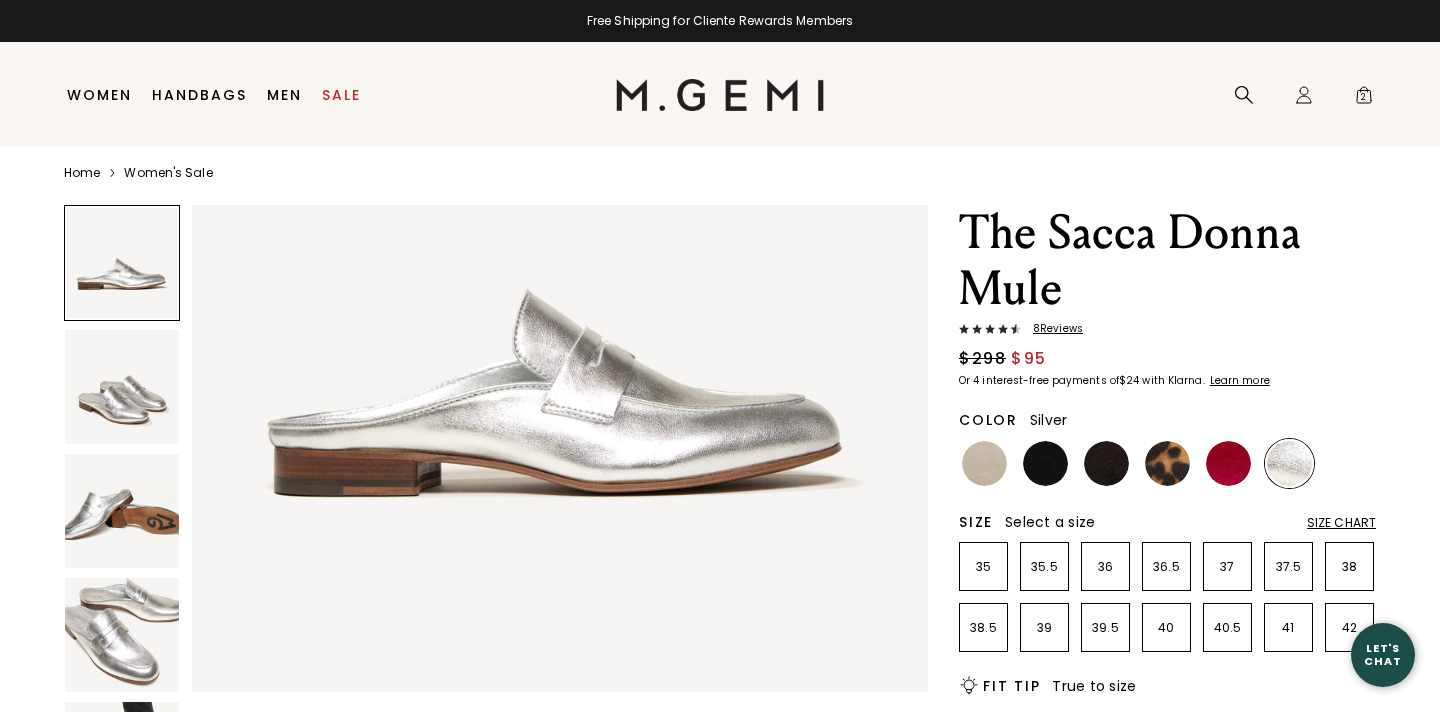click at bounding box center (122, 387) 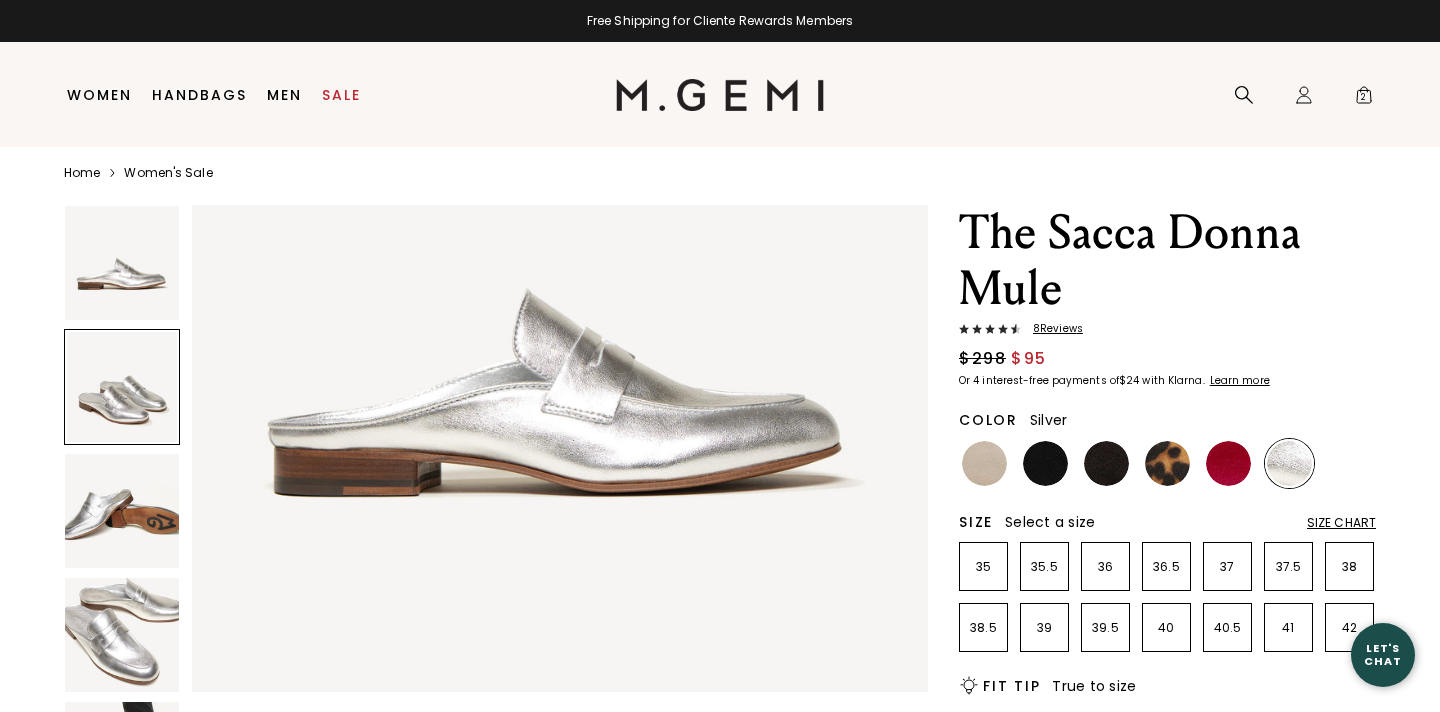 scroll, scrollTop: 0, scrollLeft: 0, axis: both 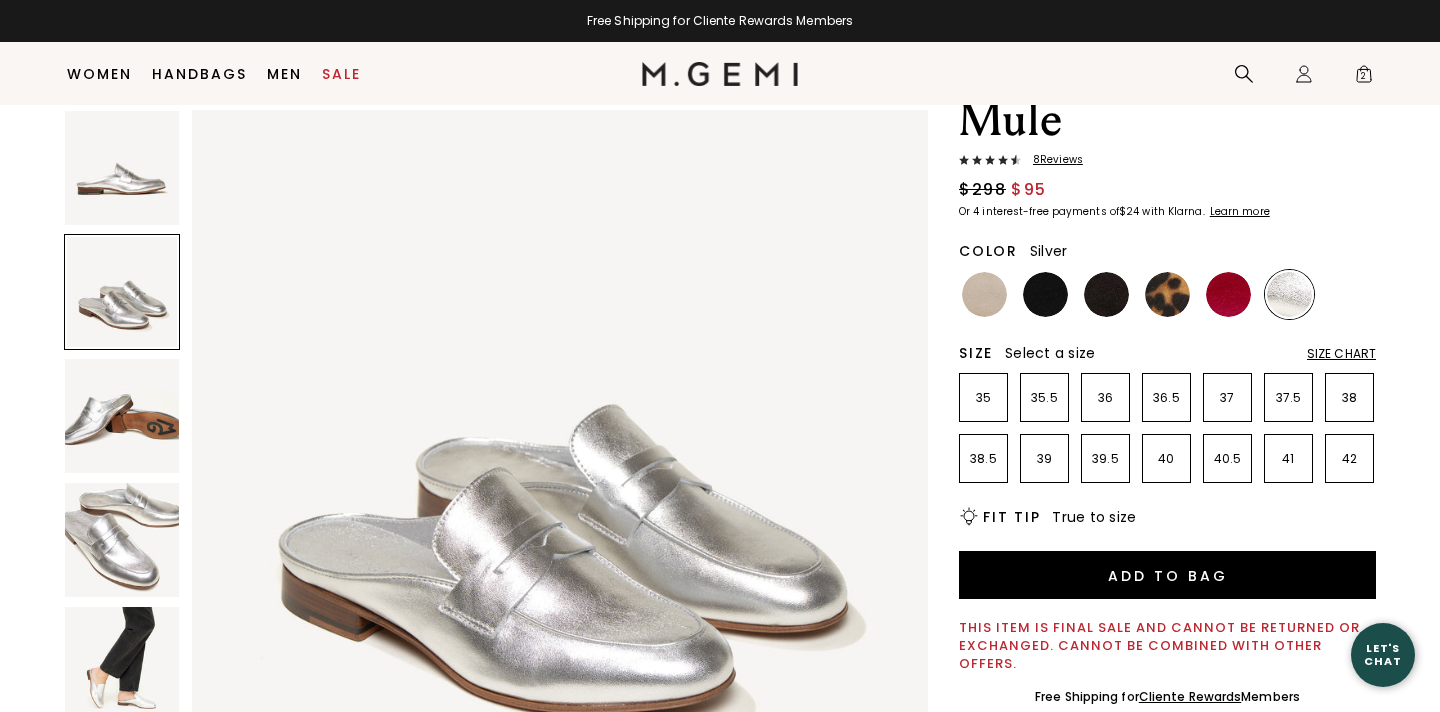 click at bounding box center (122, 540) 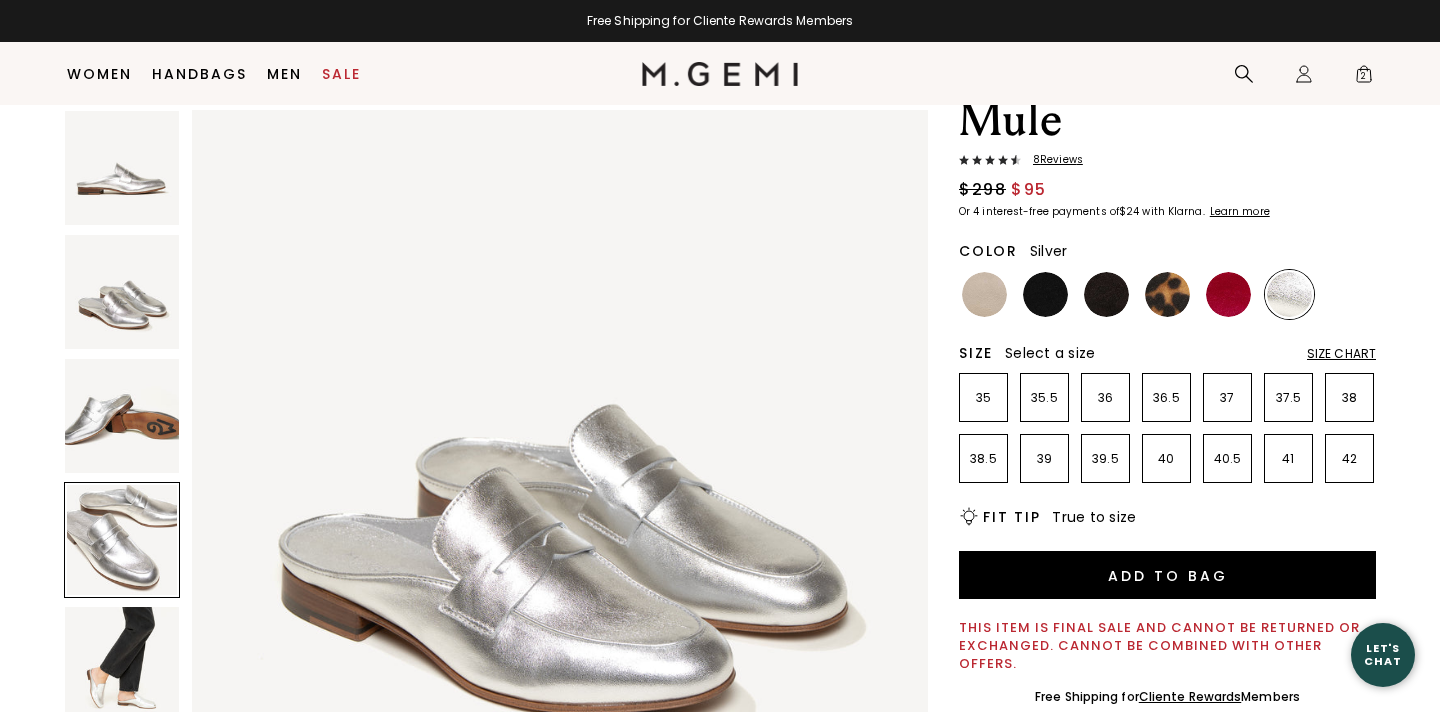 scroll, scrollTop: 2268, scrollLeft: 0, axis: vertical 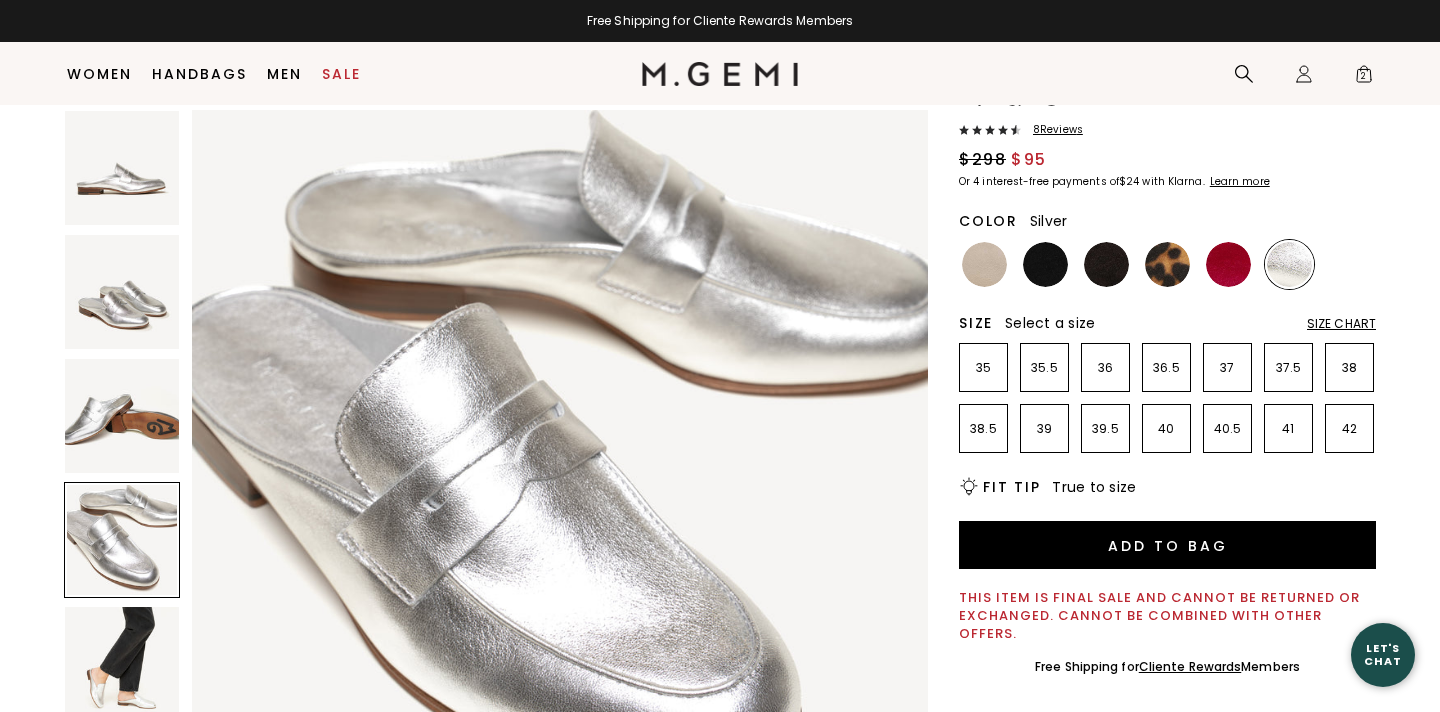 click at bounding box center [122, 664] 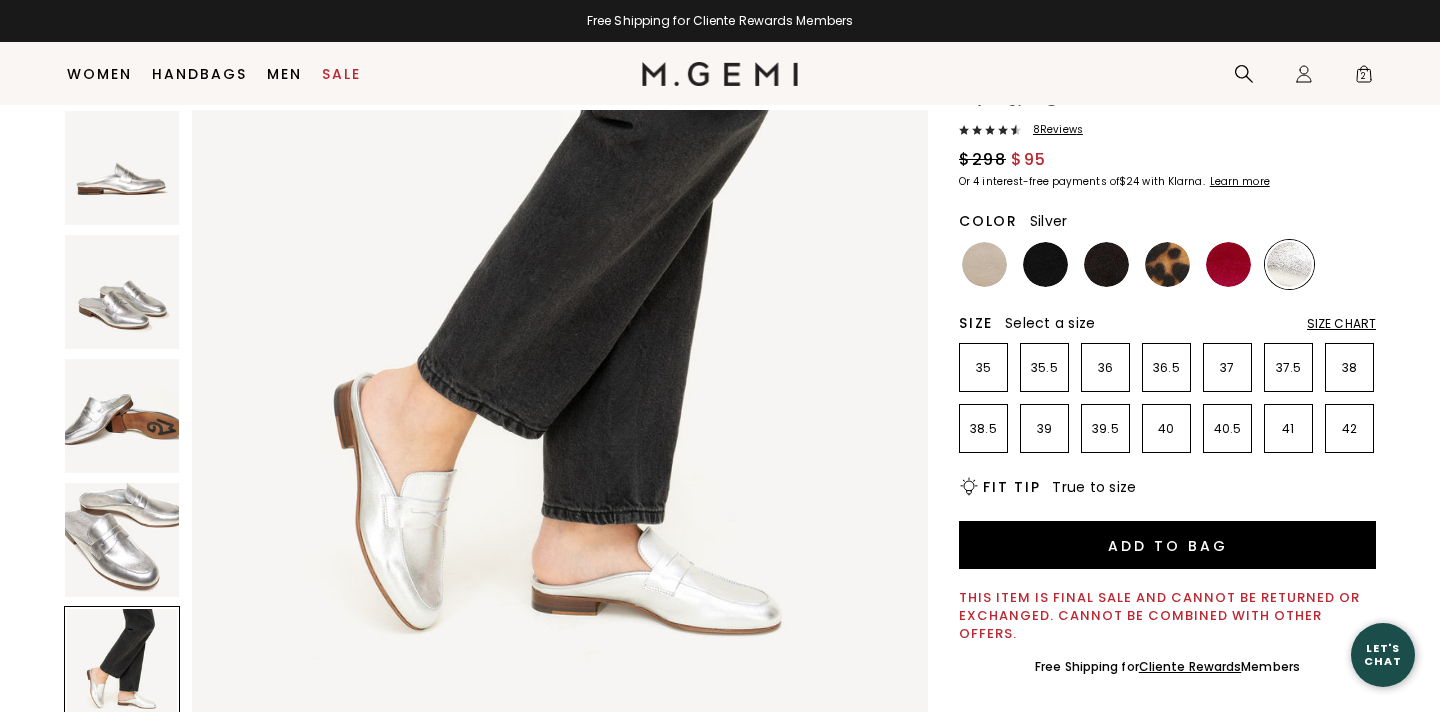 scroll, scrollTop: 3178, scrollLeft: 0, axis: vertical 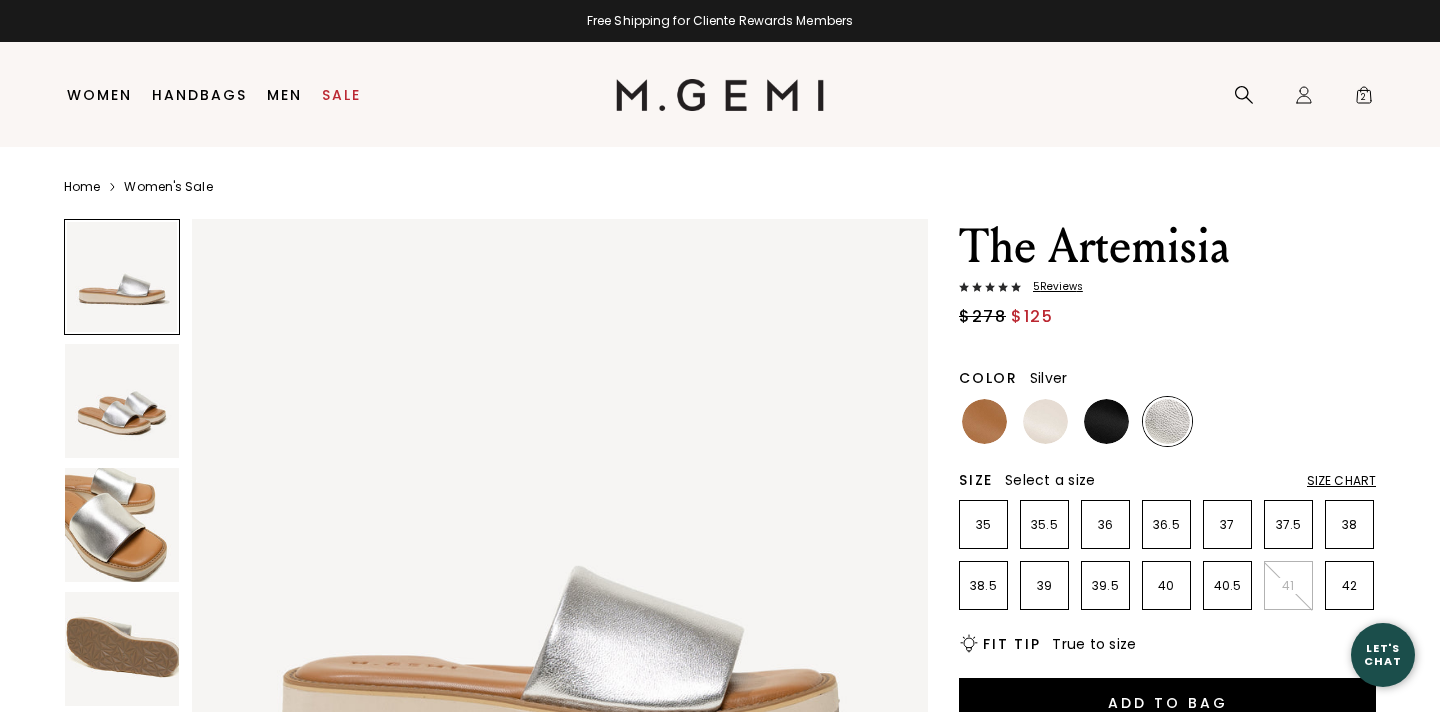 click on "39" at bounding box center [1044, 586] 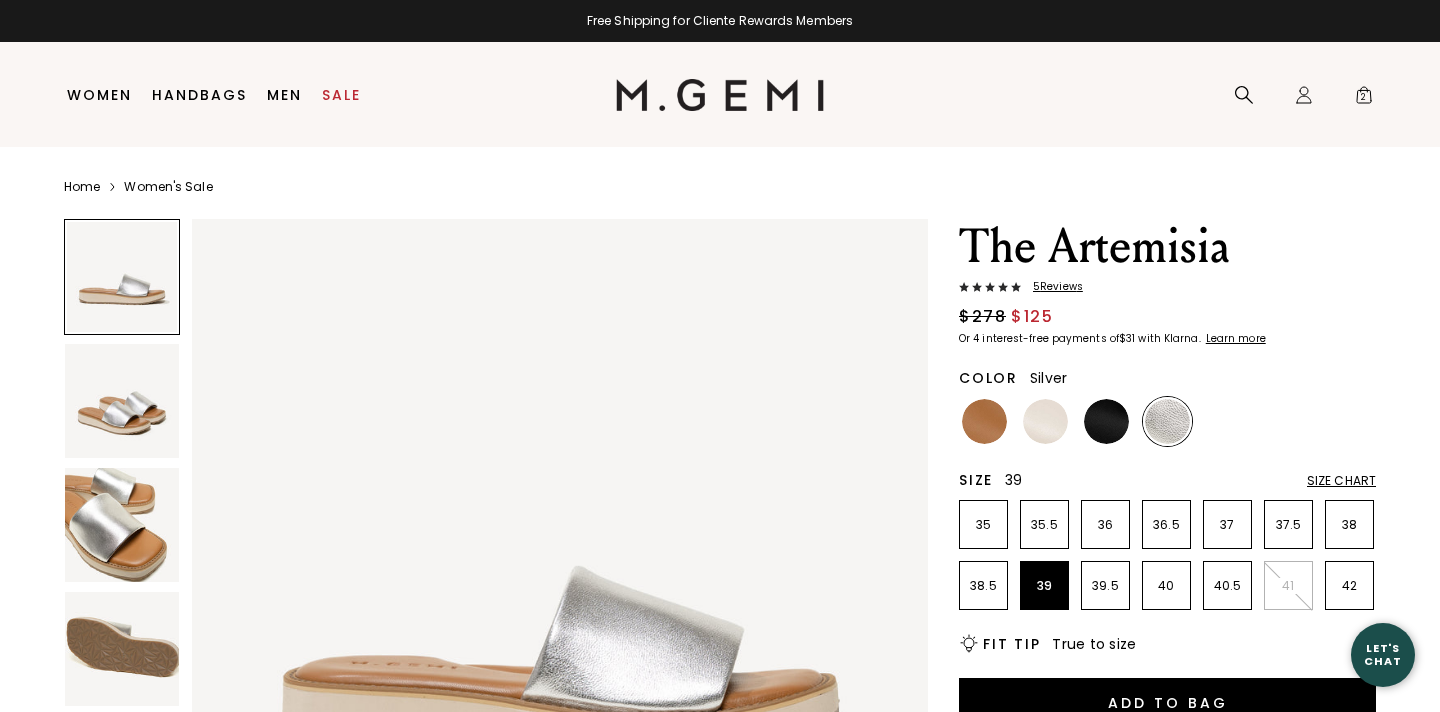 scroll, scrollTop: 0, scrollLeft: 0, axis: both 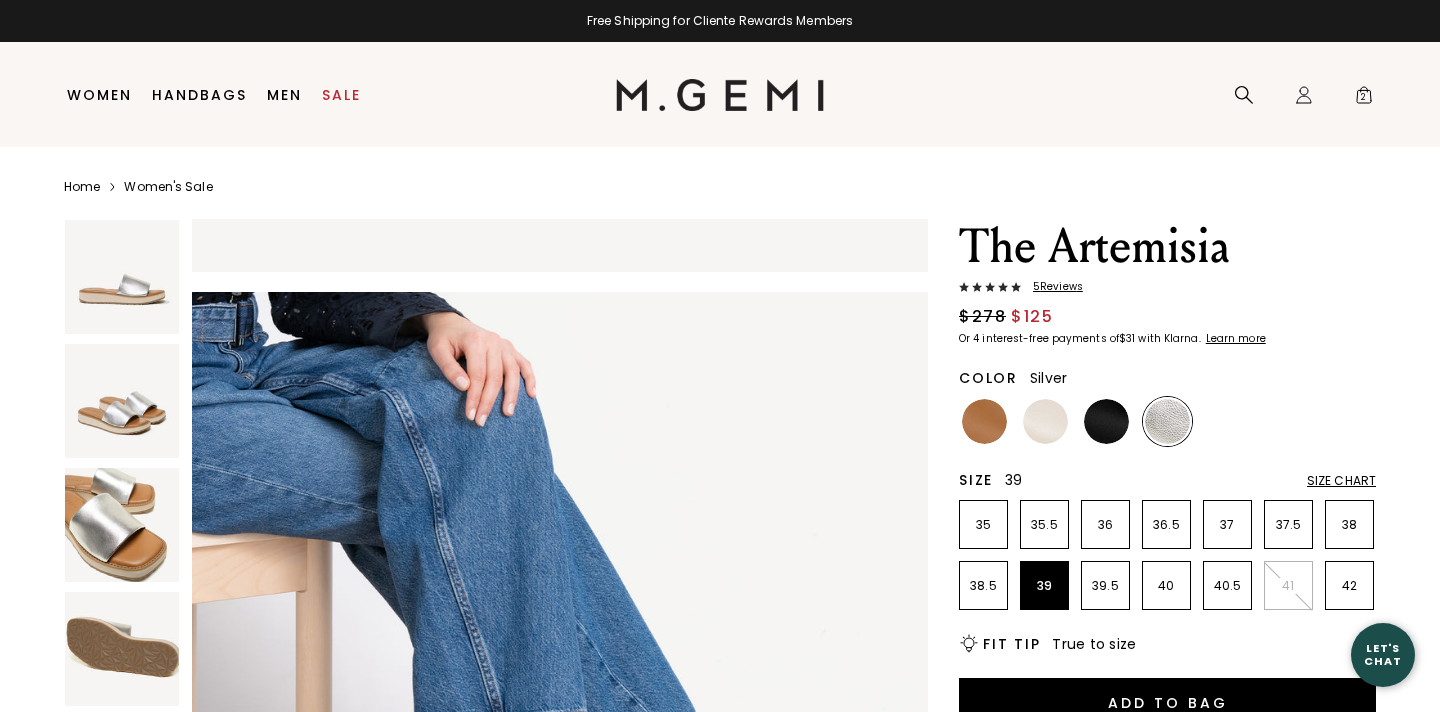 click on "5  Review s" at bounding box center [1052, 287] 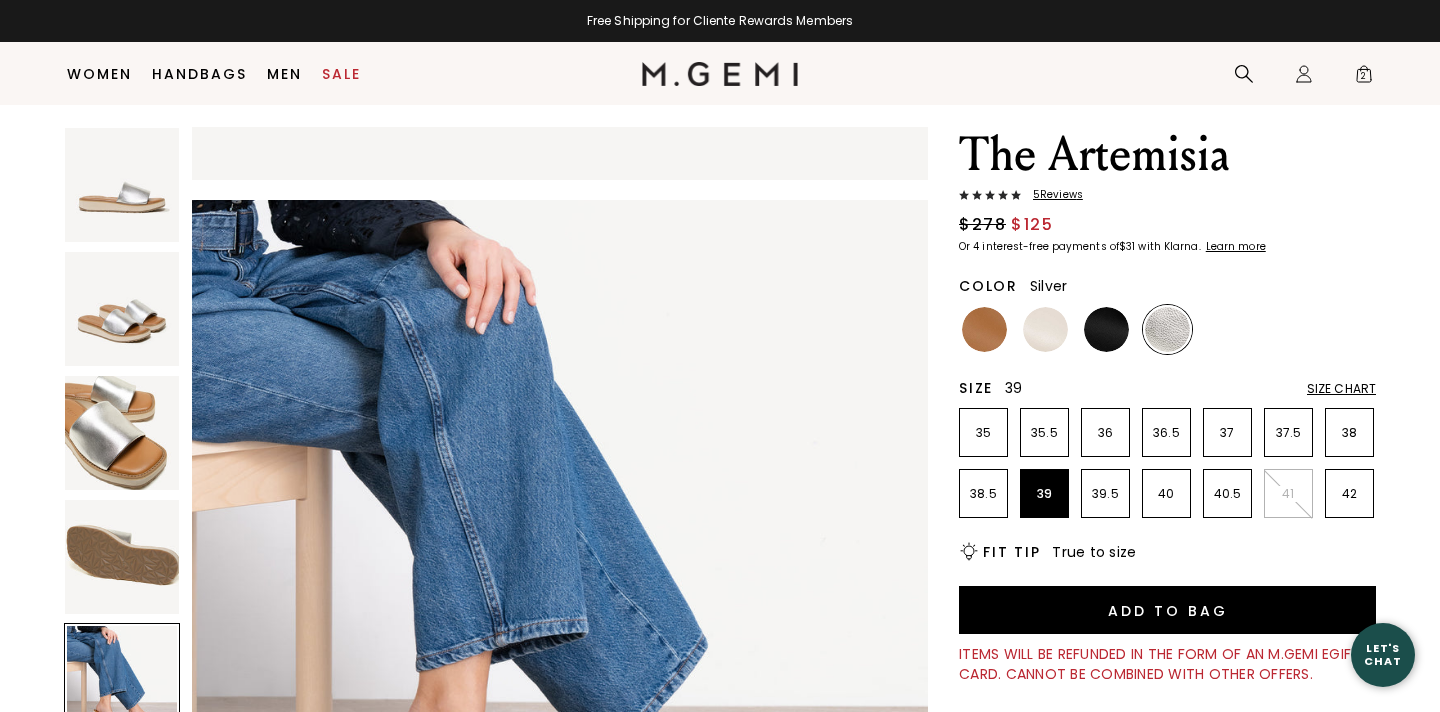 scroll, scrollTop: 259, scrollLeft: 0, axis: vertical 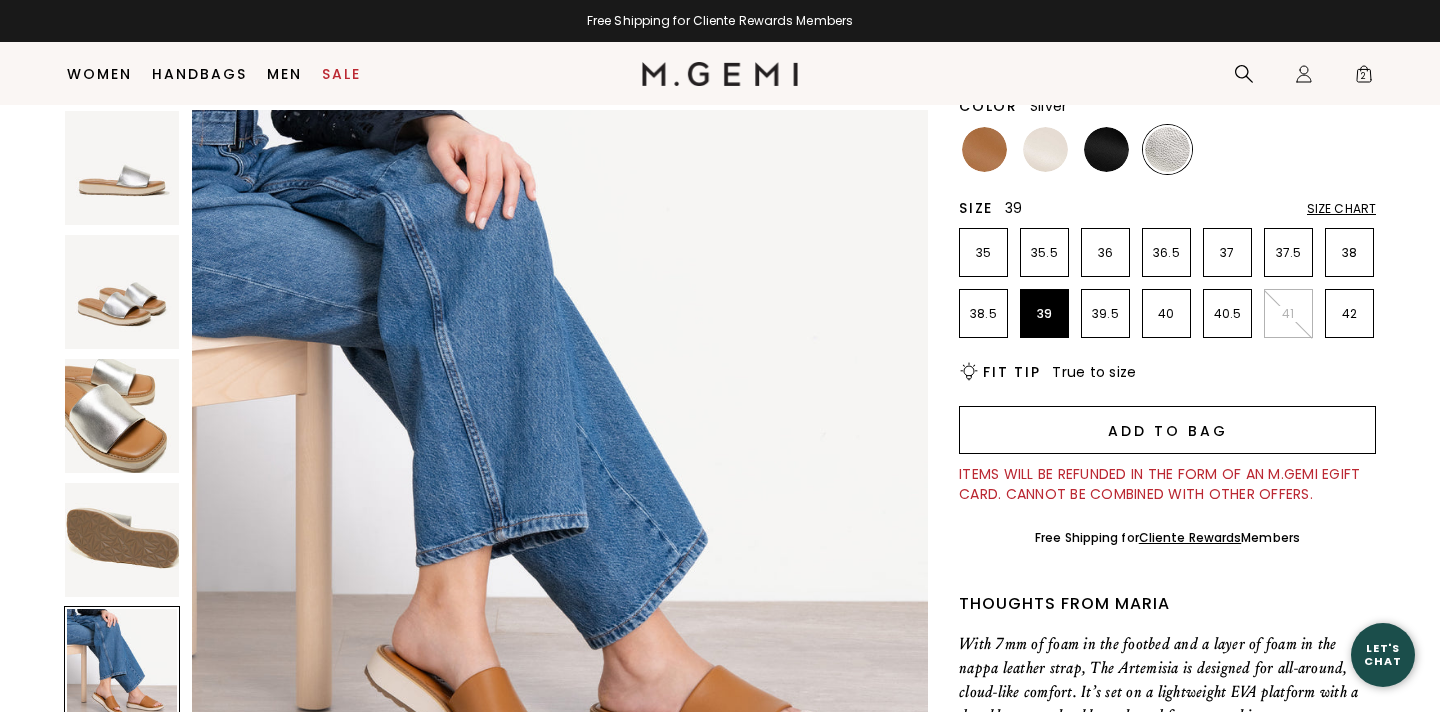 click on "Add to Bag" at bounding box center [1167, 430] 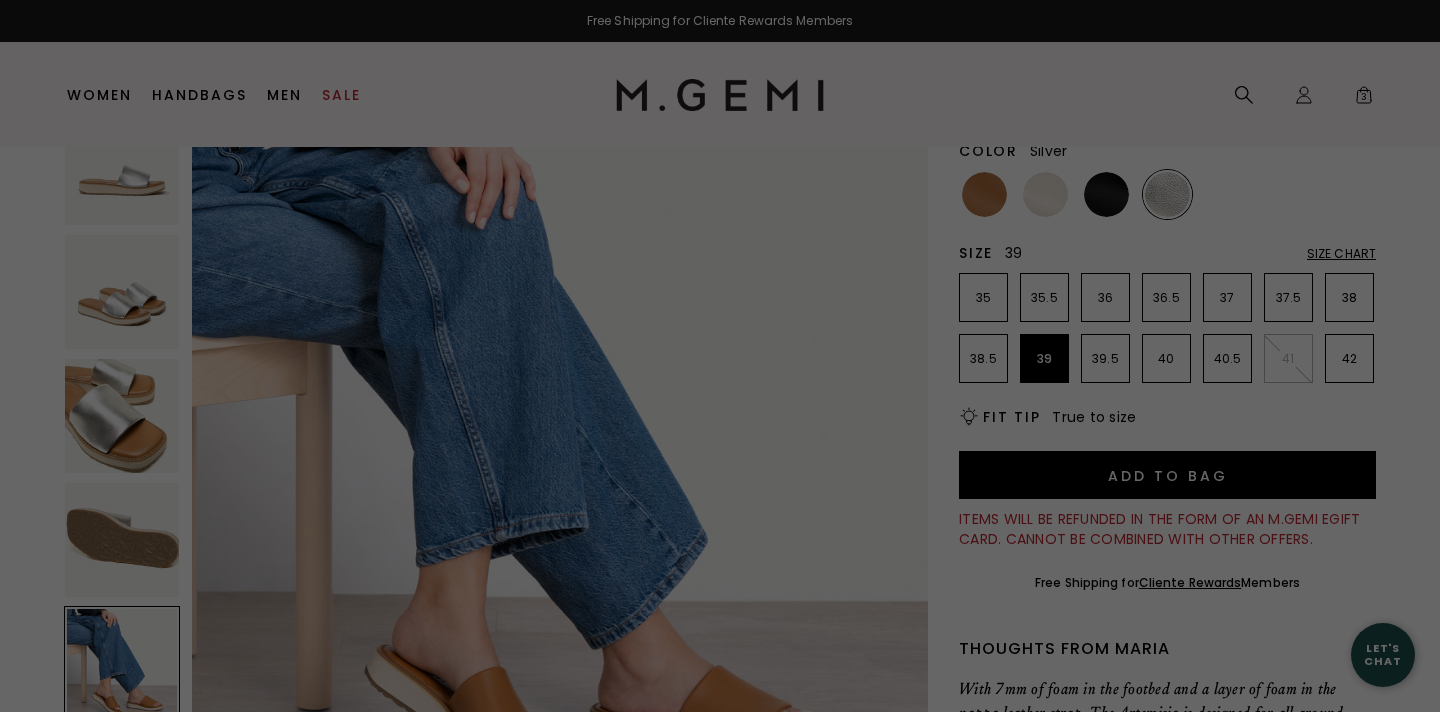 scroll, scrollTop: 0, scrollLeft: 0, axis: both 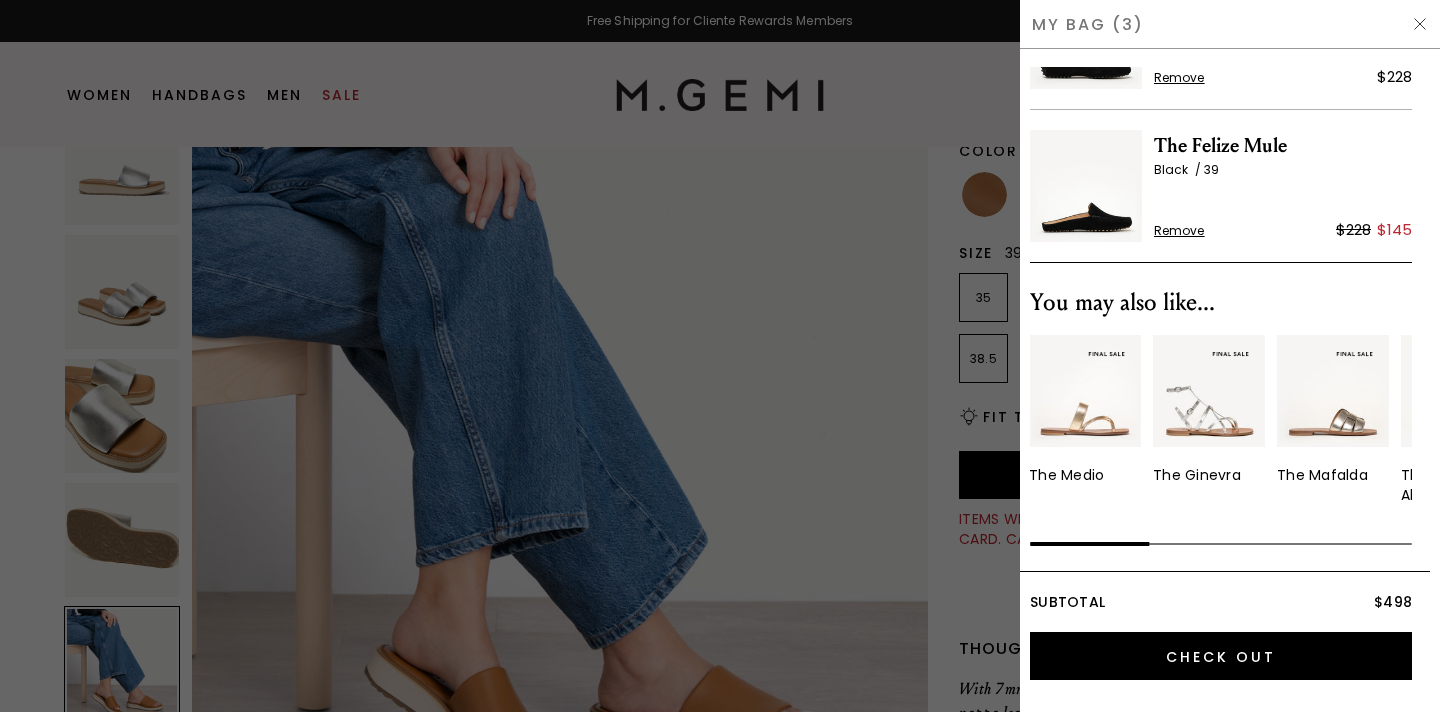 click on "Remove" at bounding box center [1179, 231] 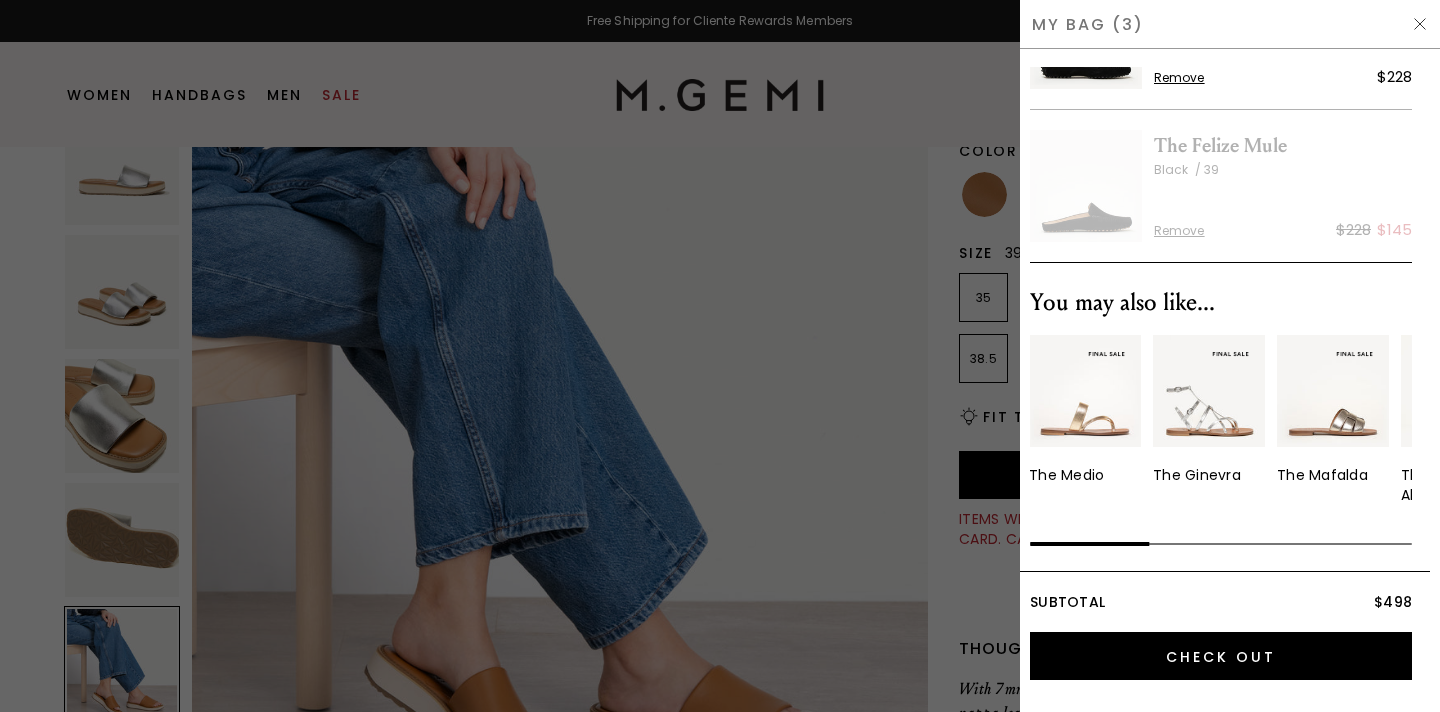 scroll, scrollTop: 0, scrollLeft: 0, axis: both 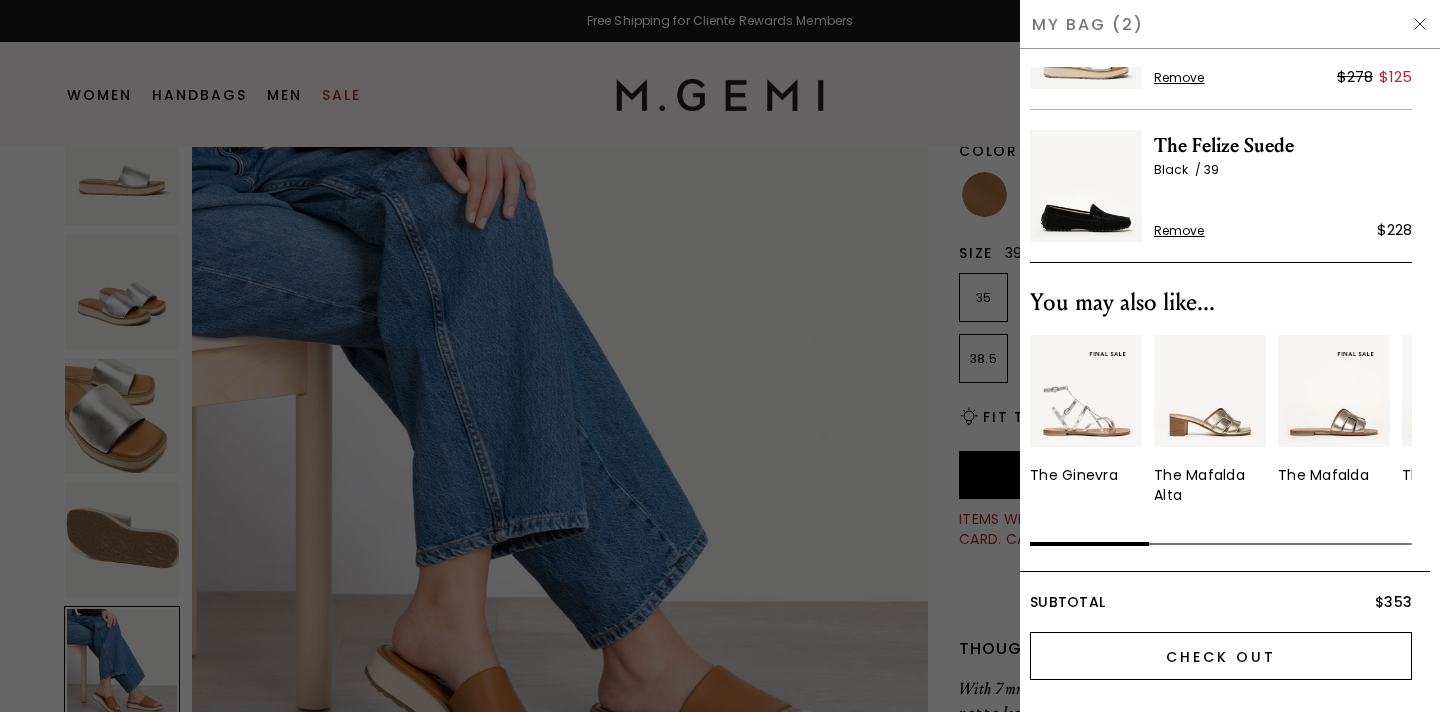 click on "Check Out" at bounding box center (1221, 656) 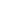scroll, scrollTop: 0, scrollLeft: 0, axis: both 